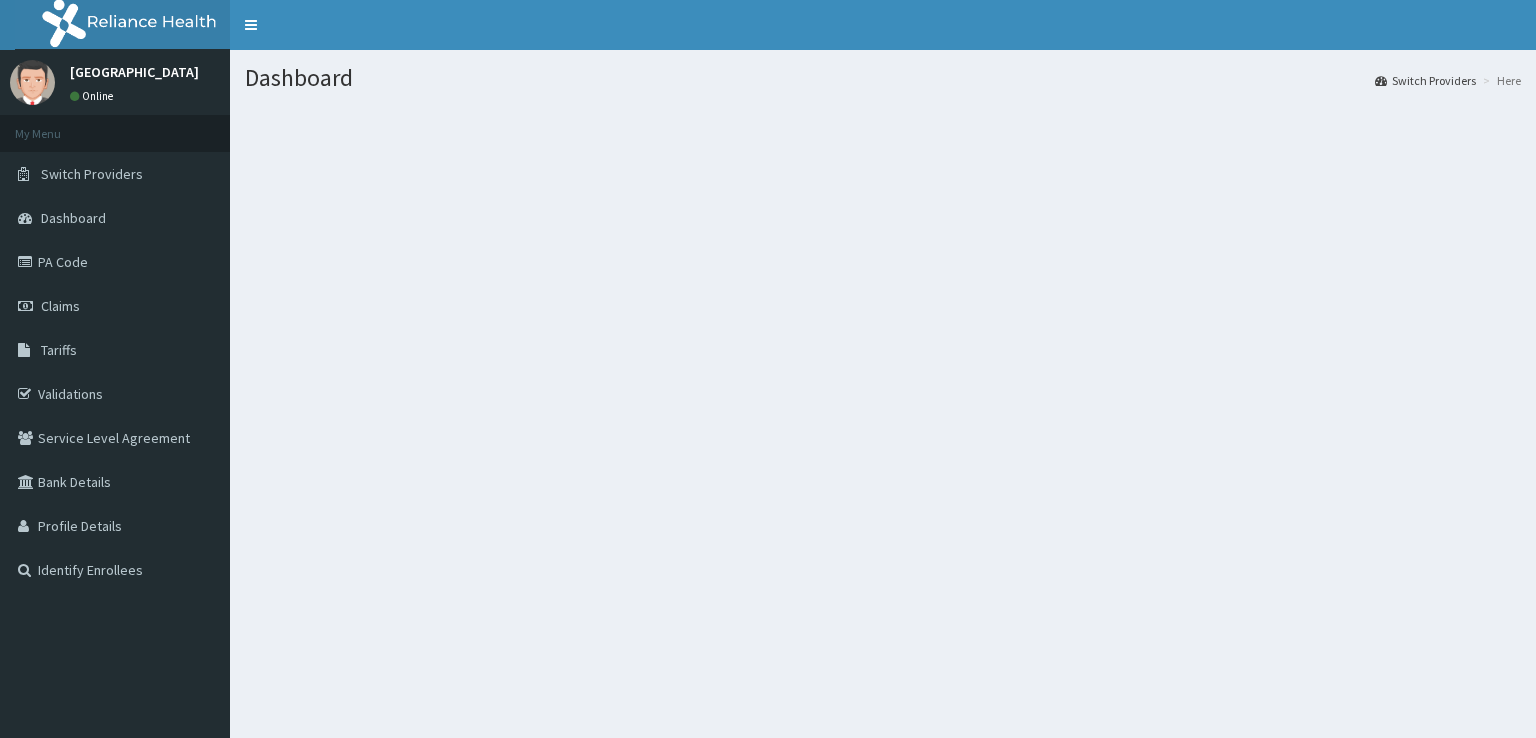 scroll, scrollTop: 0, scrollLeft: 0, axis: both 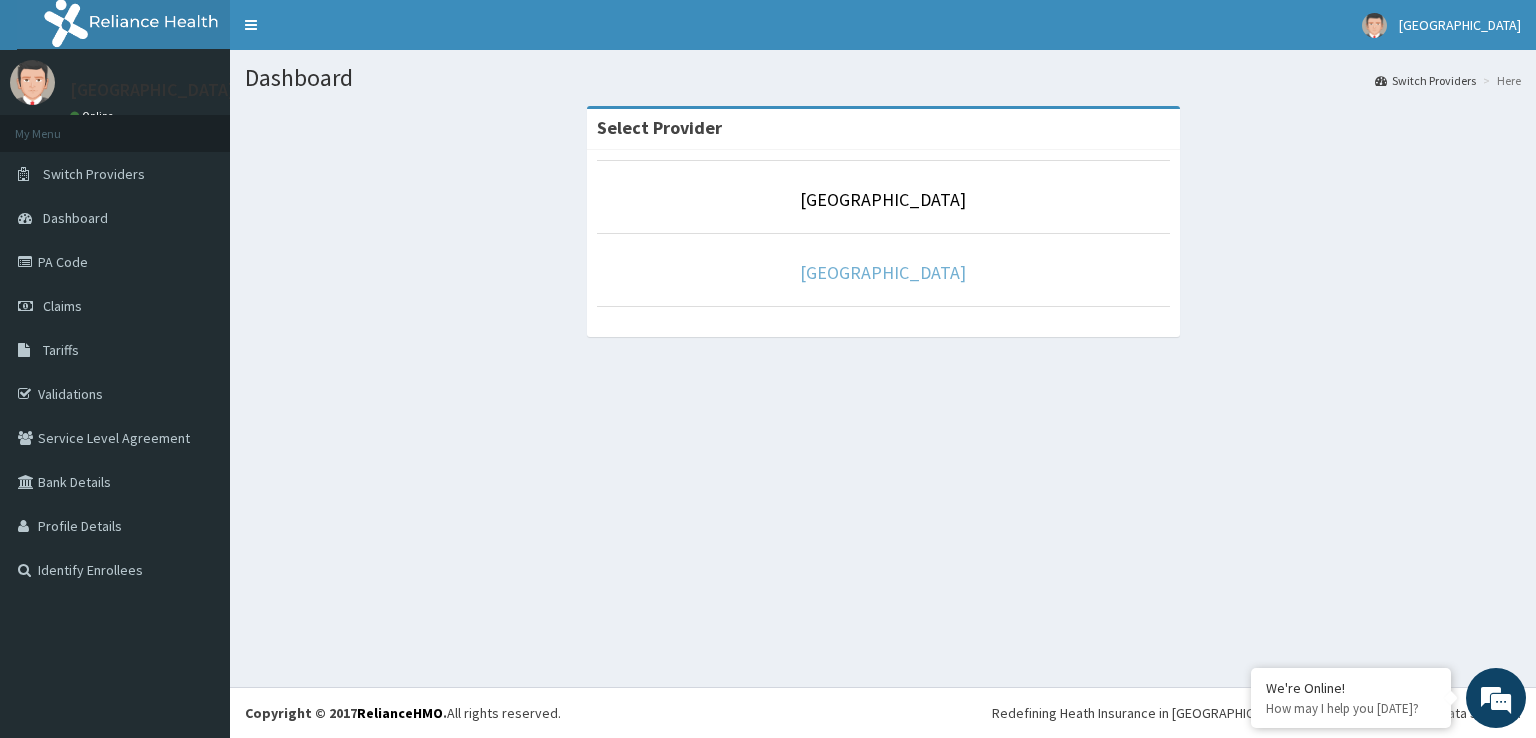click on "[GEOGRAPHIC_DATA]" at bounding box center (883, 272) 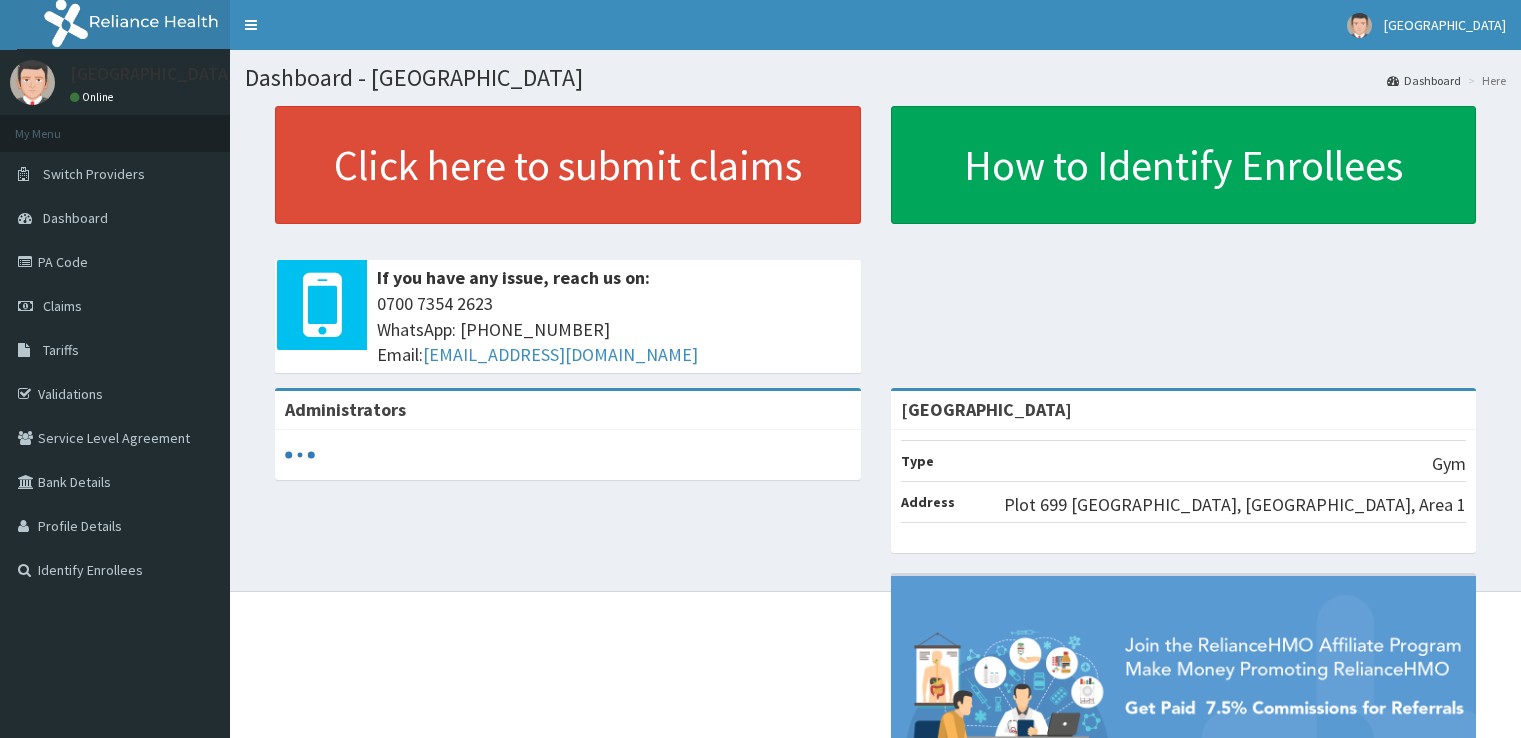 scroll, scrollTop: 0, scrollLeft: 0, axis: both 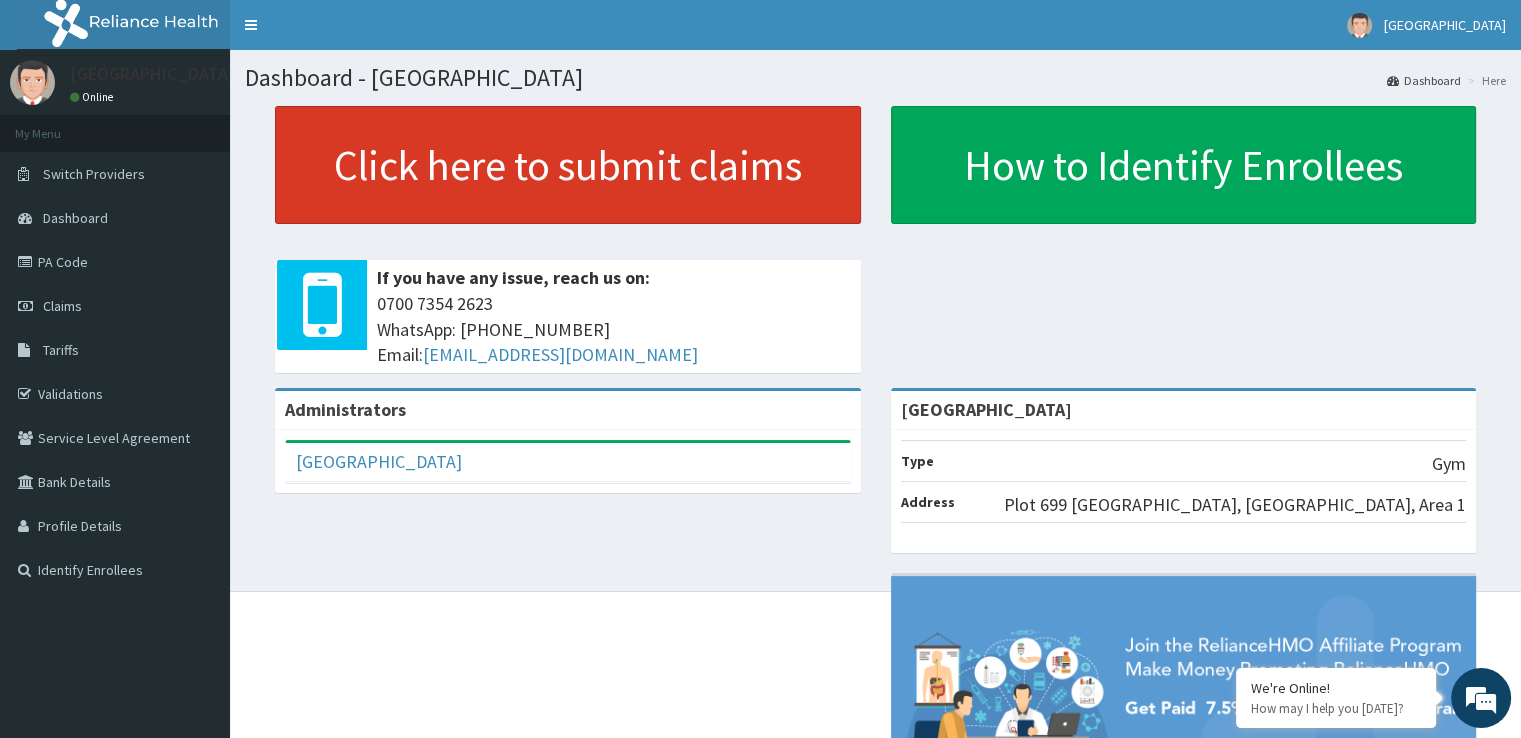 click on "Click here to submit claims" at bounding box center (568, 165) 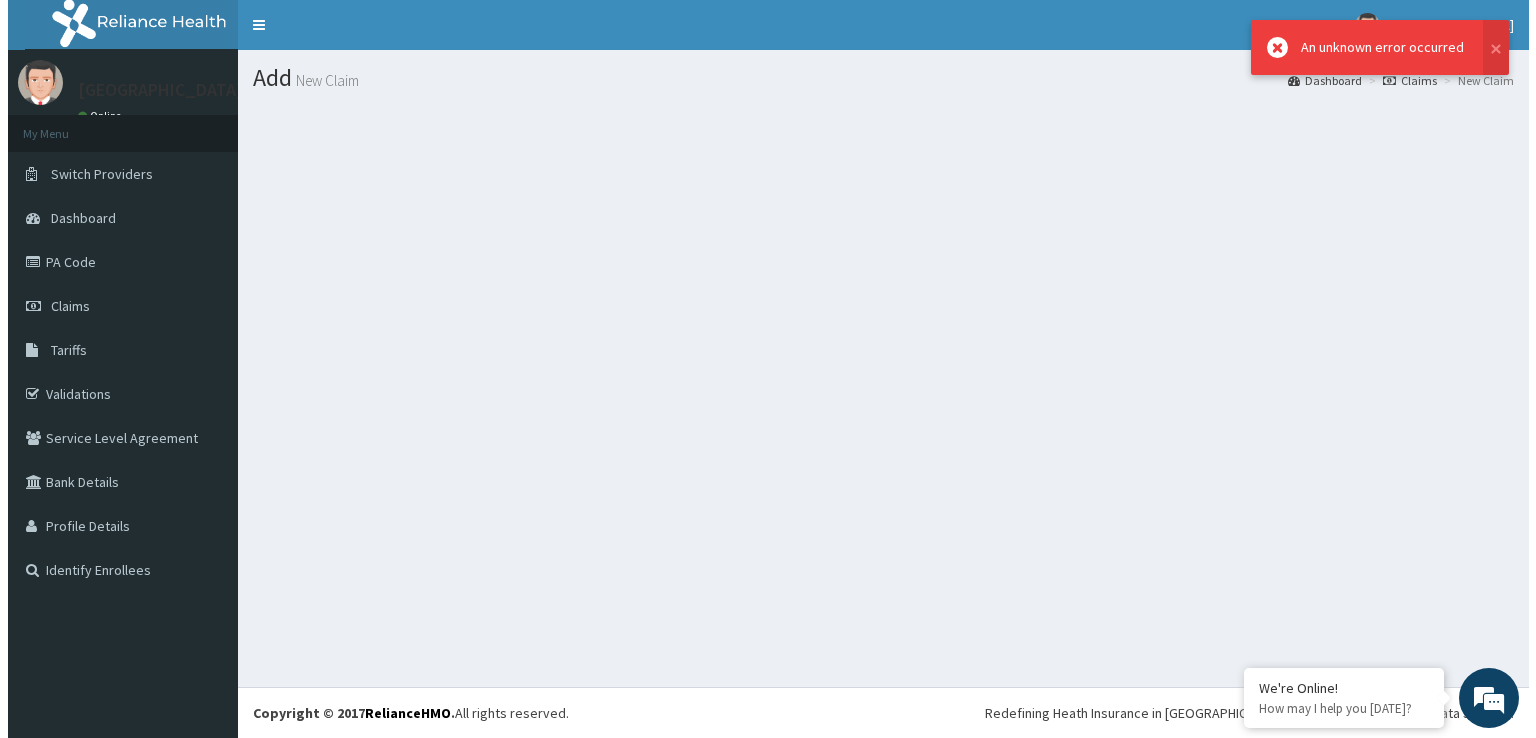 scroll, scrollTop: 0, scrollLeft: 0, axis: both 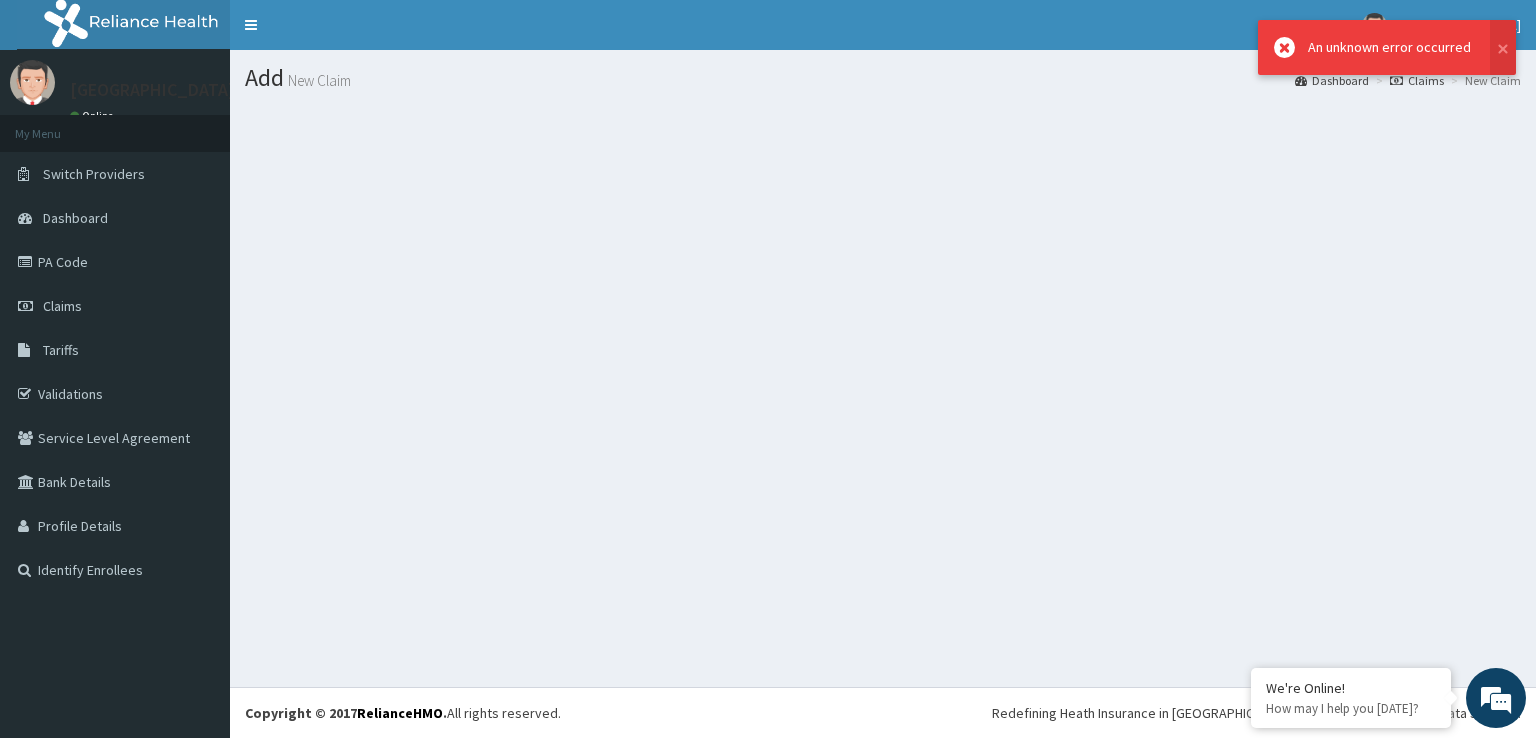 click at bounding box center [883, 216] 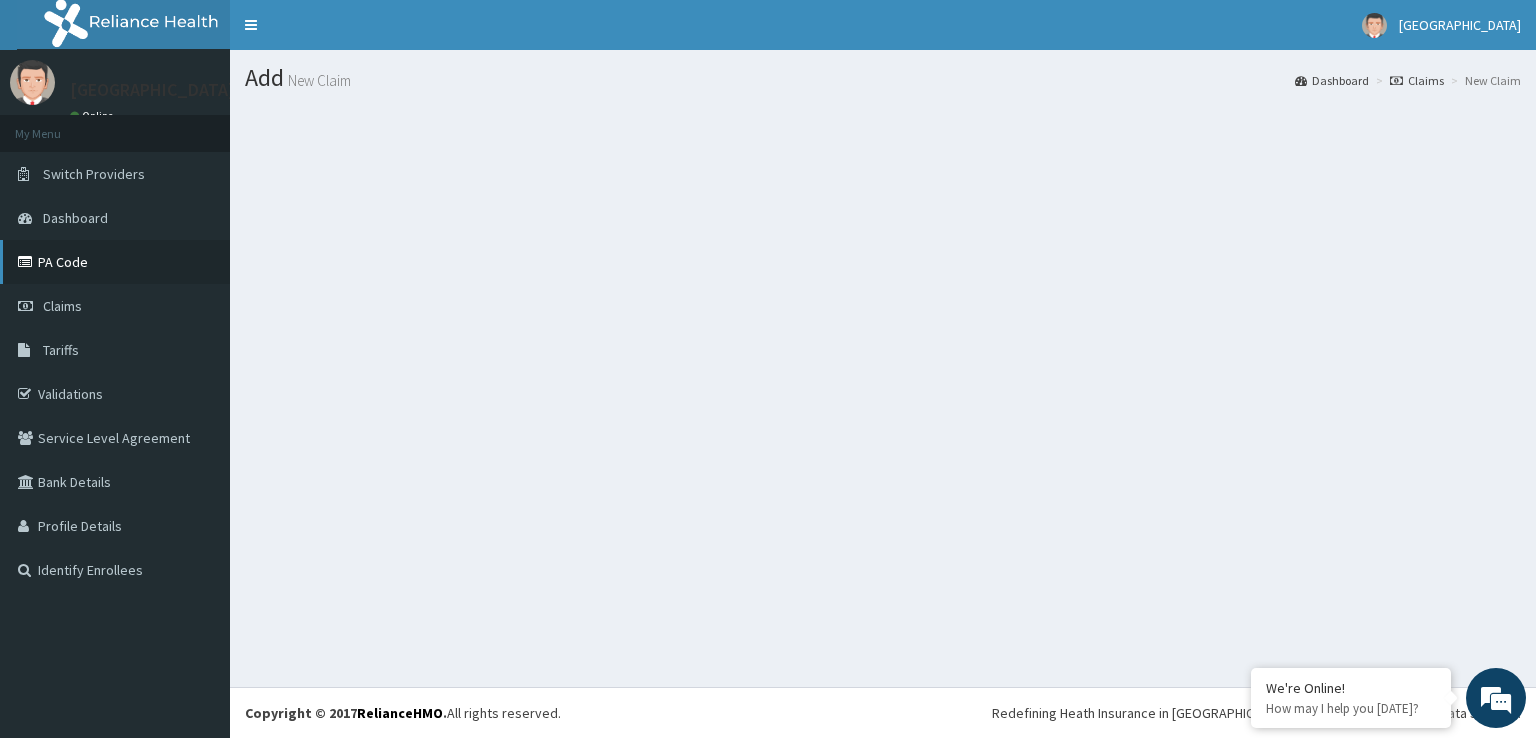 scroll, scrollTop: 0, scrollLeft: 0, axis: both 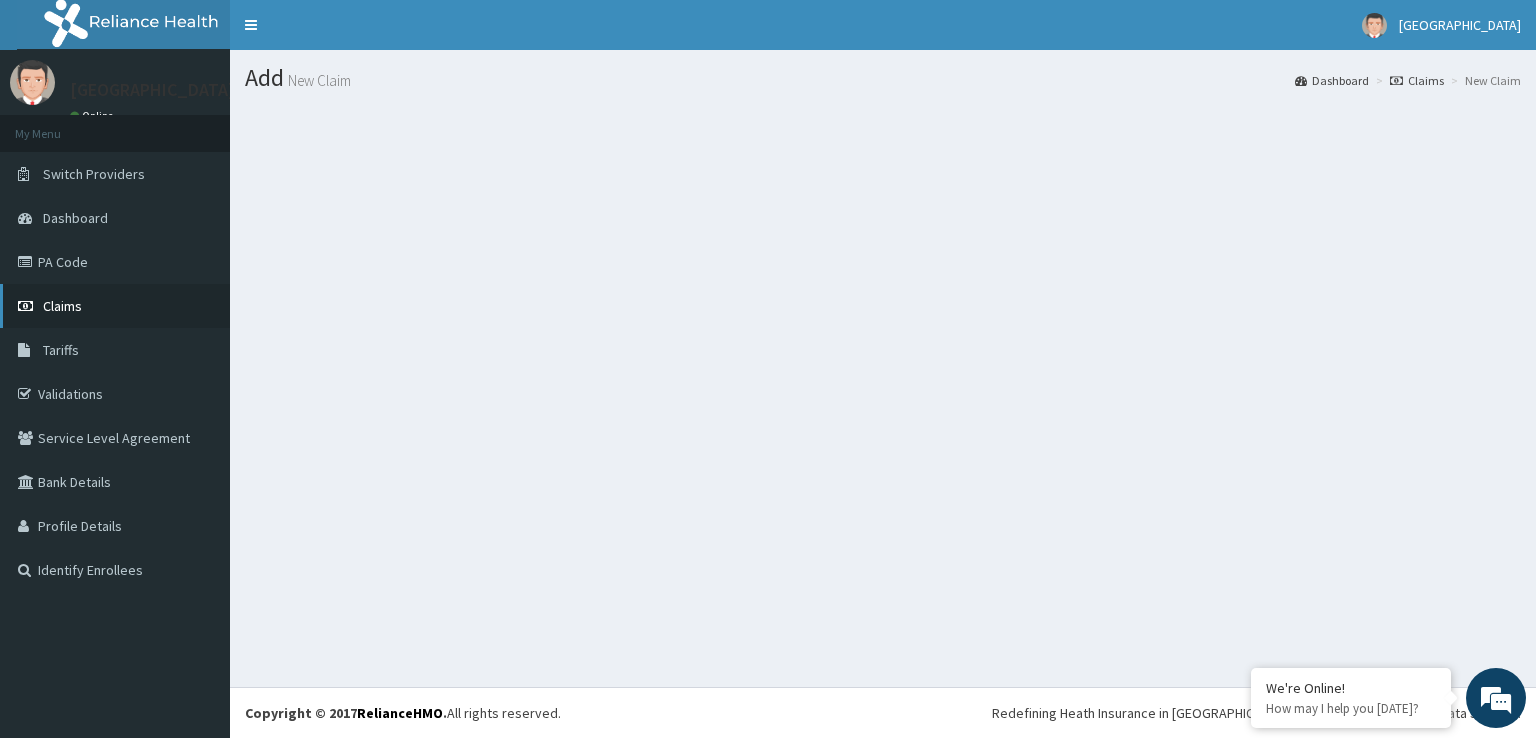 click on "Claims" at bounding box center (62, 306) 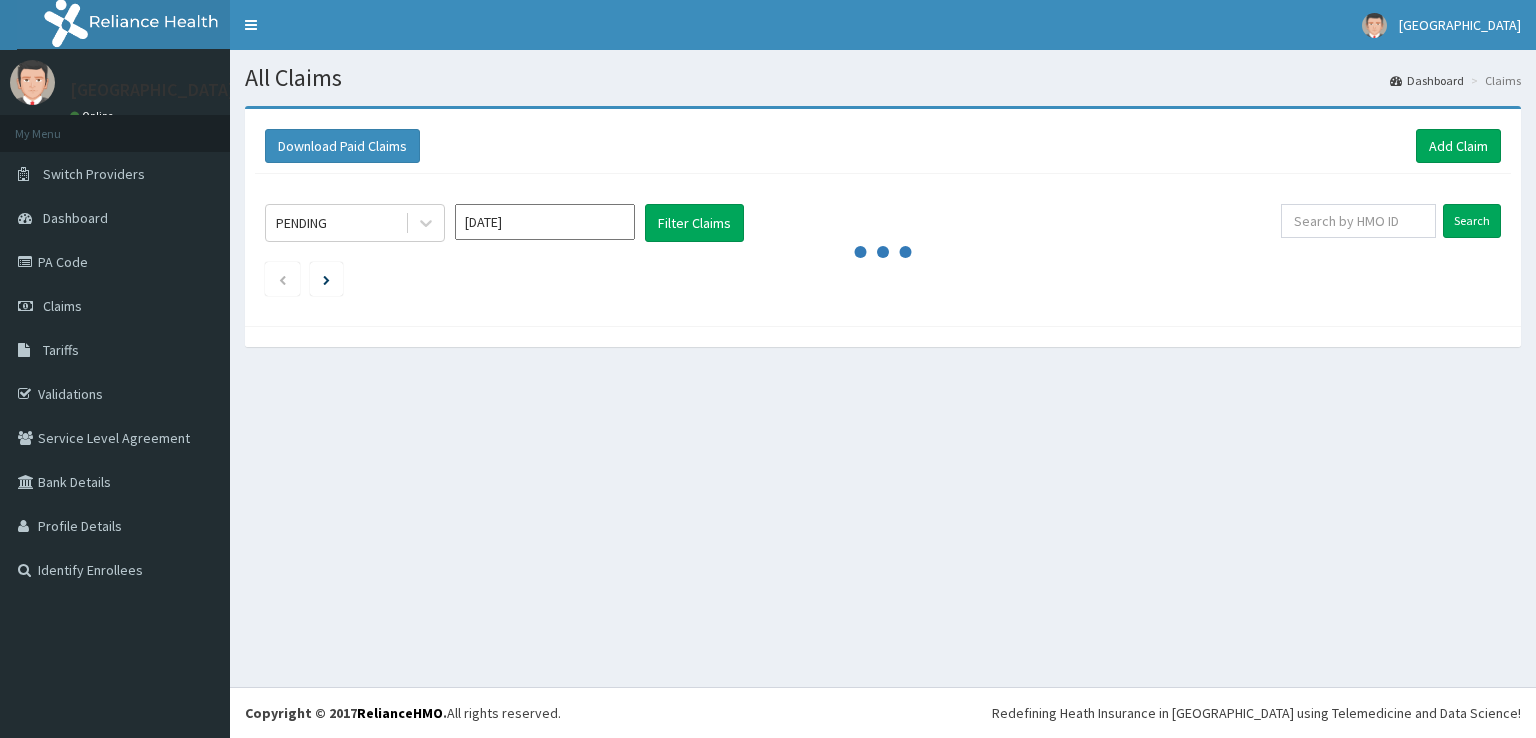 scroll, scrollTop: 0, scrollLeft: 0, axis: both 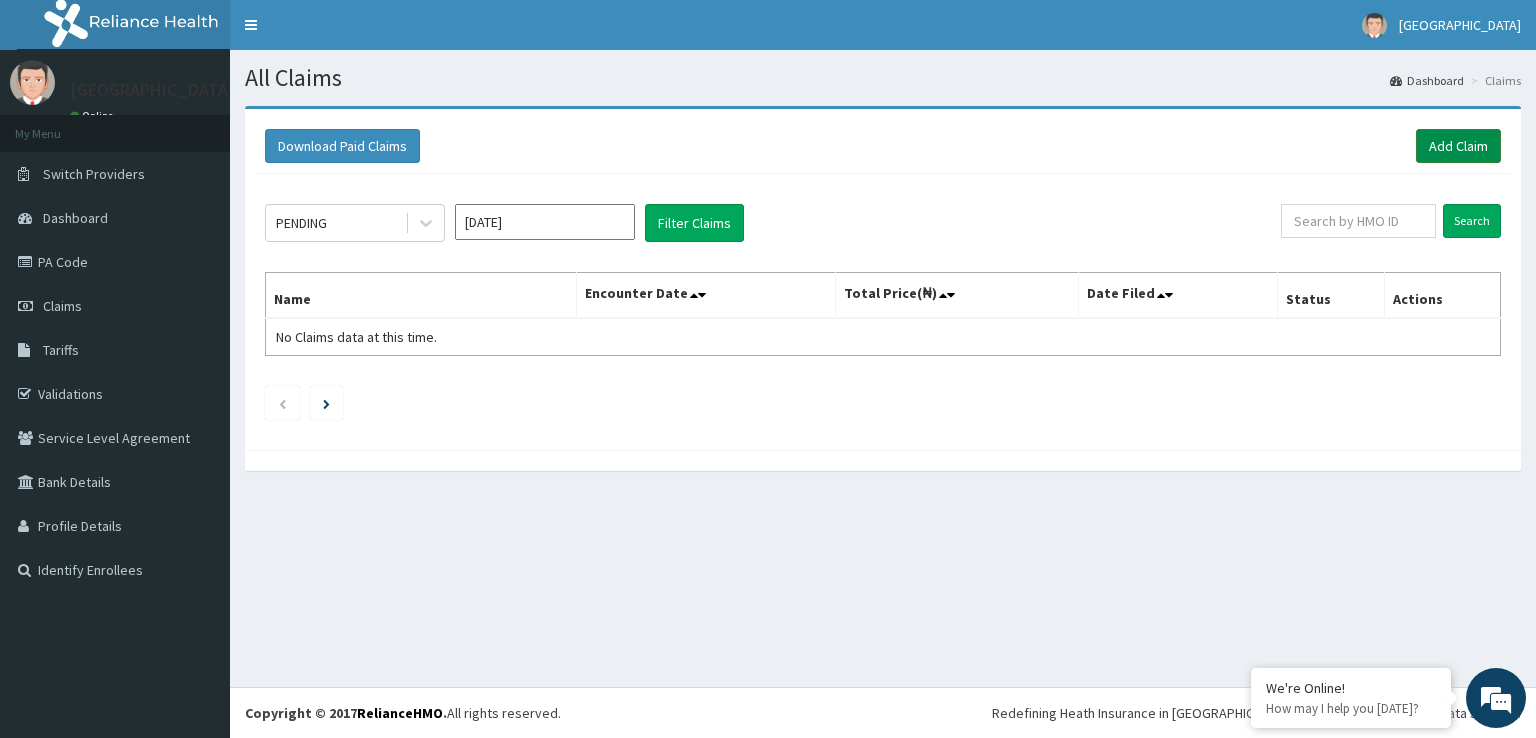 click on "Add Claim" at bounding box center [1458, 146] 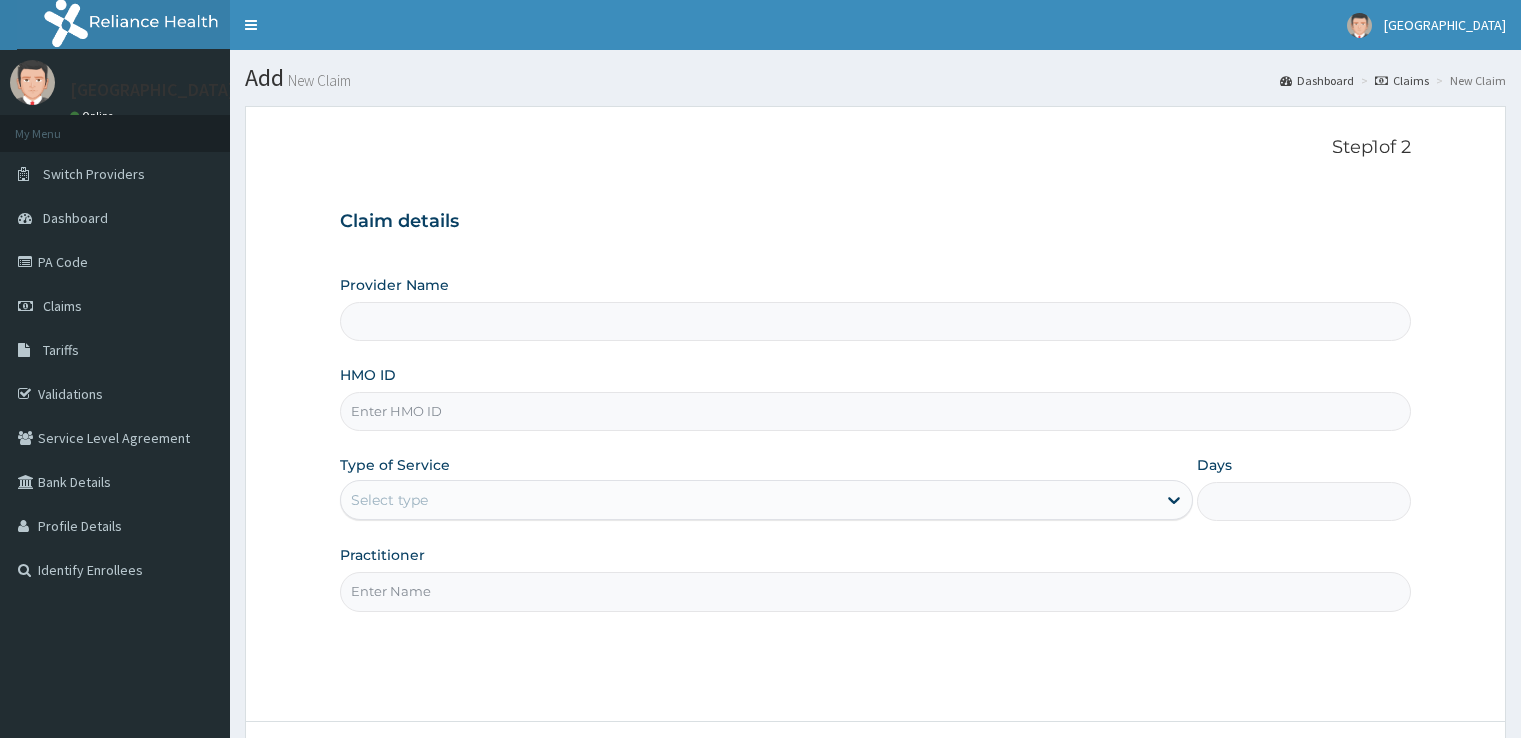 scroll, scrollTop: 0, scrollLeft: 0, axis: both 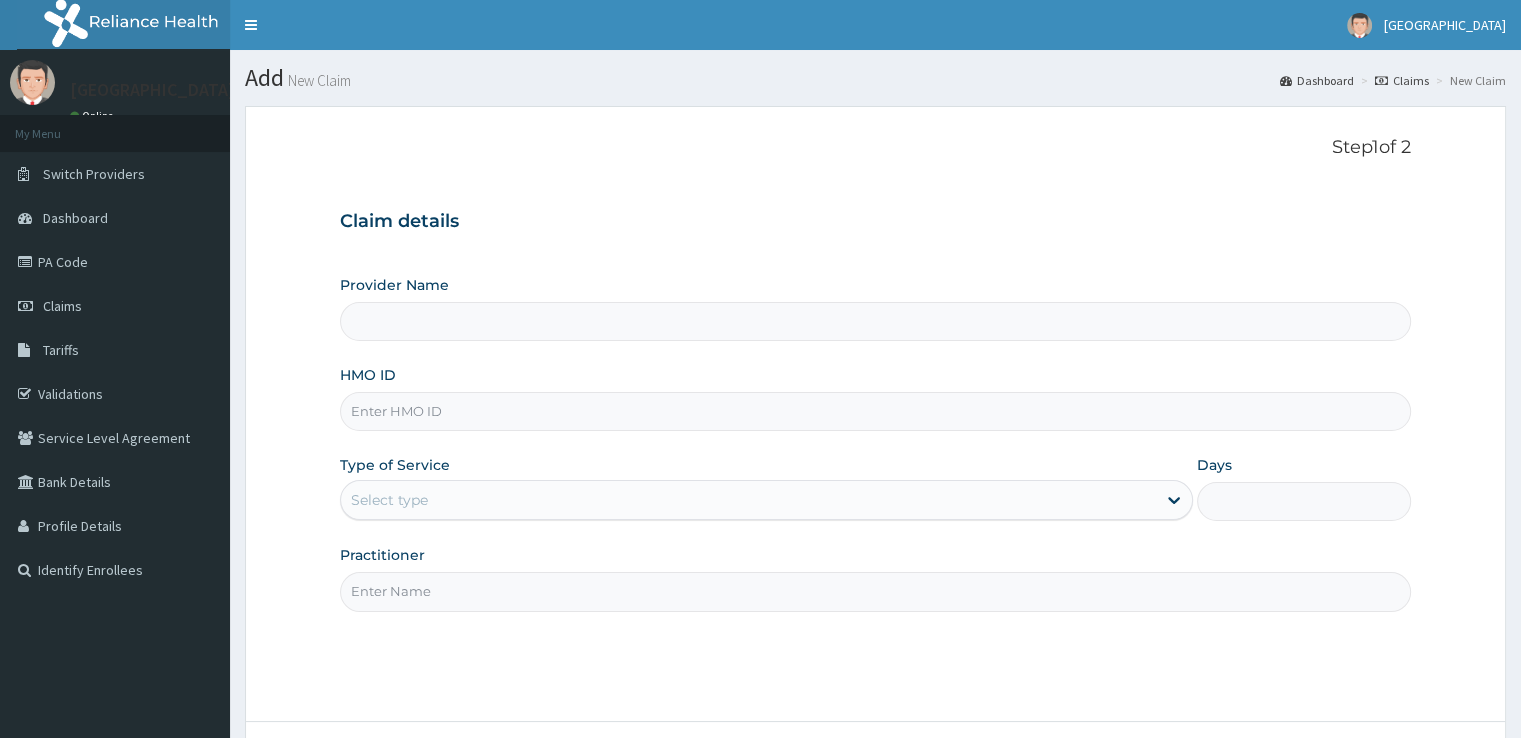type on "Grand Pela Hotel Gym" 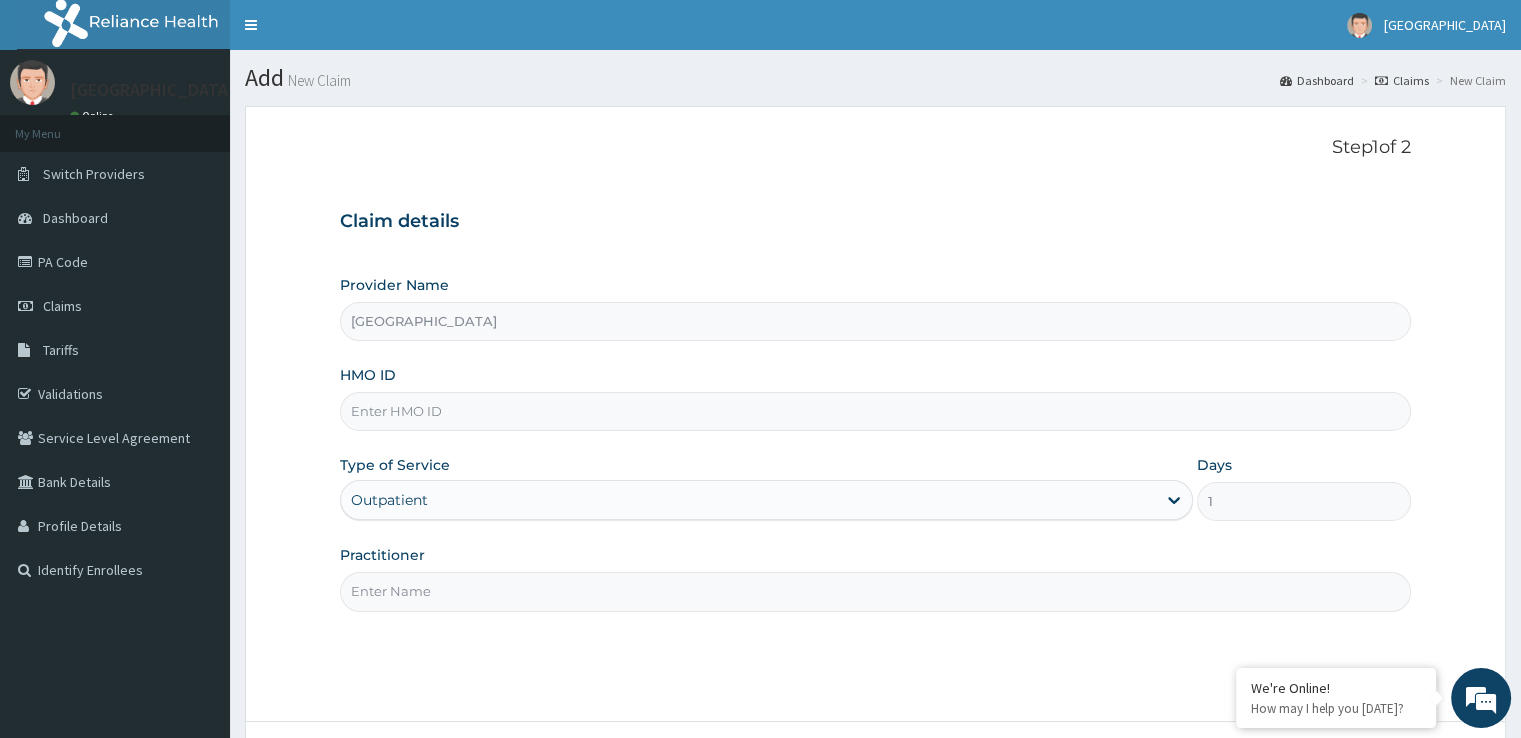 click on "HMO ID" at bounding box center (875, 411) 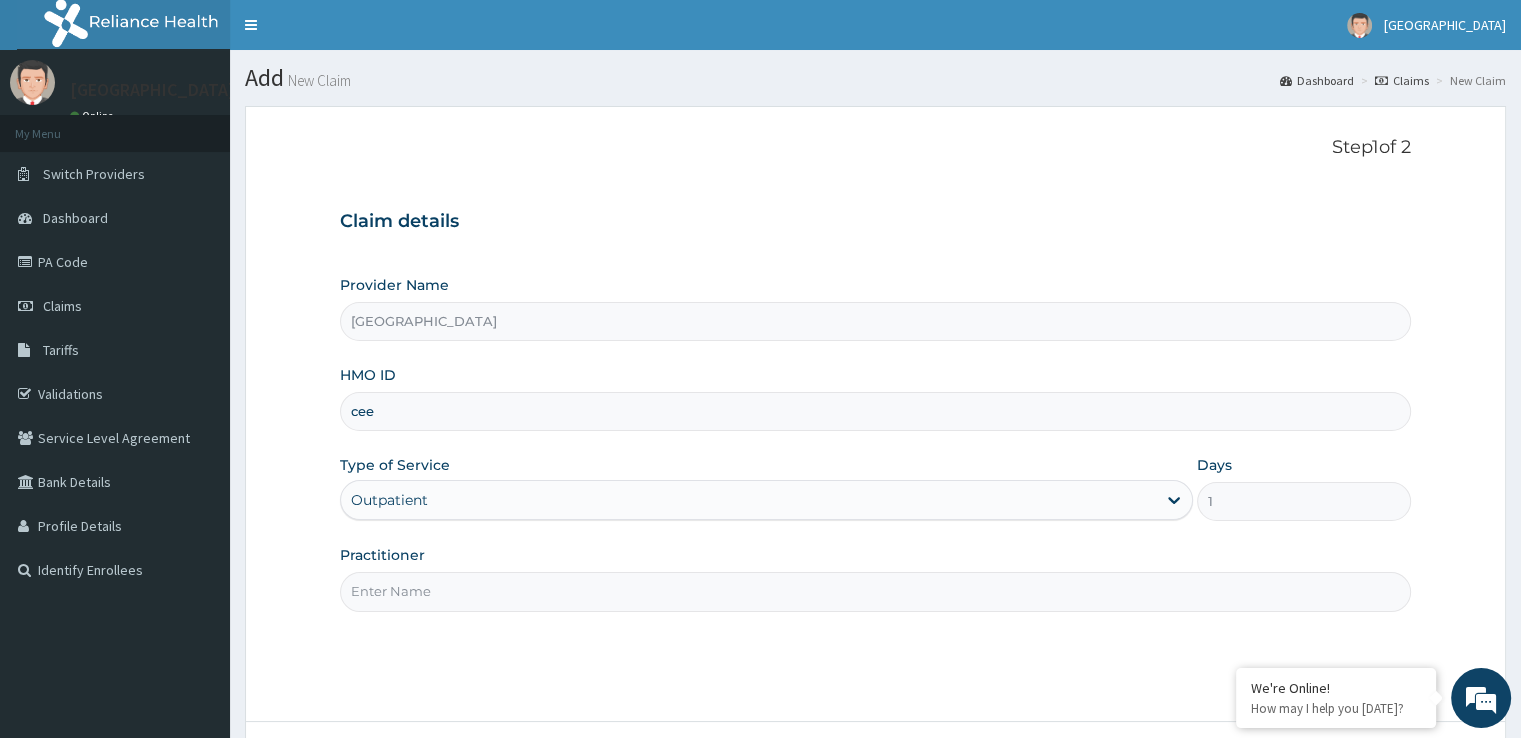 scroll, scrollTop: 0, scrollLeft: 0, axis: both 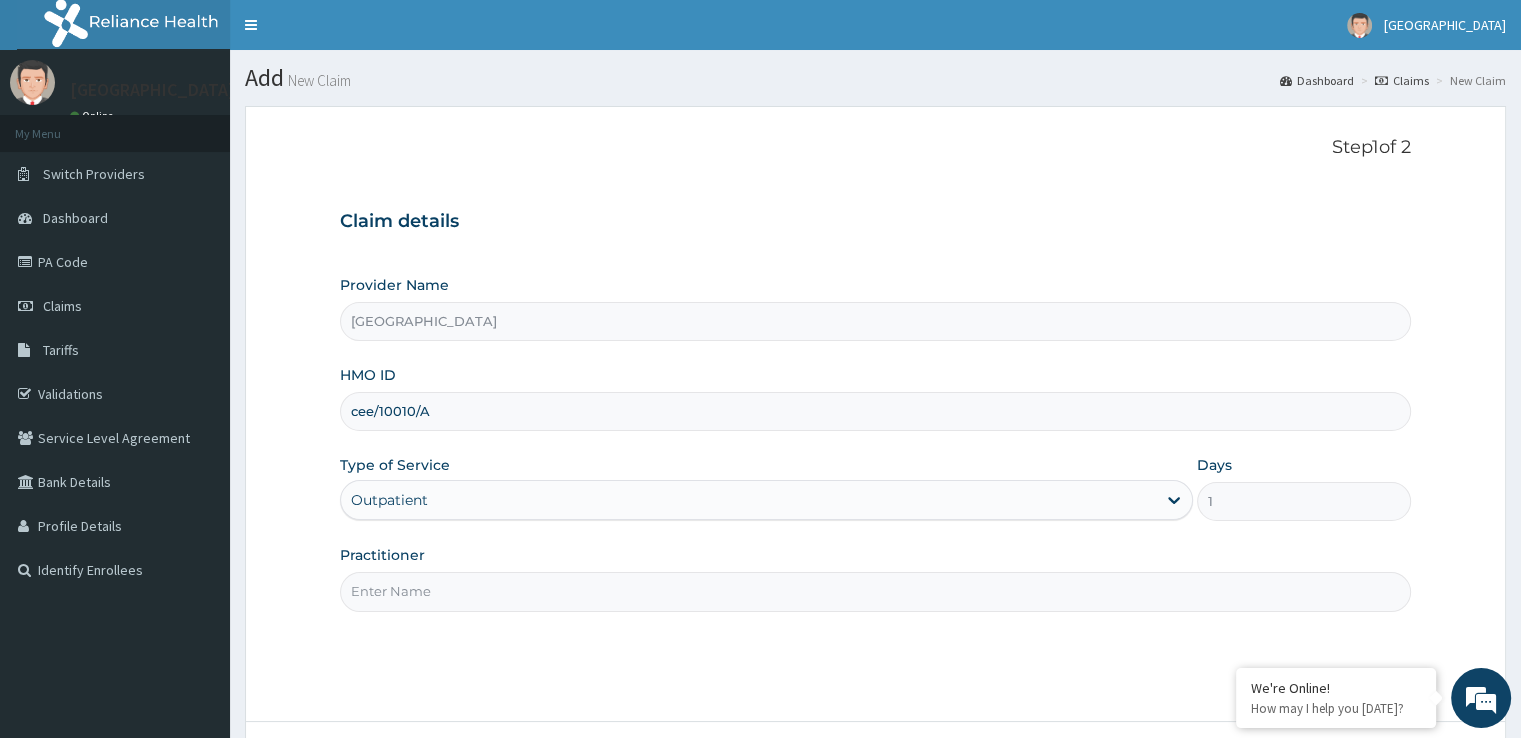 type on "cee/10010/A" 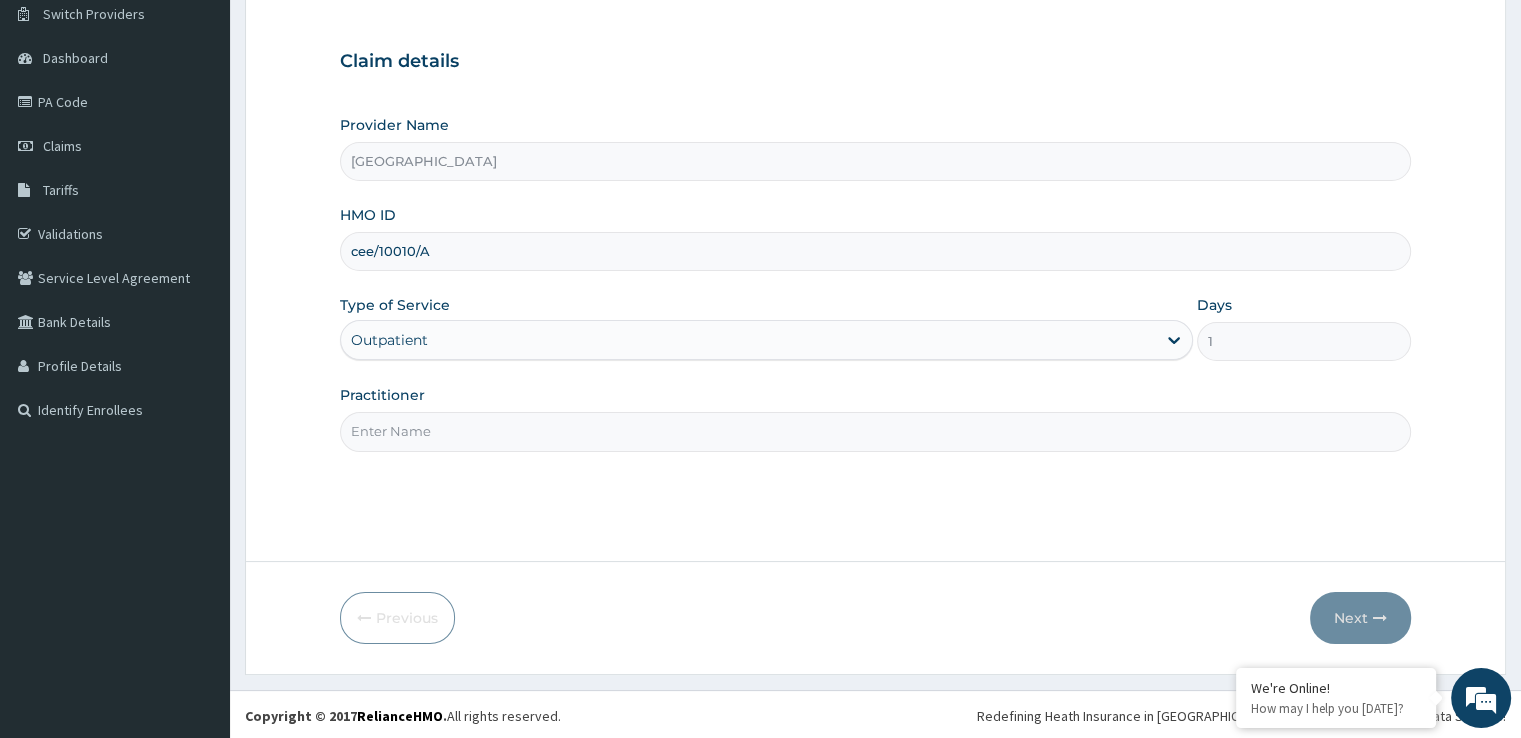 scroll, scrollTop: 162, scrollLeft: 0, axis: vertical 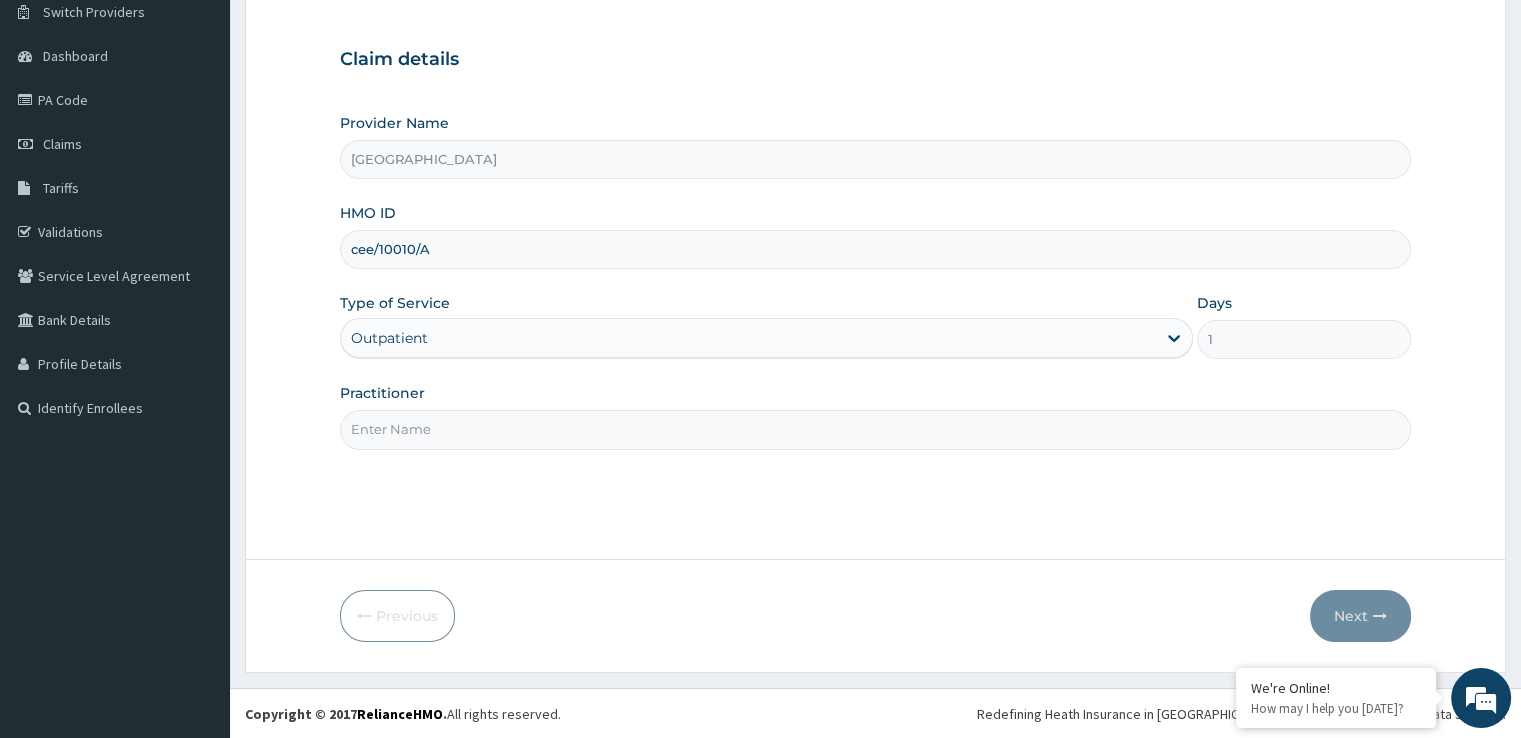 click on "Practitioner" at bounding box center (875, 429) 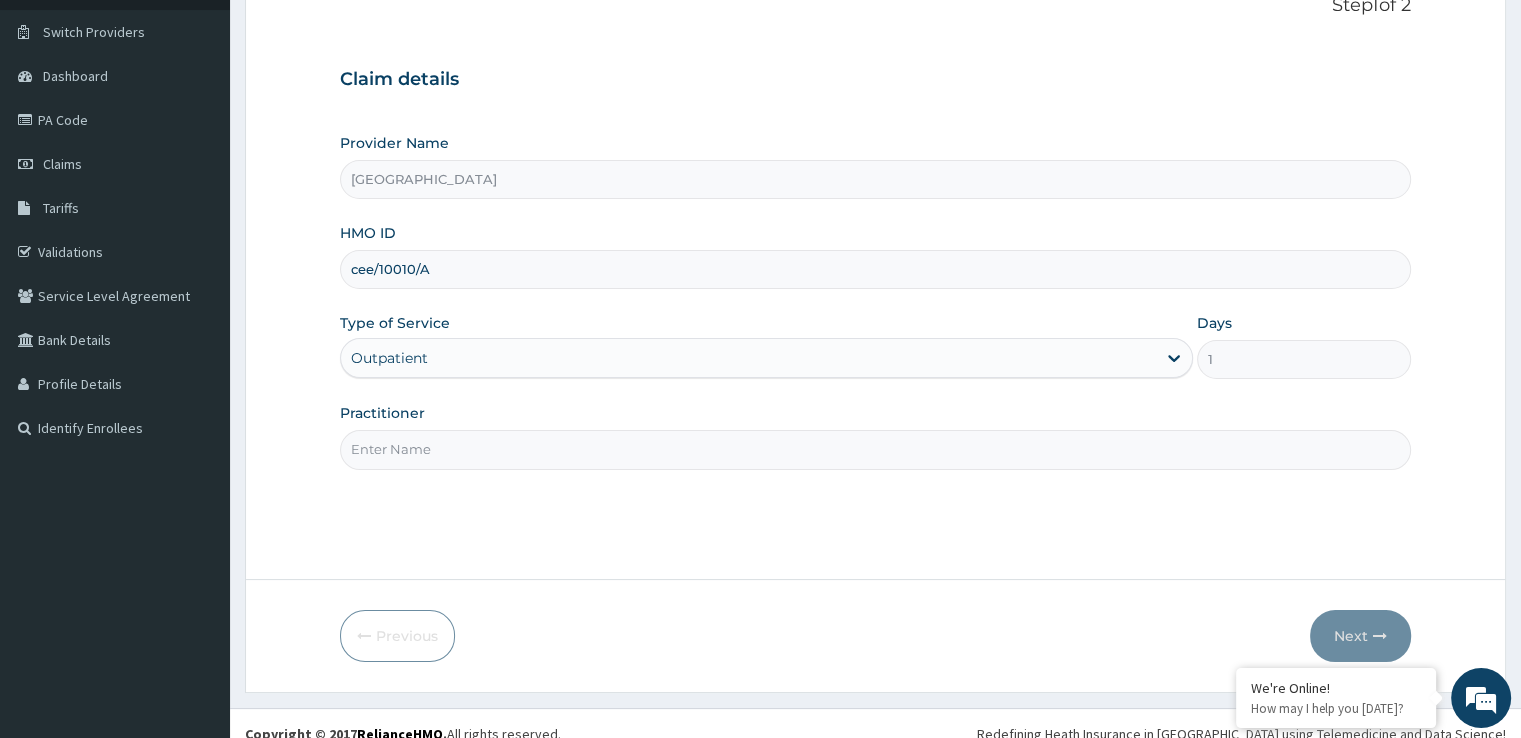 scroll, scrollTop: 162, scrollLeft: 0, axis: vertical 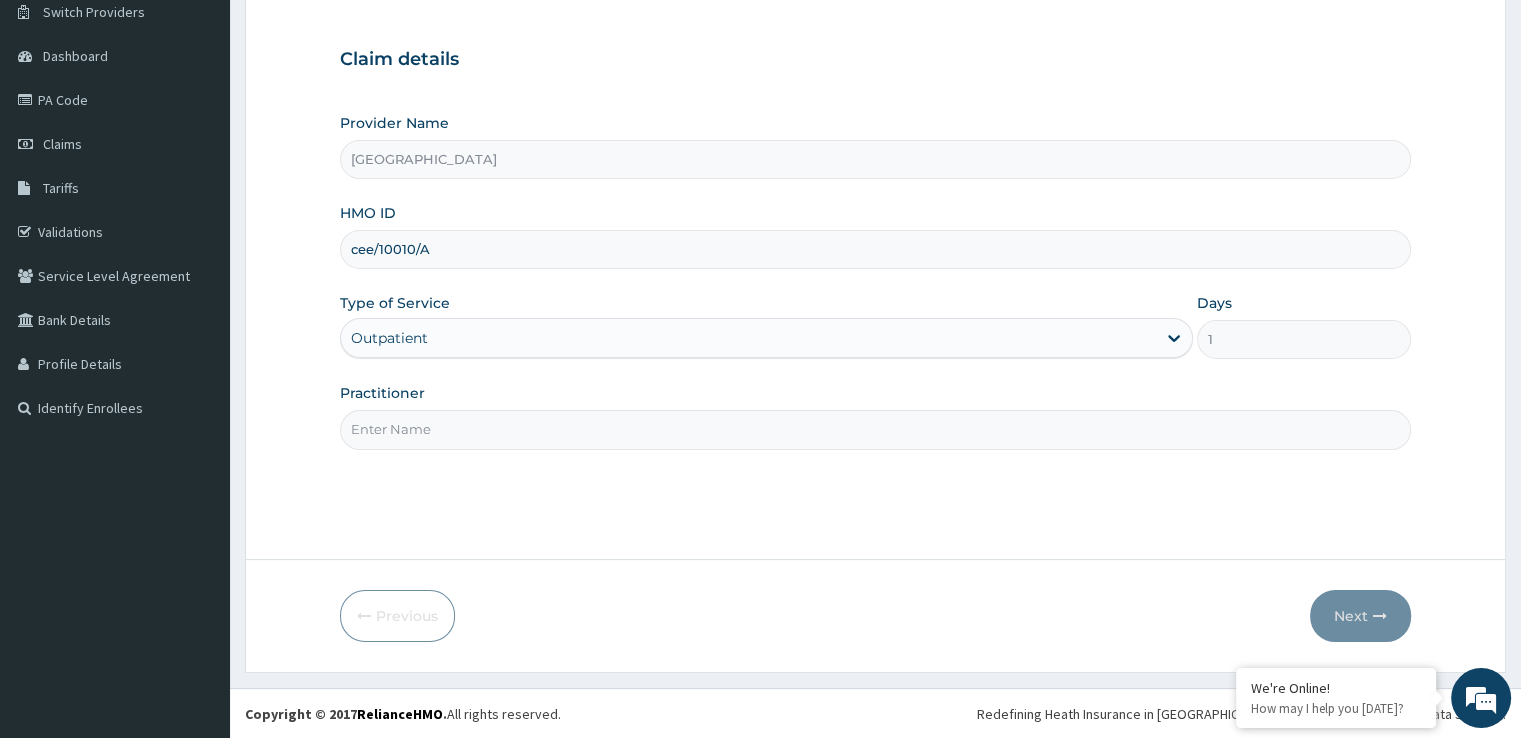 click on "Outpatient" at bounding box center [766, 338] 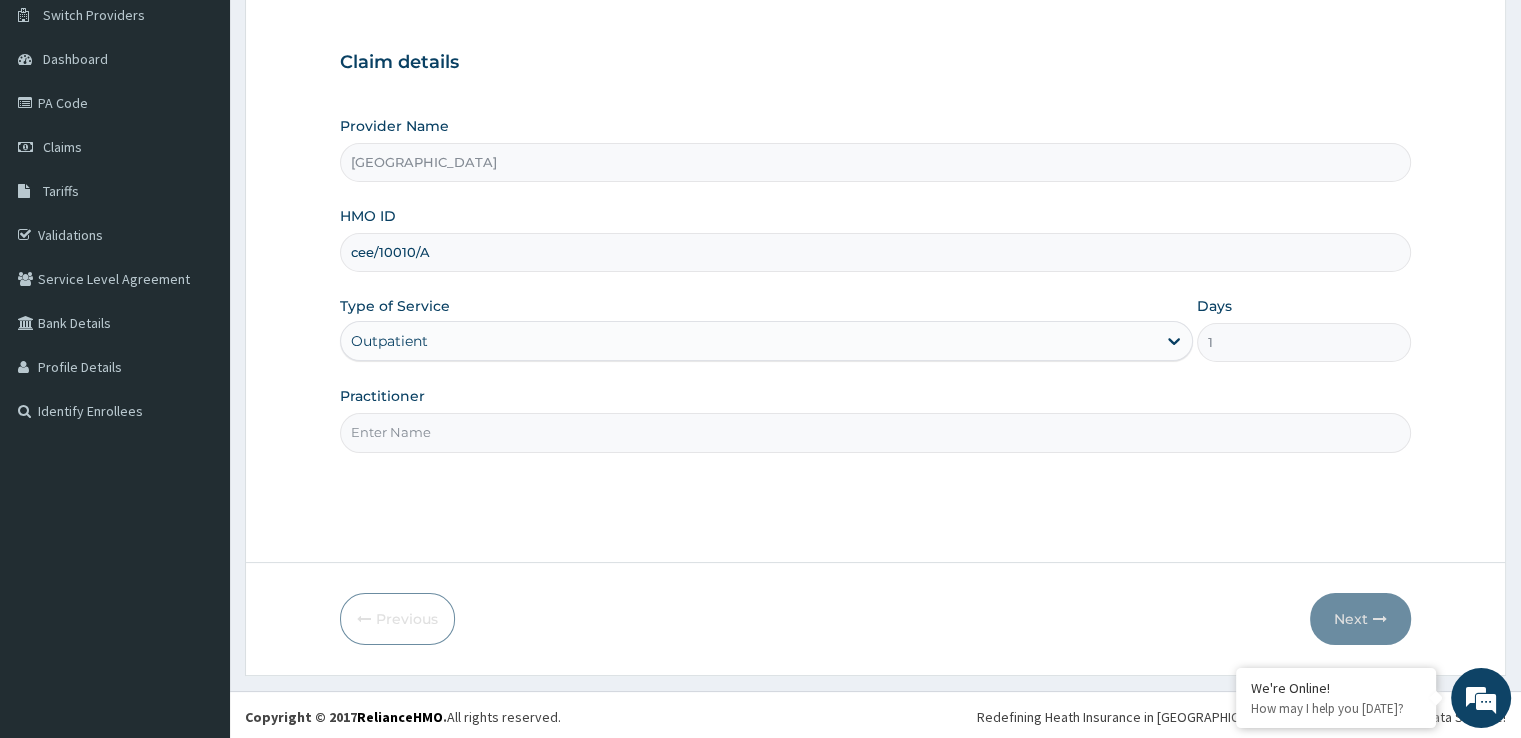 scroll, scrollTop: 162, scrollLeft: 0, axis: vertical 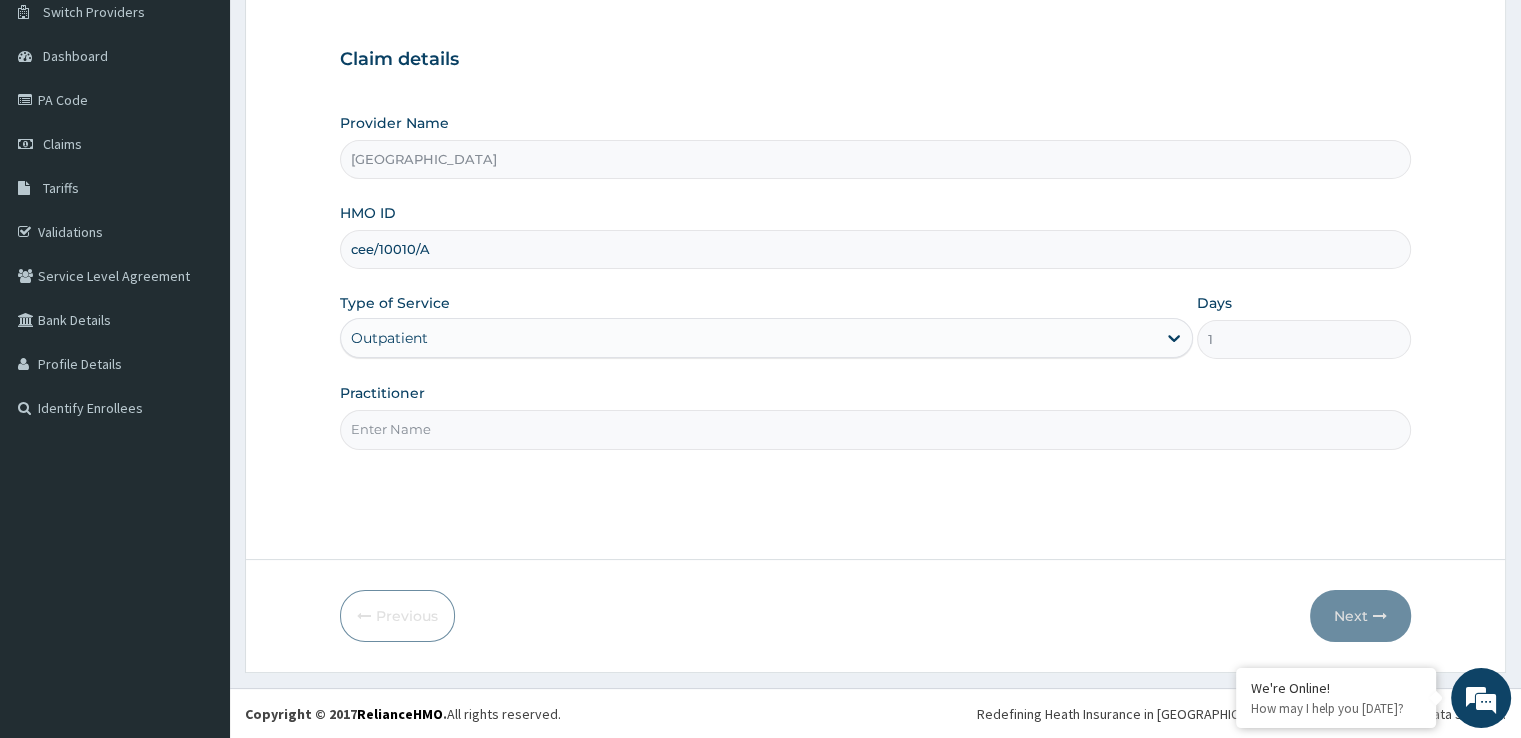 click on "Practitioner" at bounding box center (875, 429) 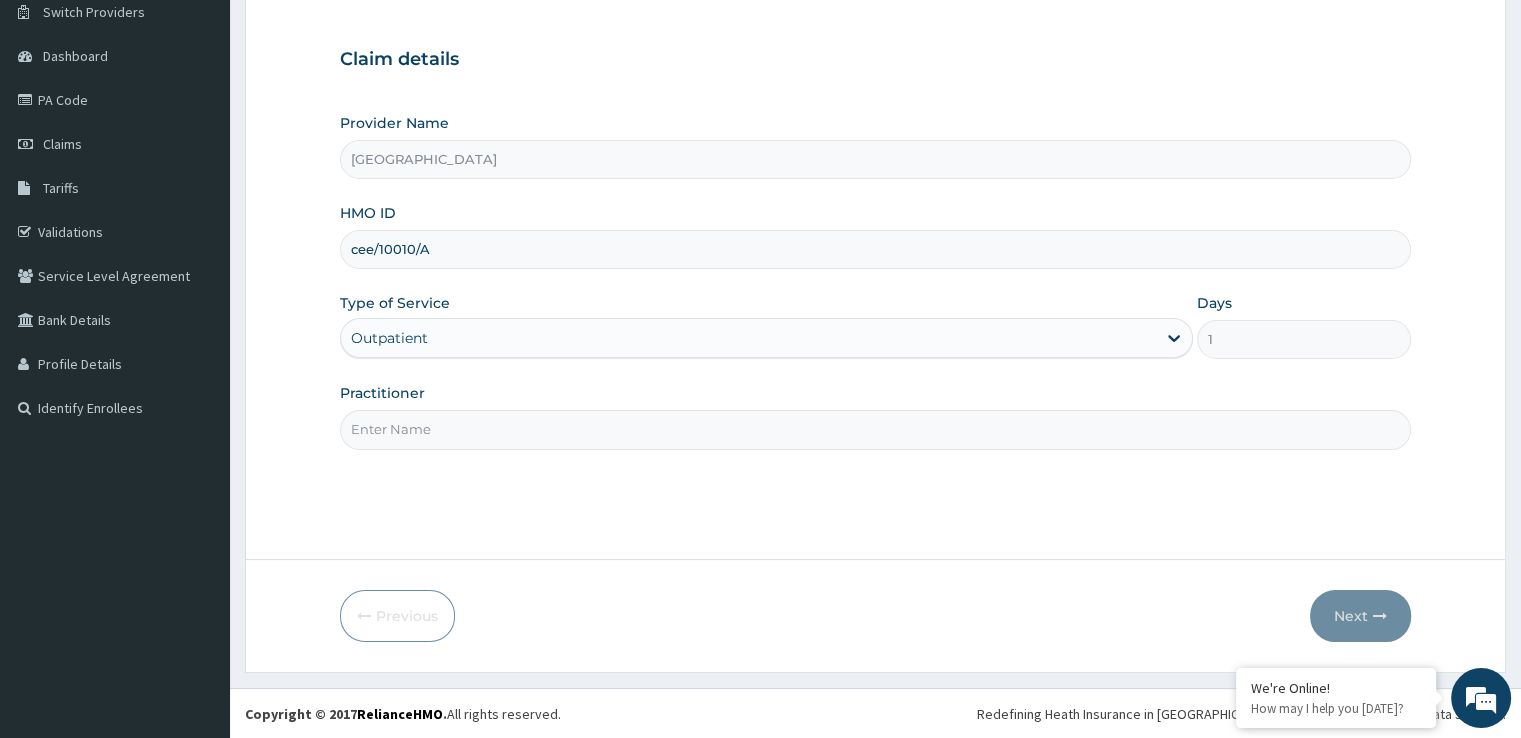 type on "H" 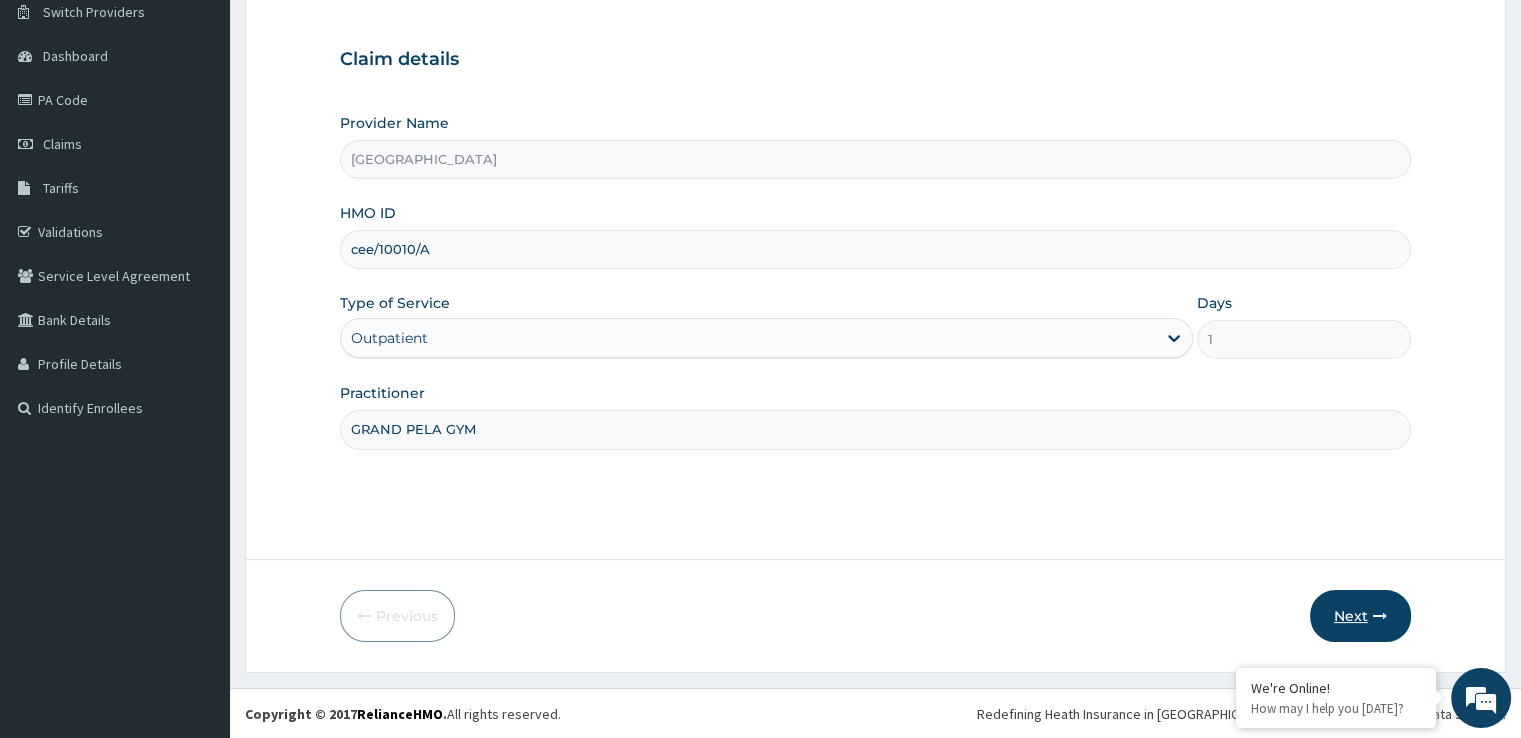 type on "GRAND PELA GYM" 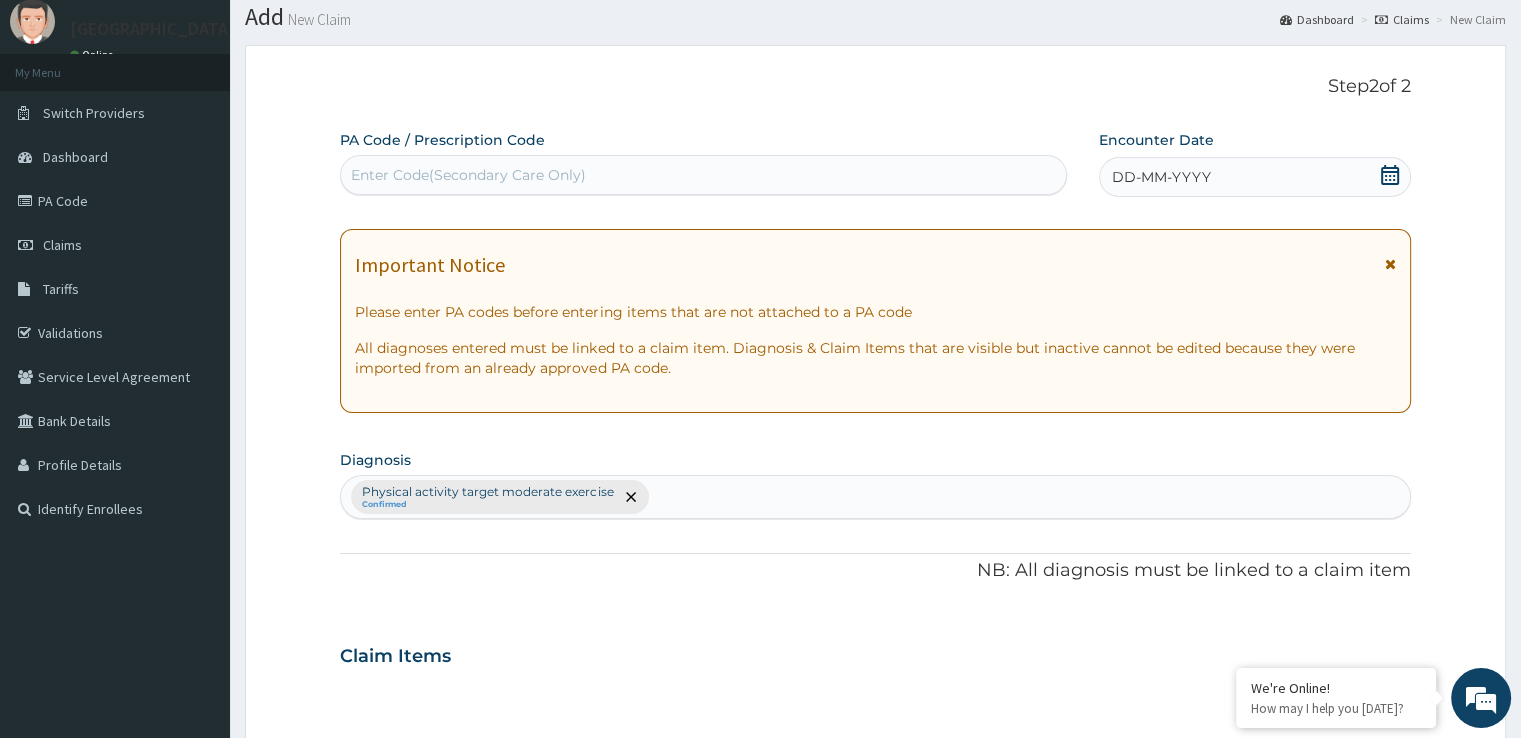 scroll, scrollTop: 0, scrollLeft: 0, axis: both 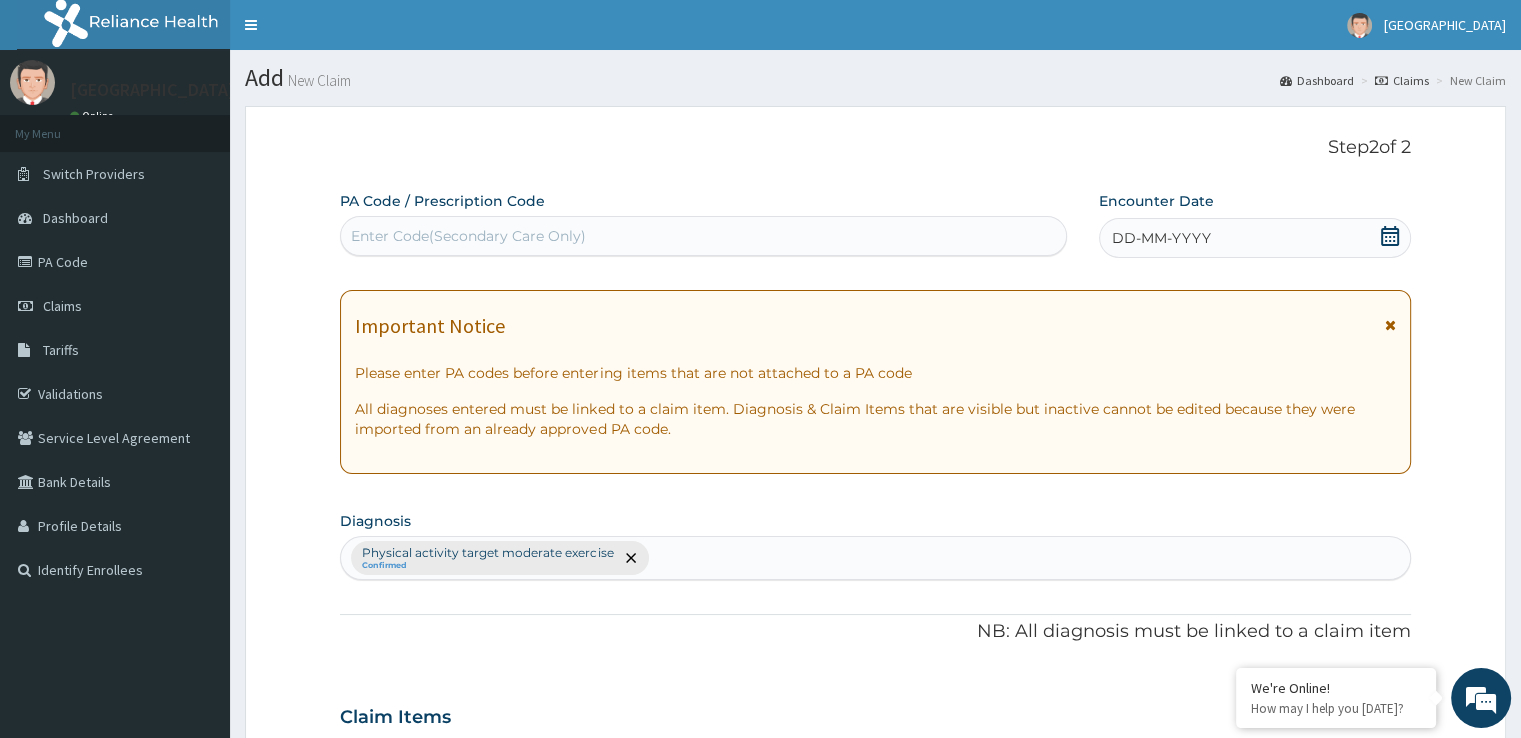 click on "Enter Code(Secondary Care Only)" at bounding box center [468, 236] 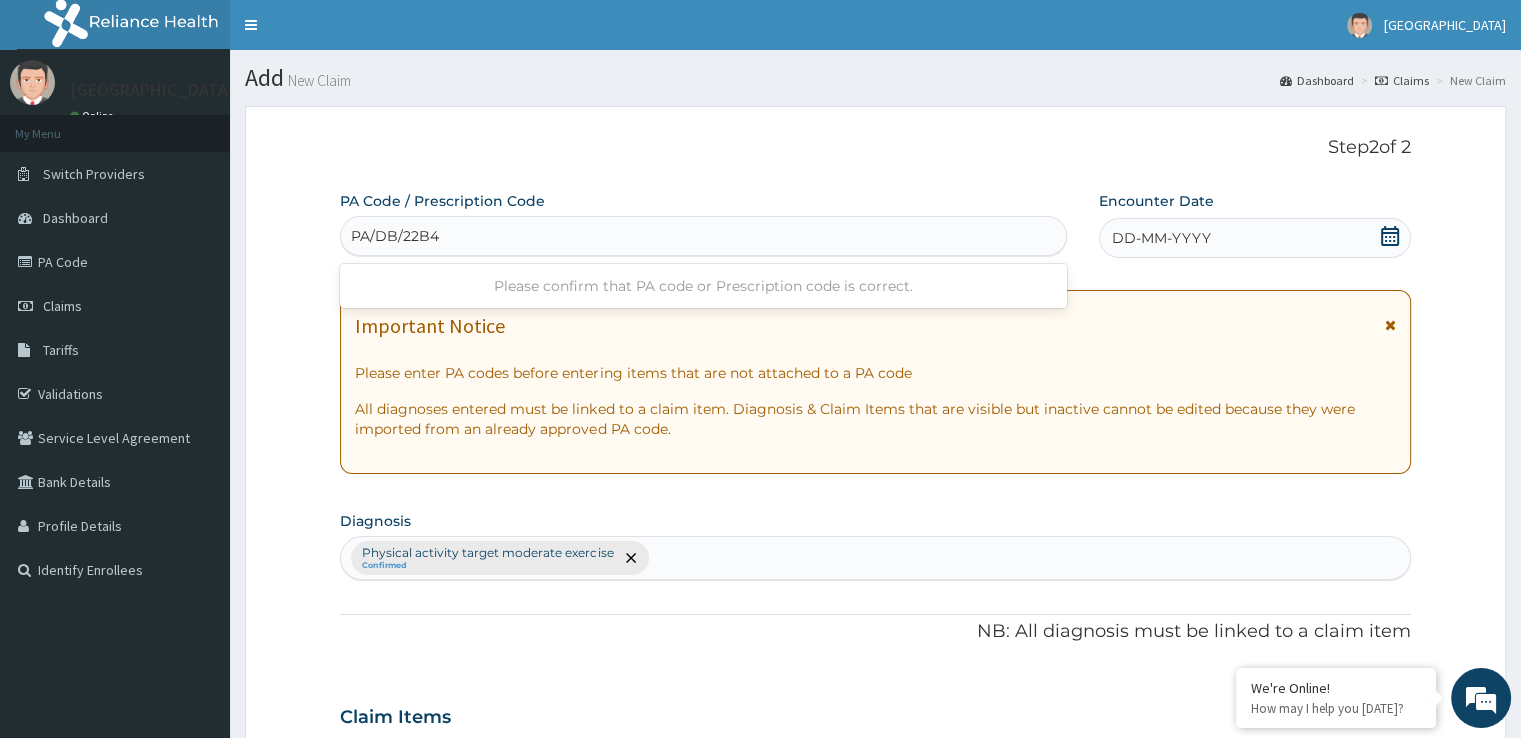 type on "PA/DB/22B4" 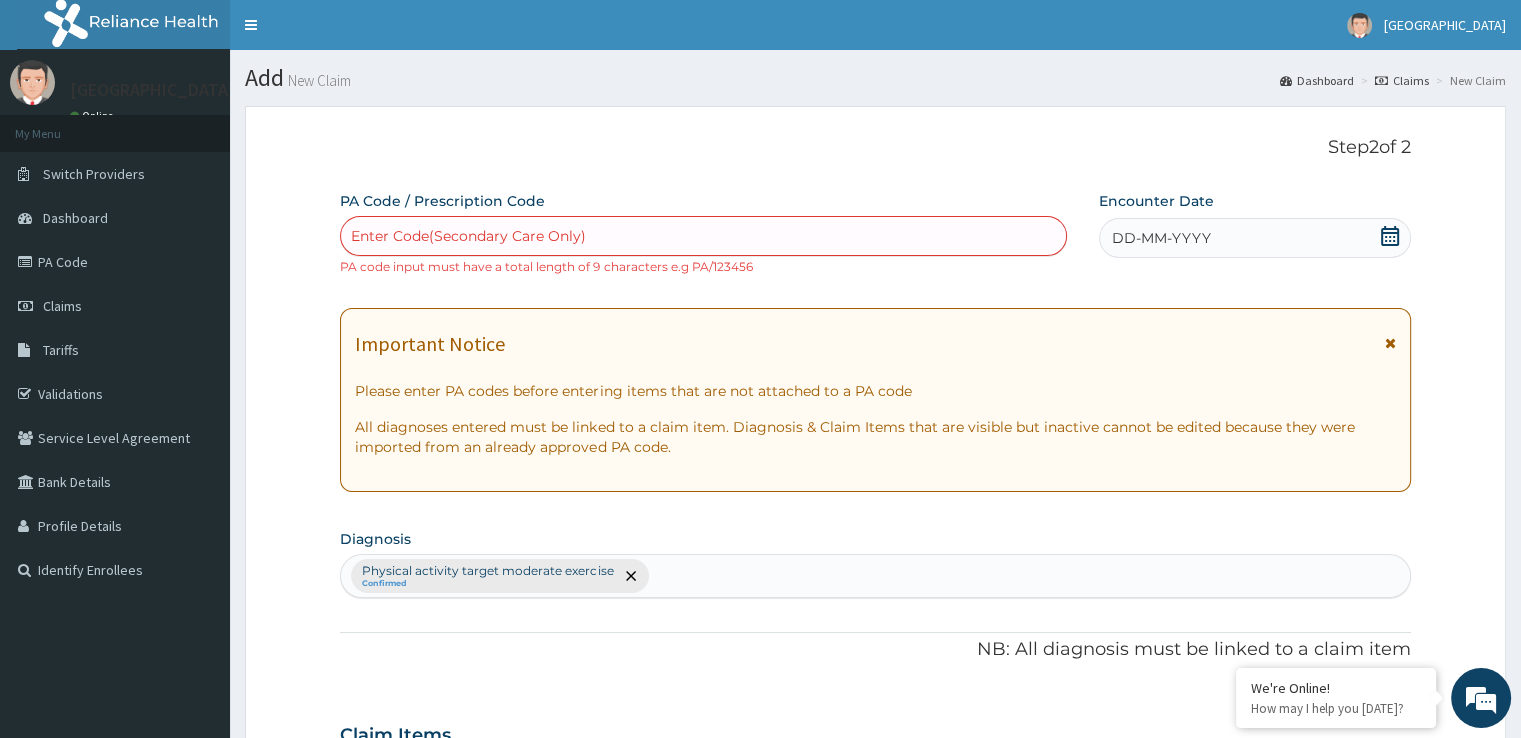 click 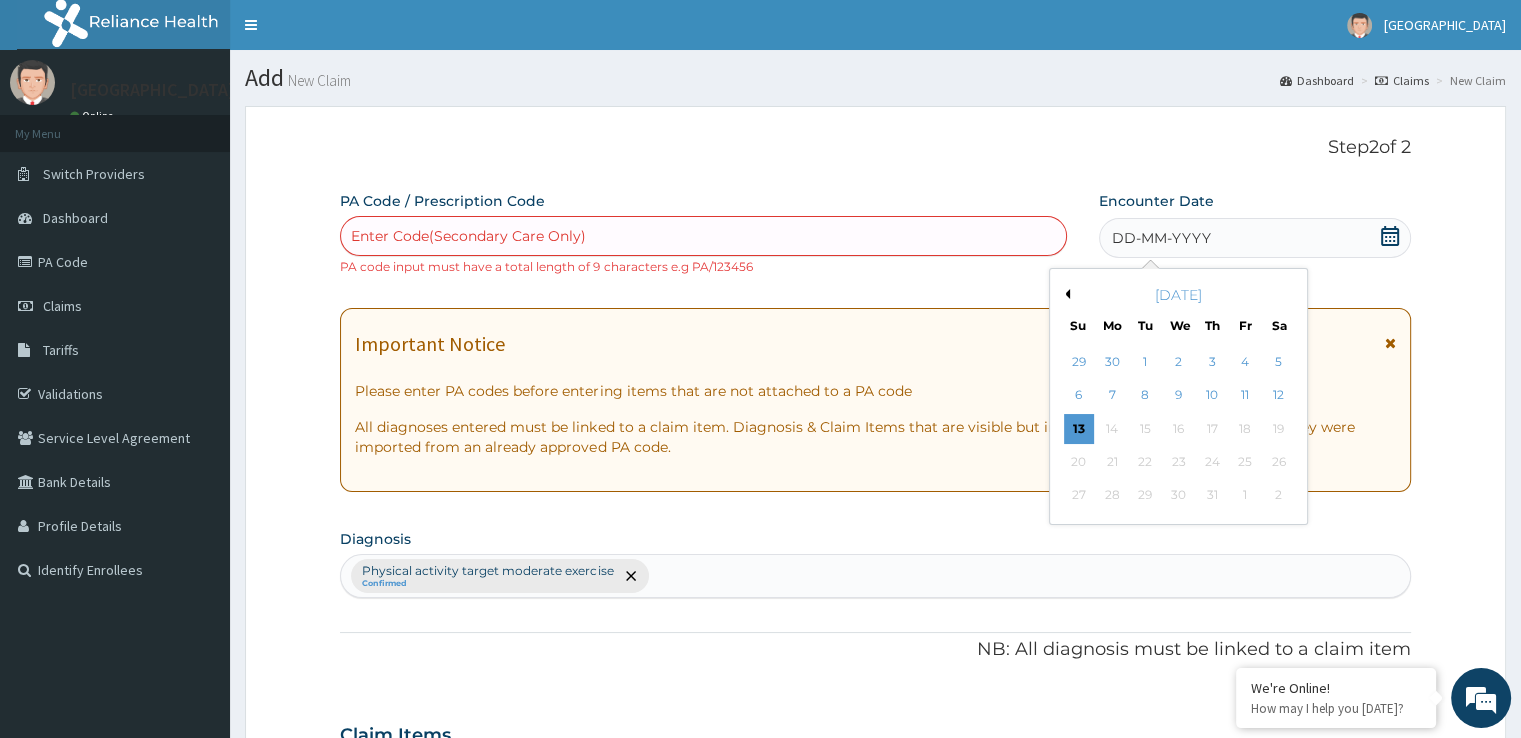 click on "July 2025" at bounding box center [1178, 295] 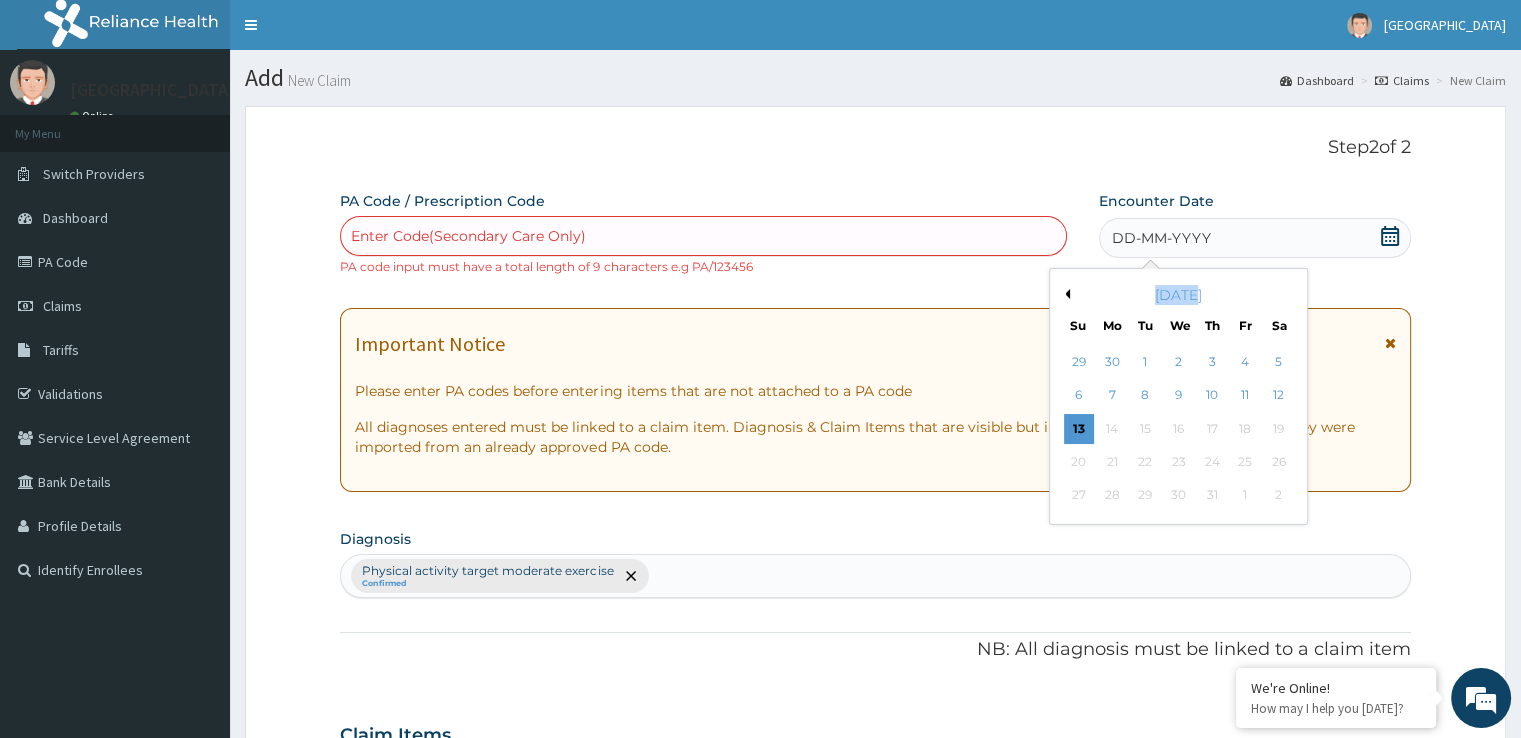 click on "July 2025" at bounding box center [1178, 295] 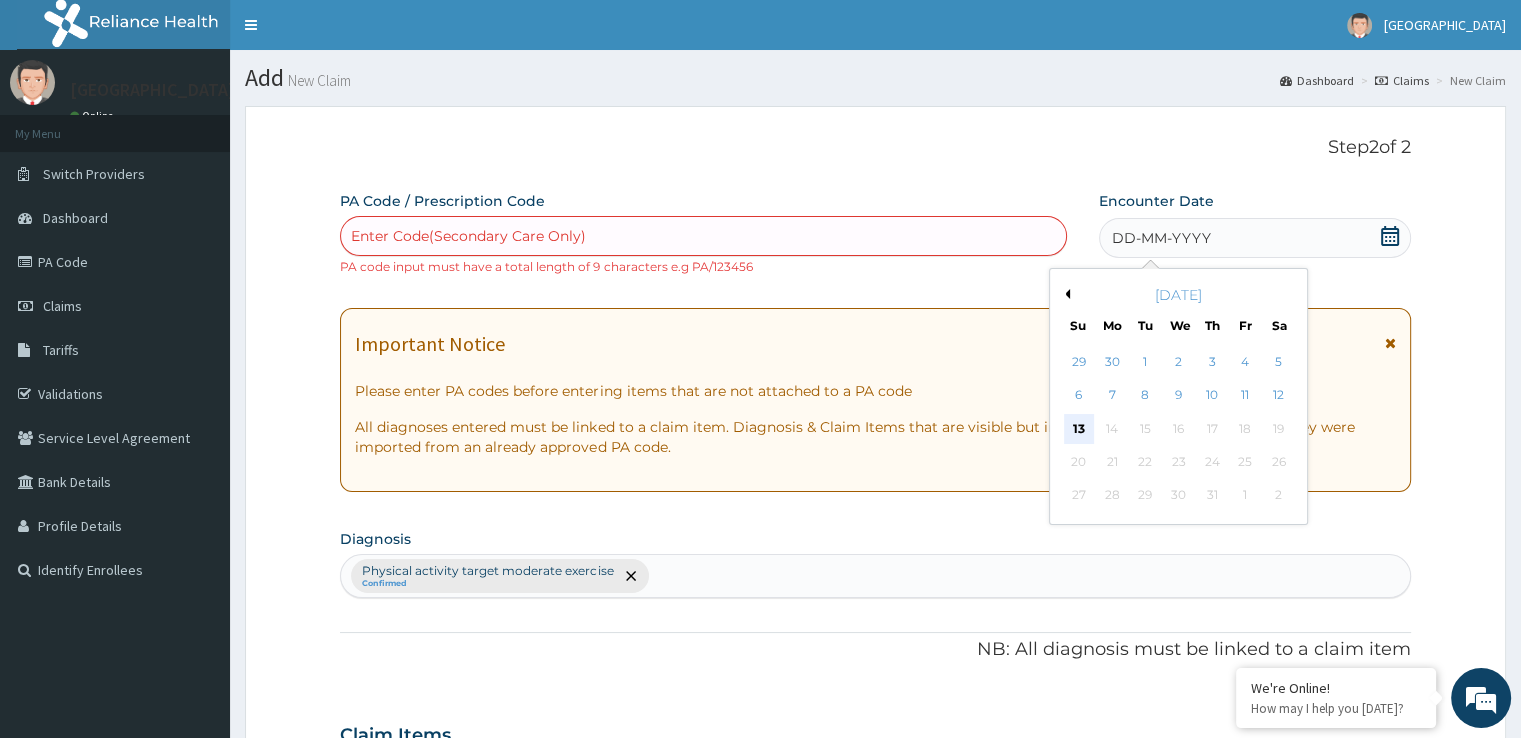 click on "13" at bounding box center (1079, 429) 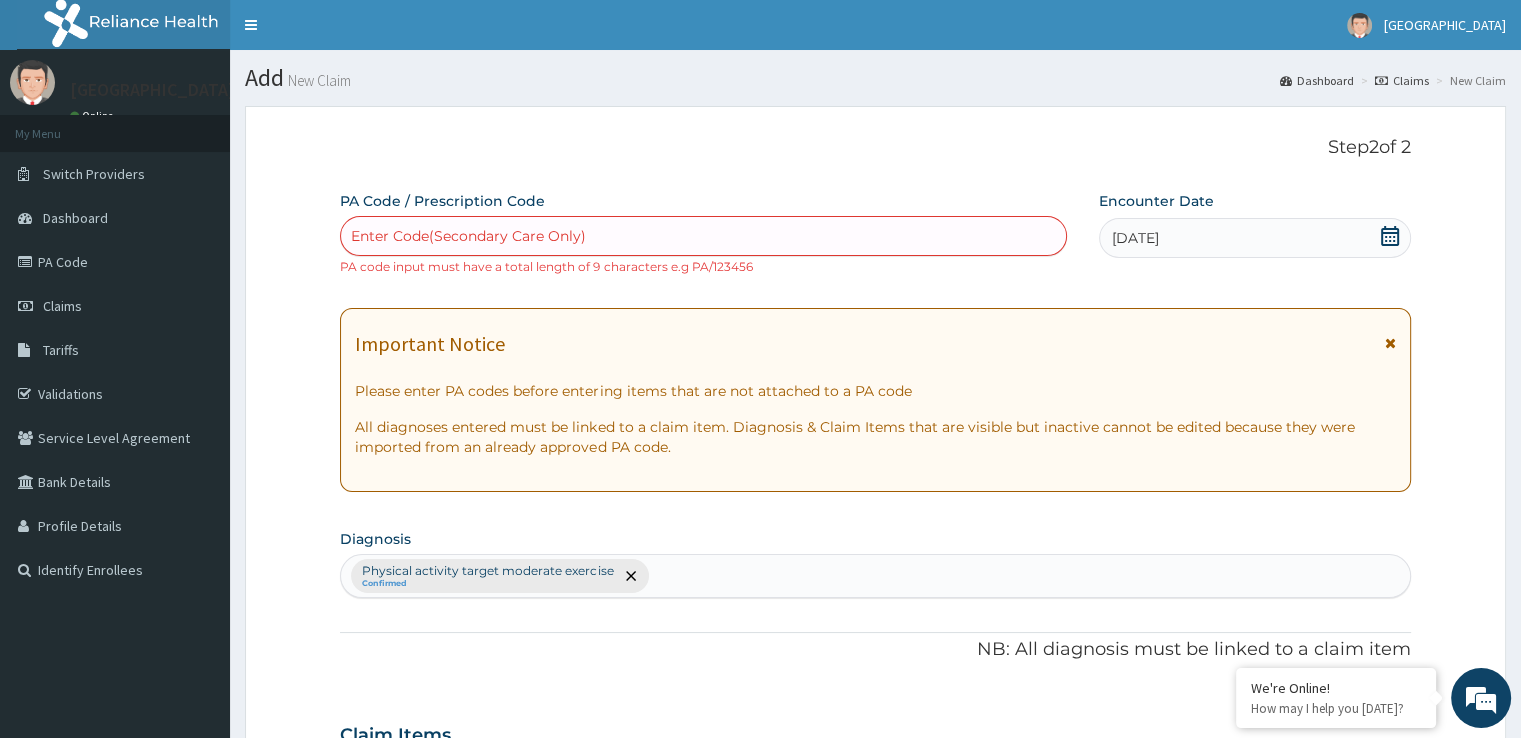 click 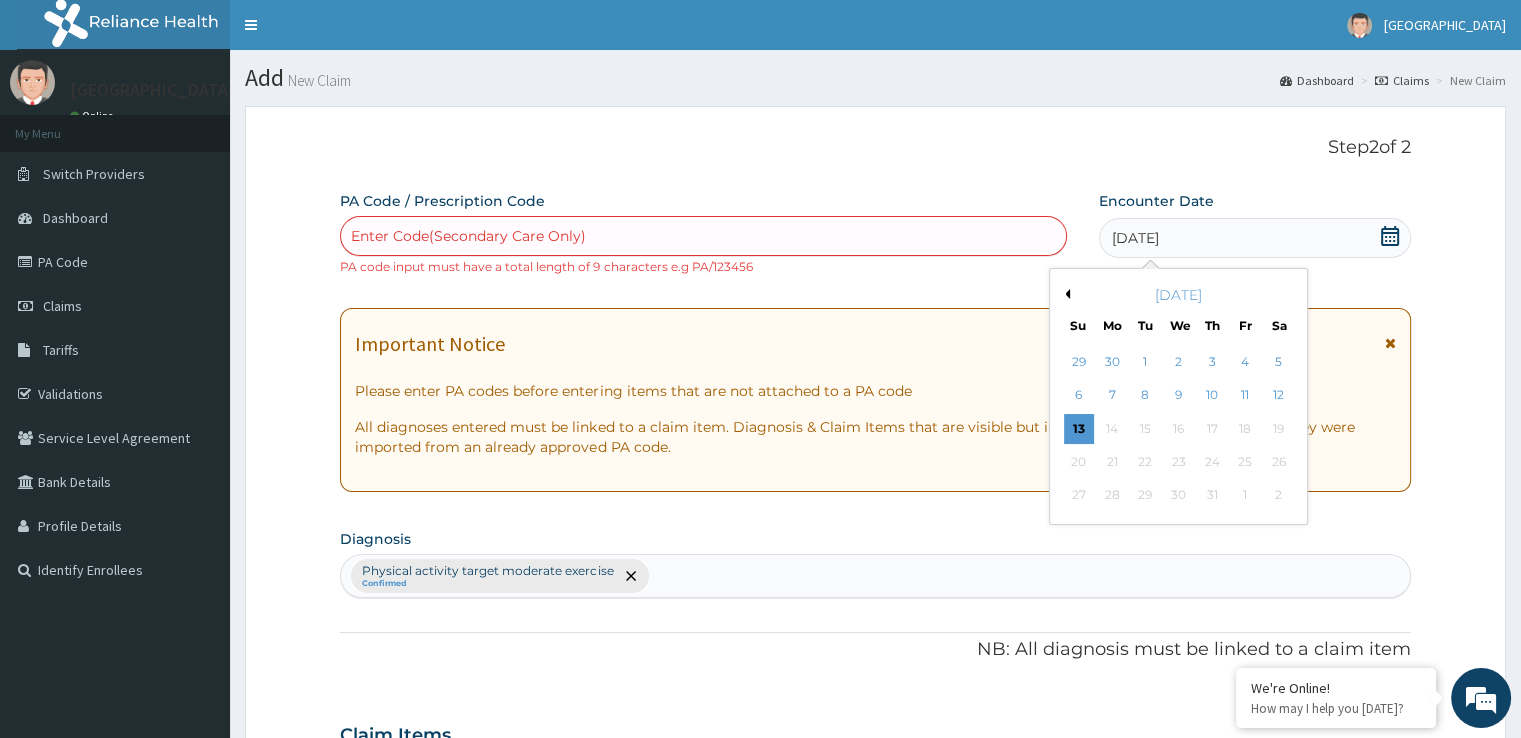 click on "Previous Month" at bounding box center [1065, 294] 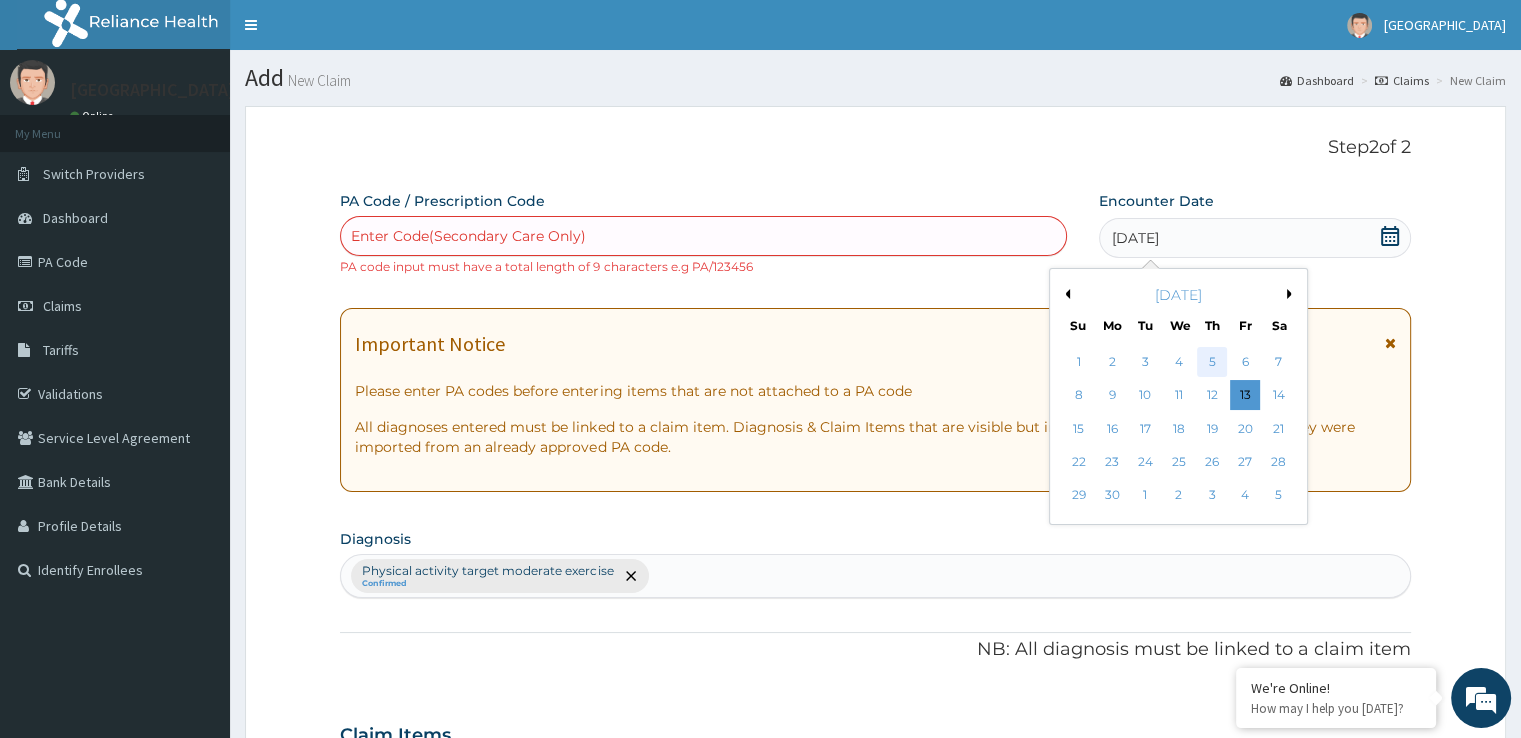 click on "5" at bounding box center [1212, 362] 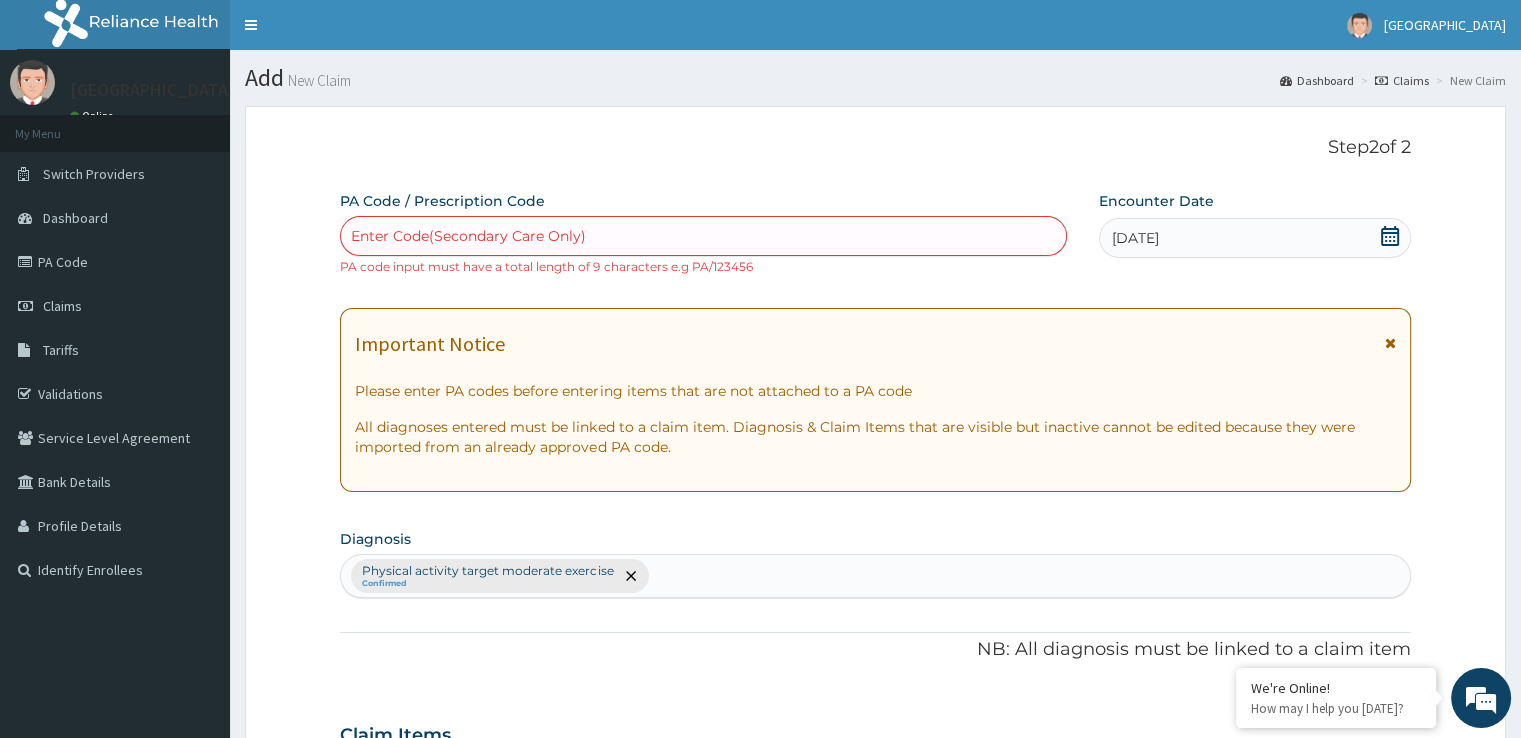 click on "Enter Code(Secondary Care Only)" at bounding box center (703, 236) 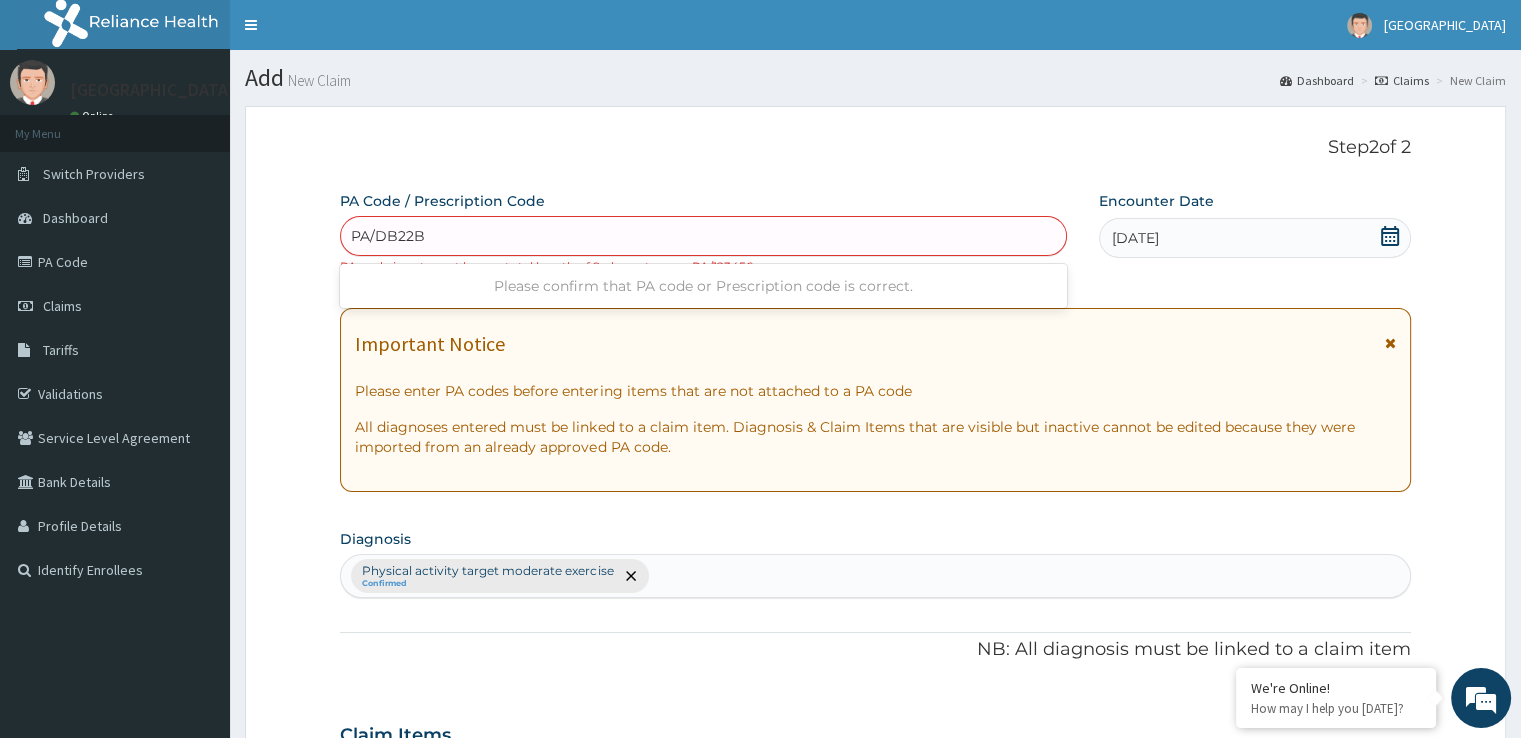 type on "PA/DB22B4" 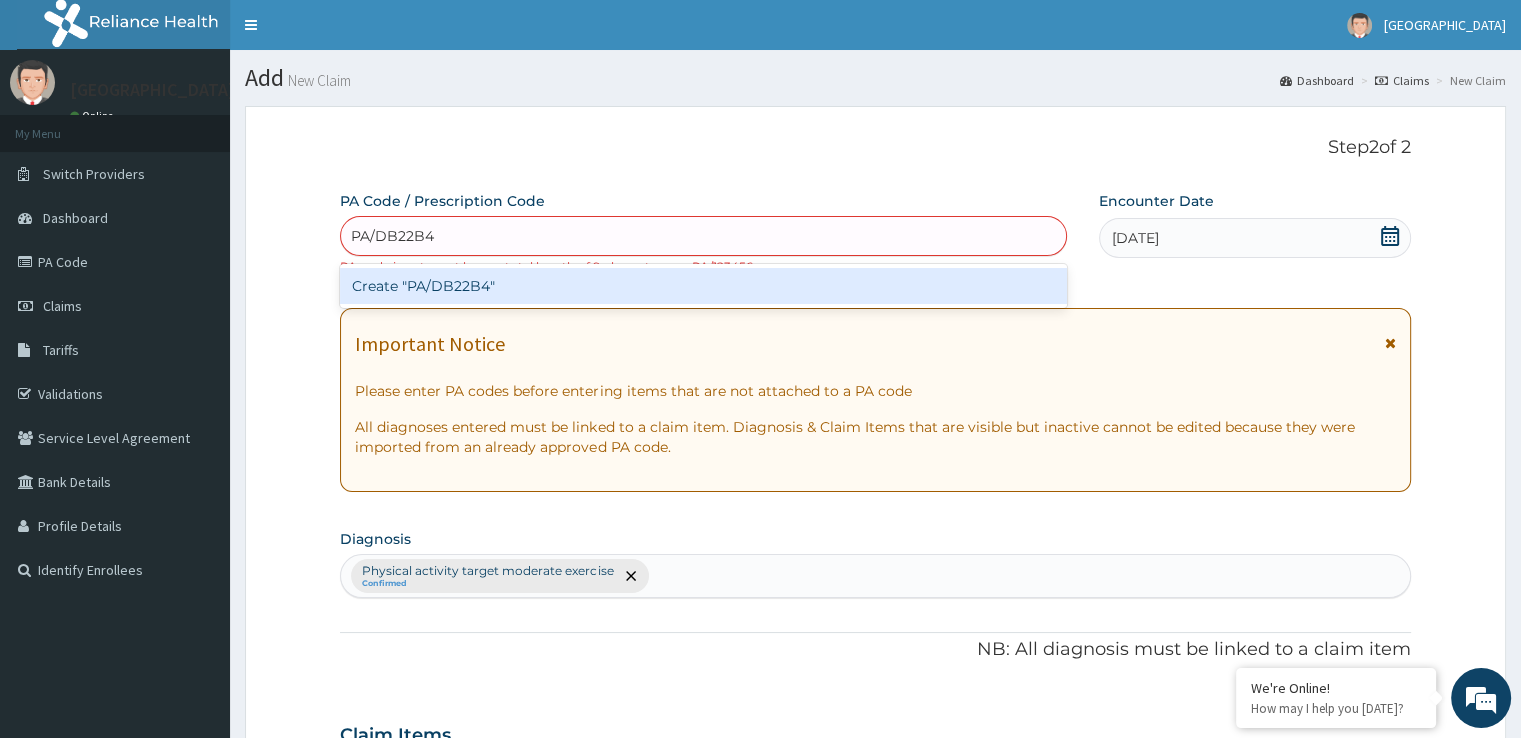 click on "Create "PA/DB22B4"" at bounding box center [703, 286] 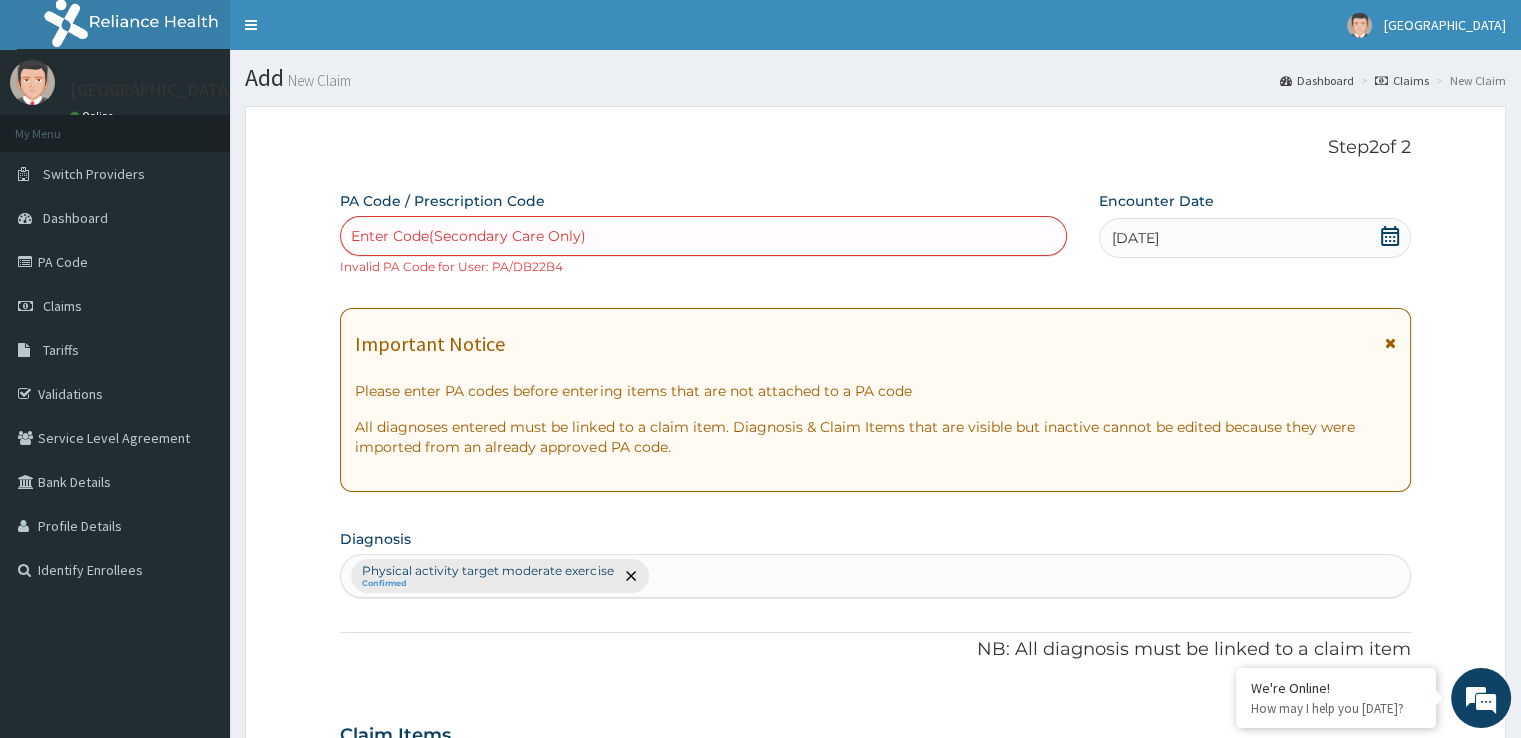 click on "Enter Code(Secondary Care Only)" at bounding box center [468, 236] 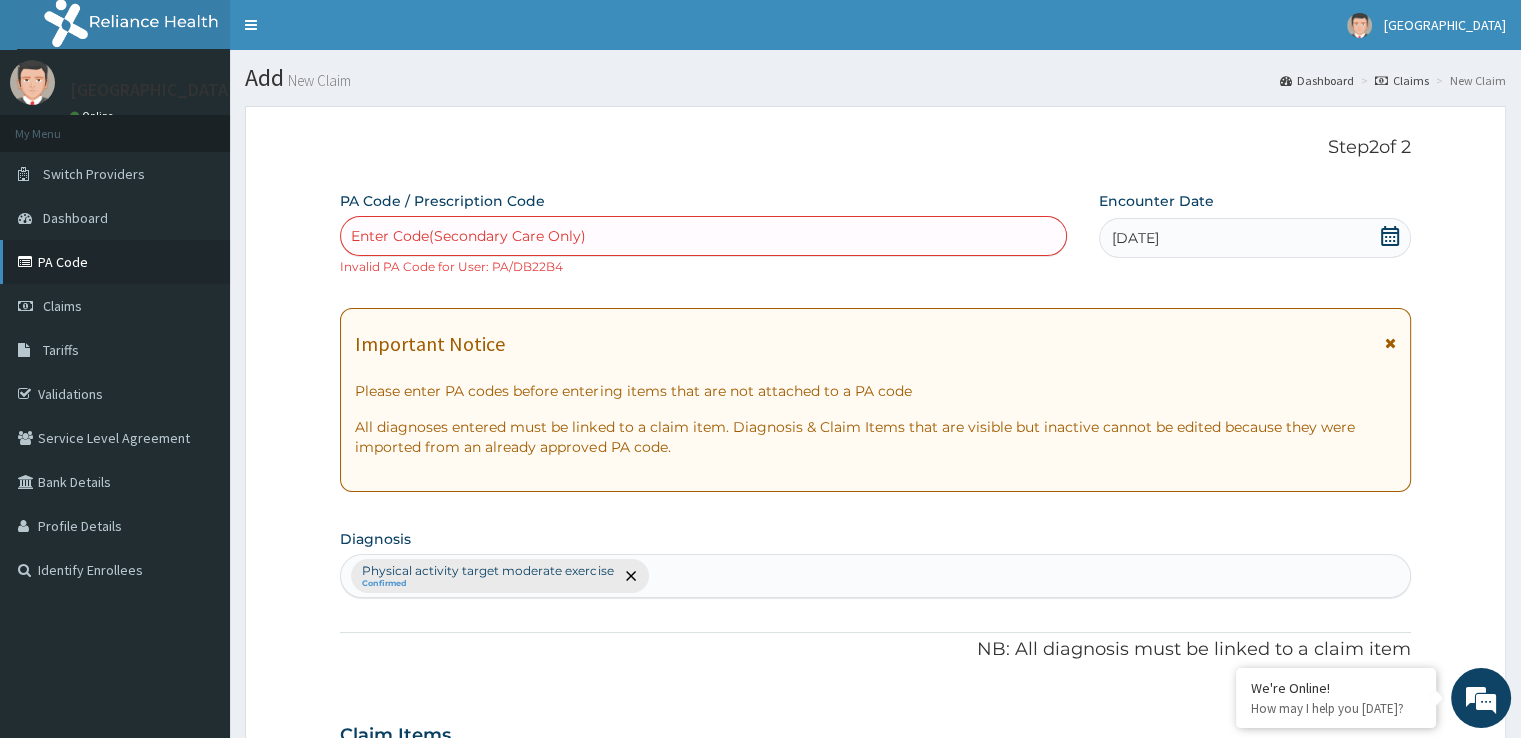 click on "PA Code" at bounding box center (115, 262) 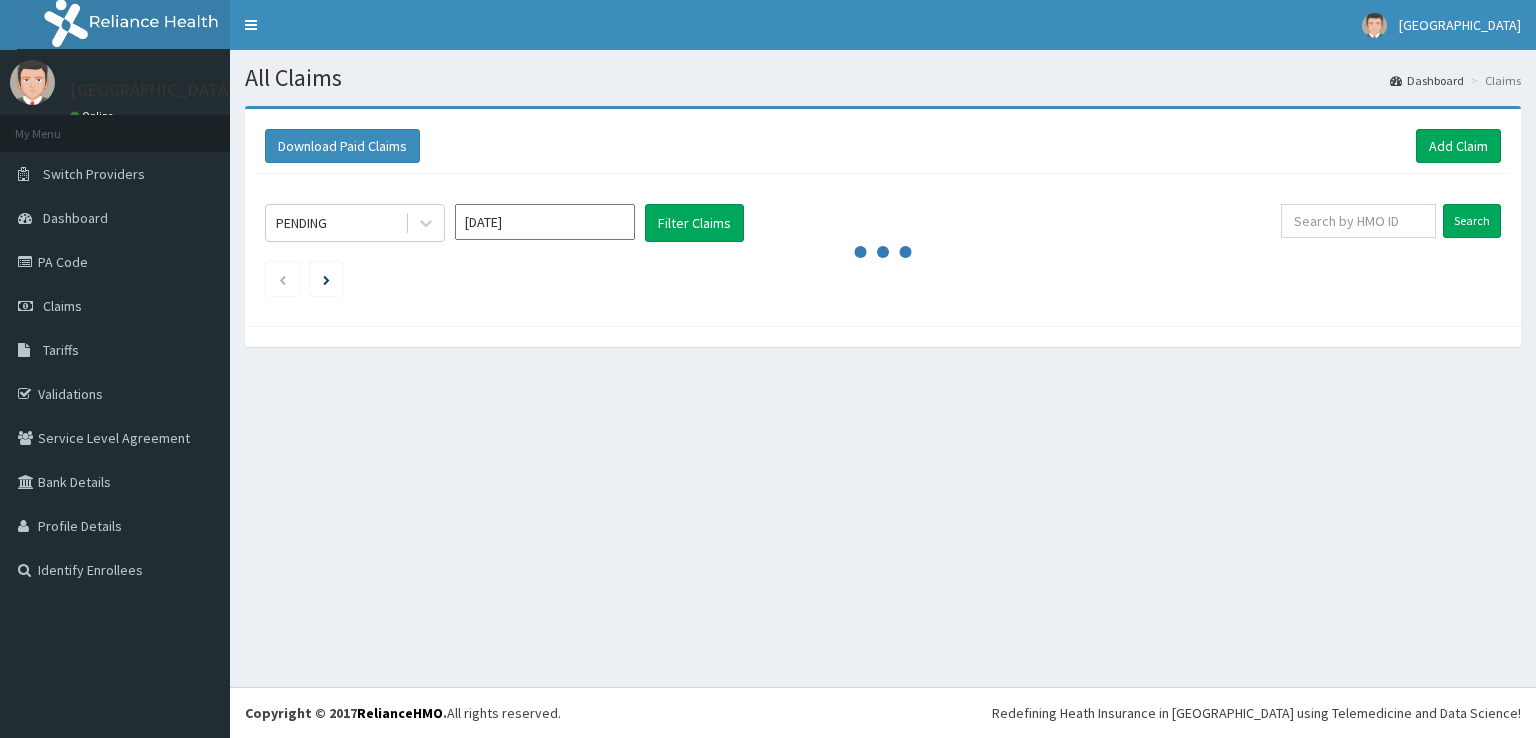 scroll, scrollTop: 0, scrollLeft: 0, axis: both 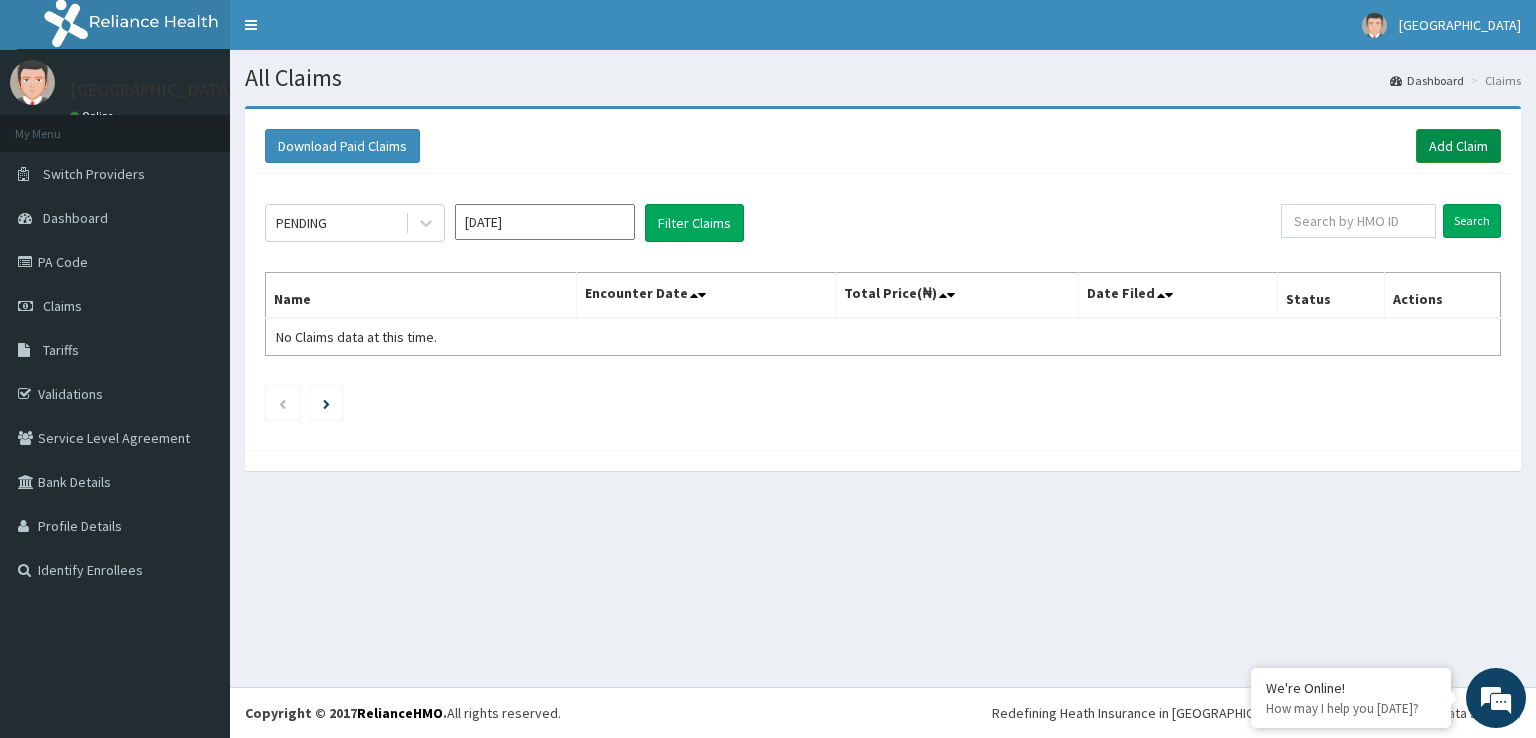 click on "Add Claim" at bounding box center (1458, 146) 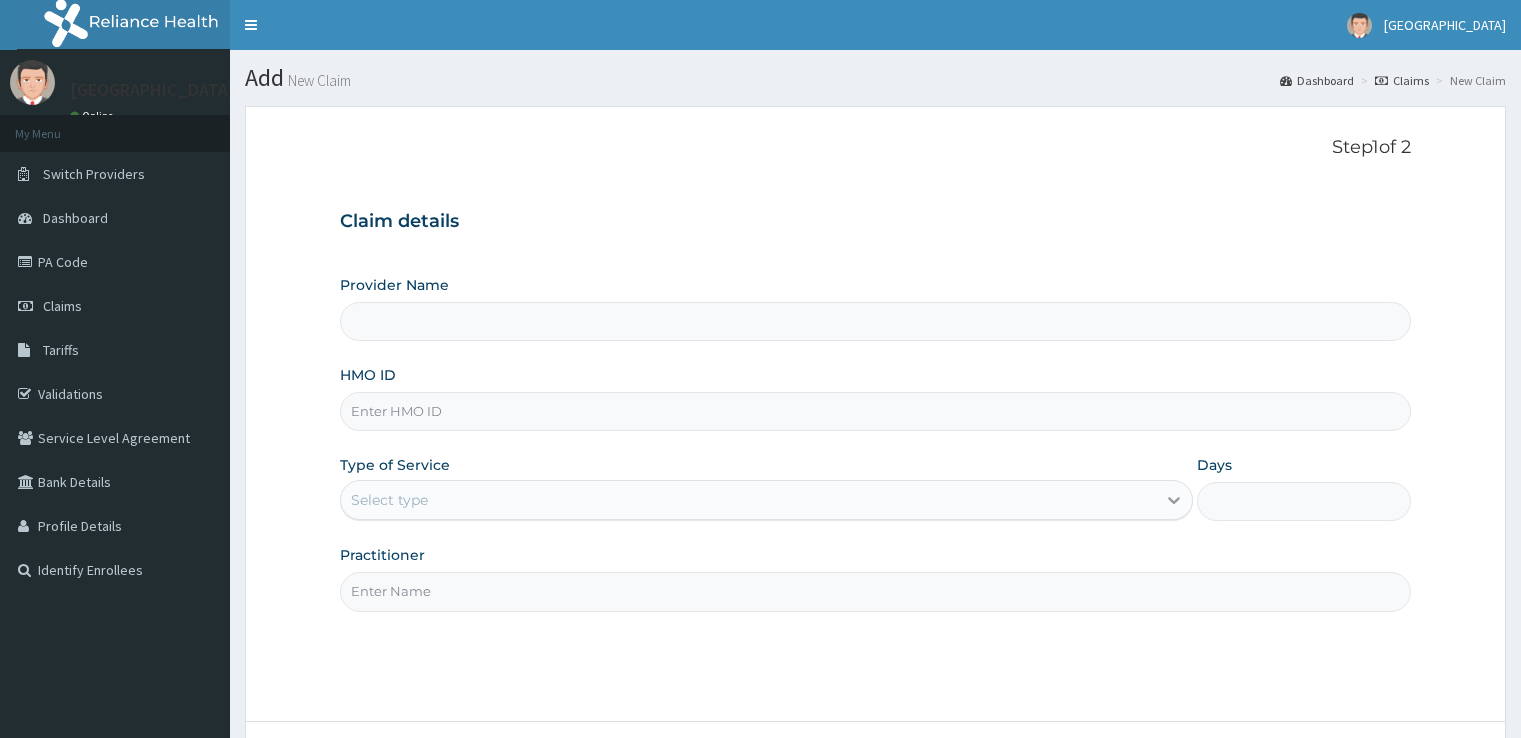 scroll, scrollTop: 0, scrollLeft: 0, axis: both 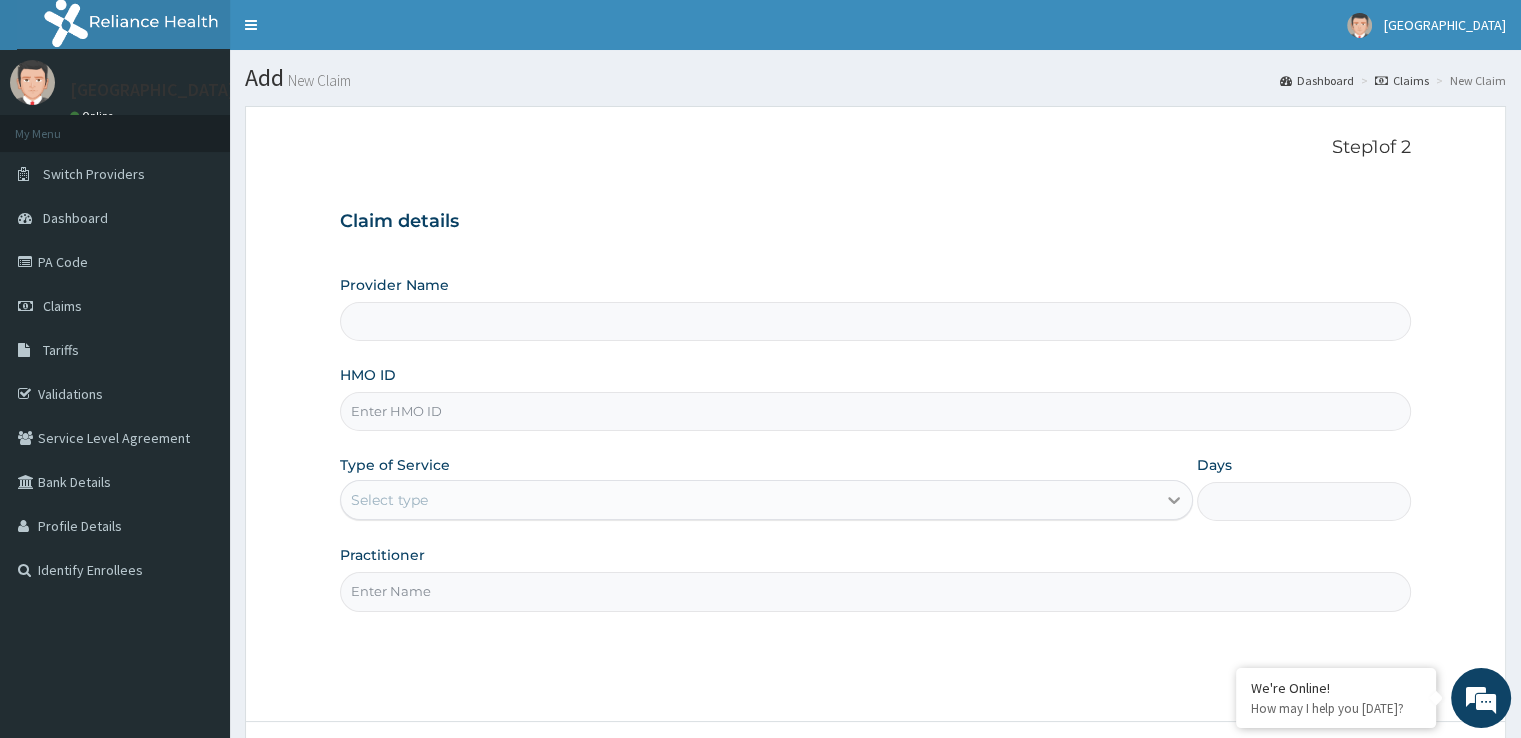 type on "[GEOGRAPHIC_DATA]" 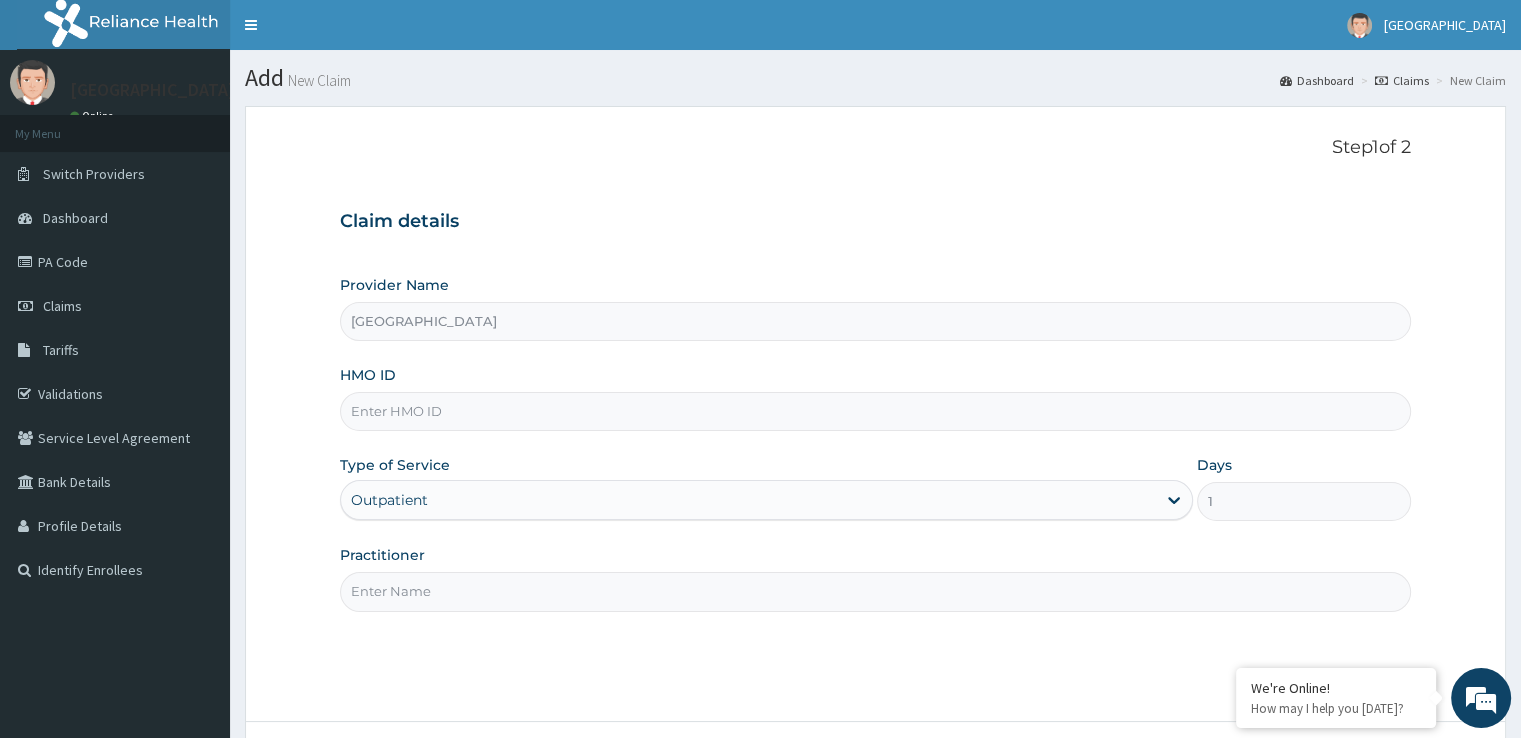 click on "HMO ID" at bounding box center (875, 411) 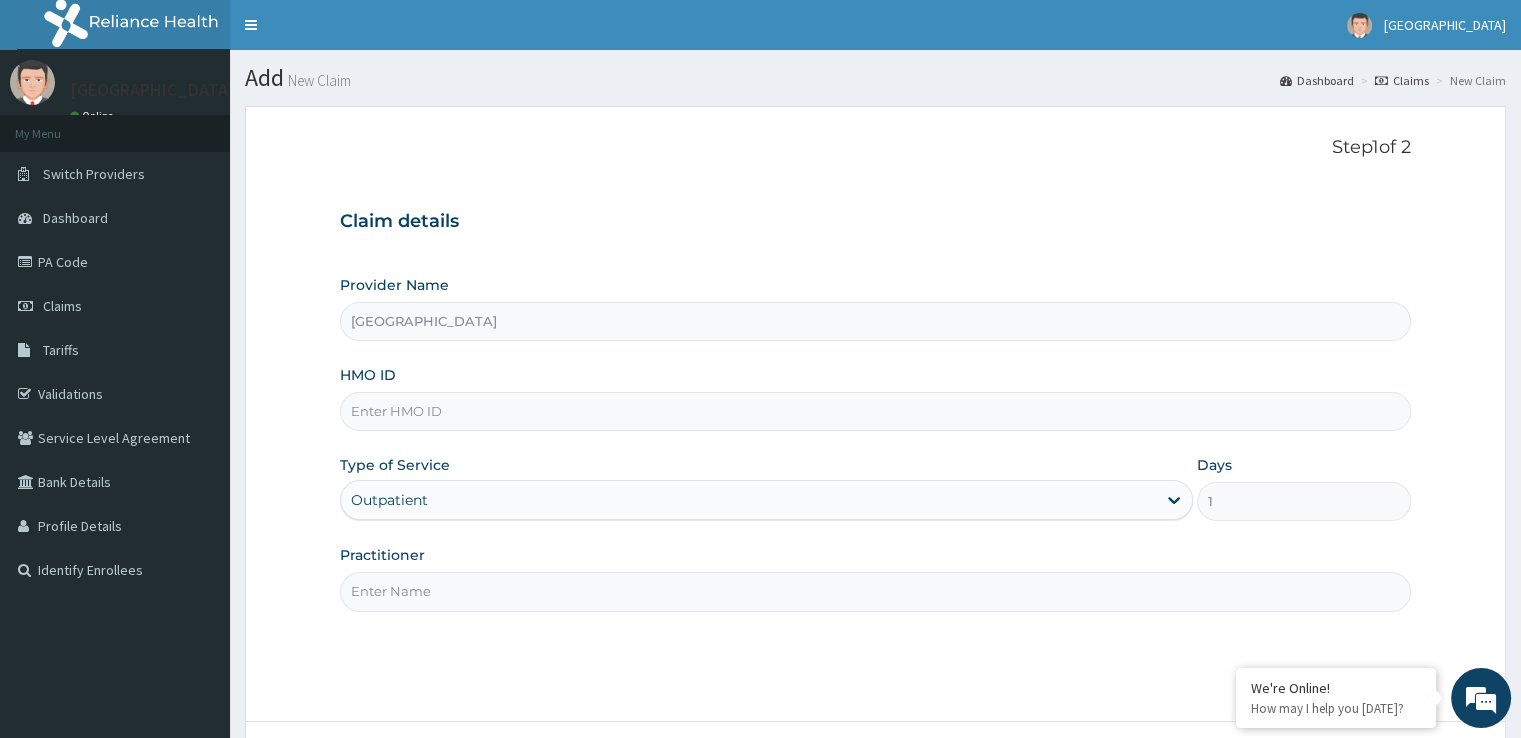 scroll, scrollTop: 0, scrollLeft: 0, axis: both 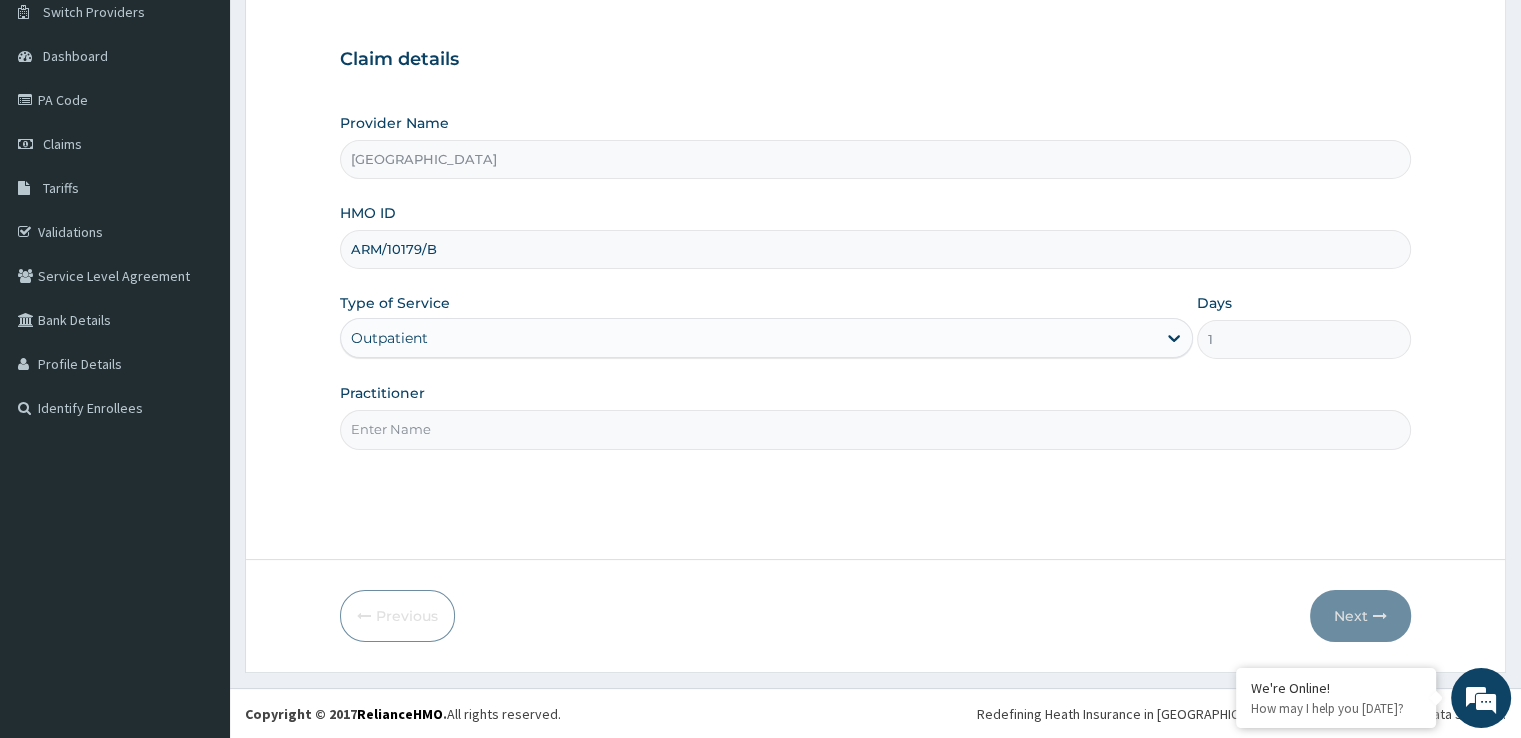 type on "ARM/10179/B" 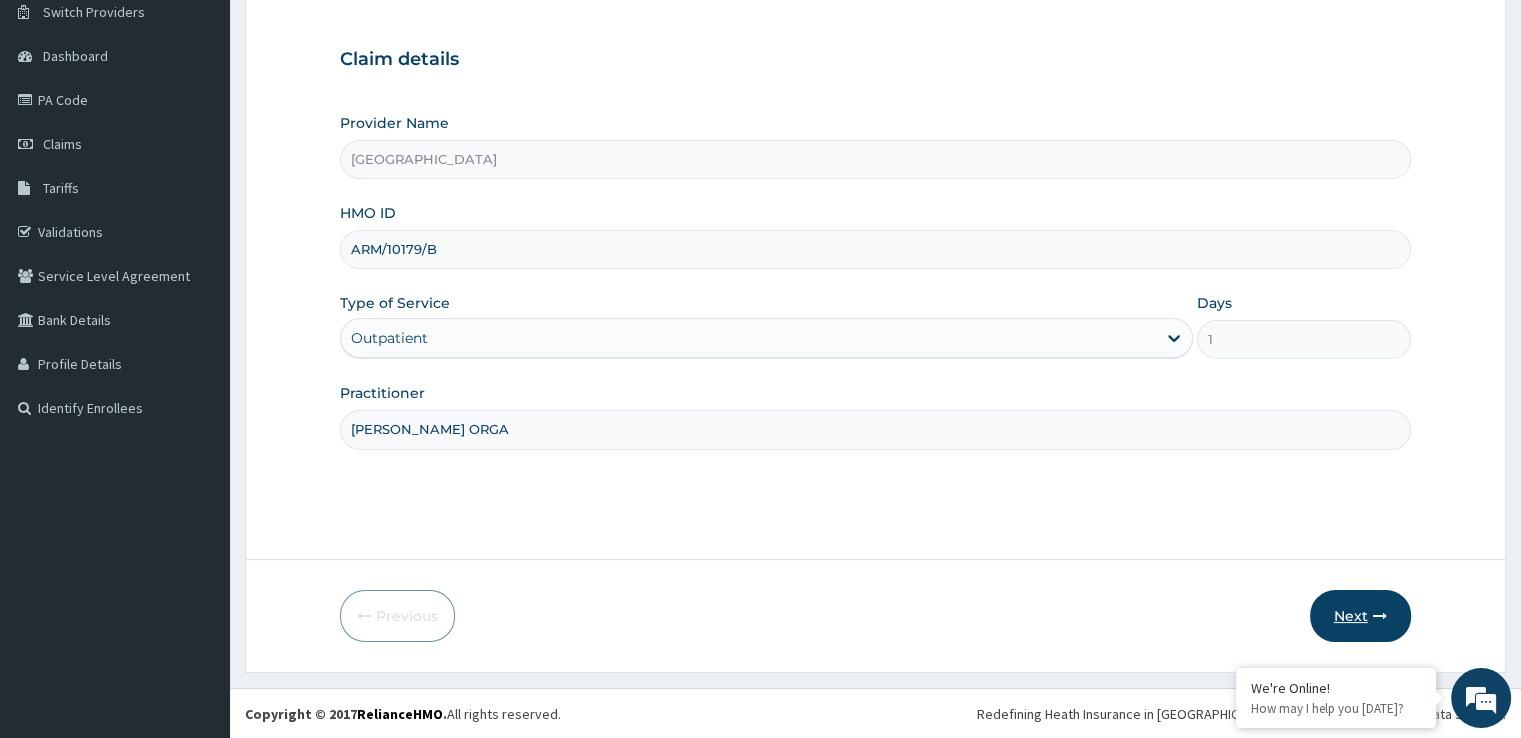 type on "KAASE ORGA" 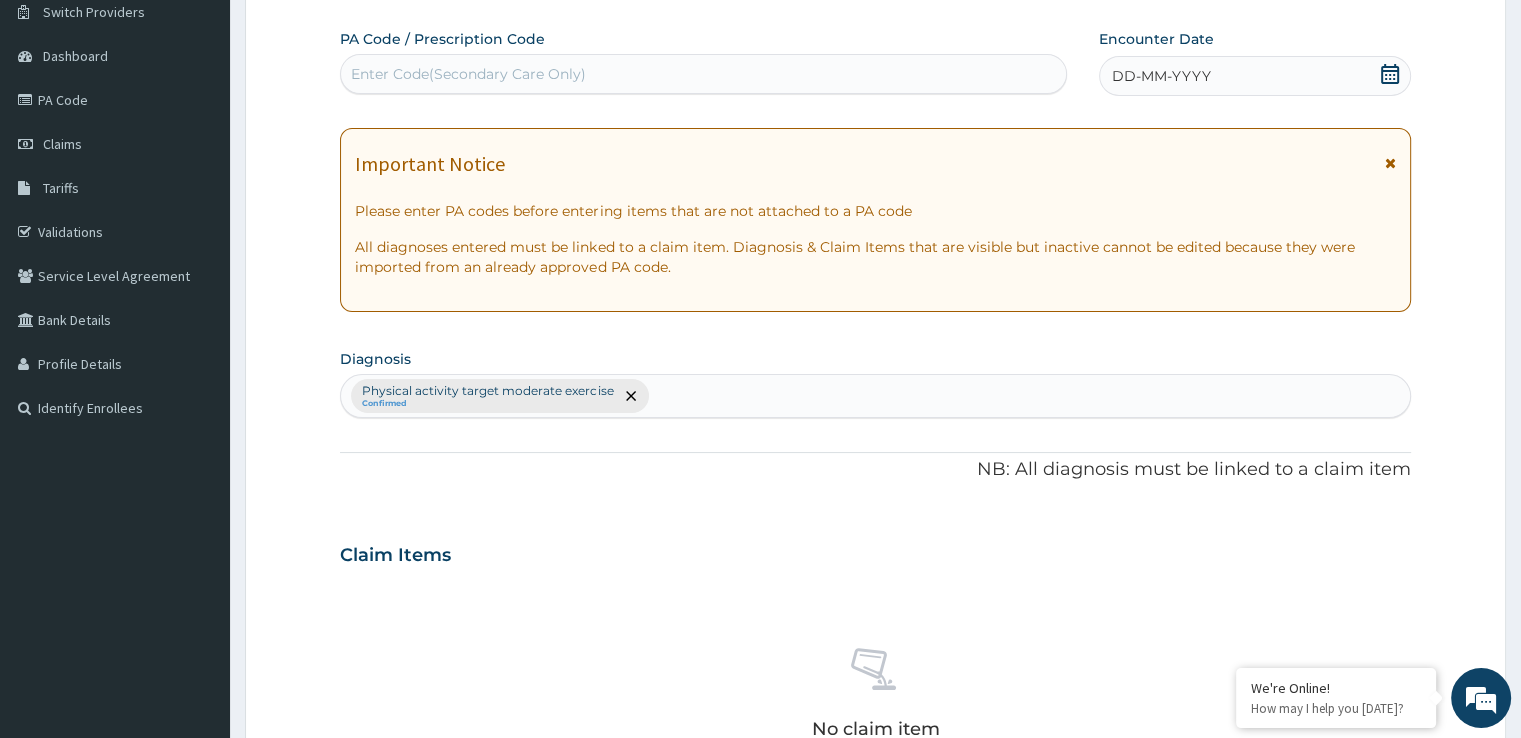 click on "Enter Code(Secondary Care Only)" at bounding box center (468, 74) 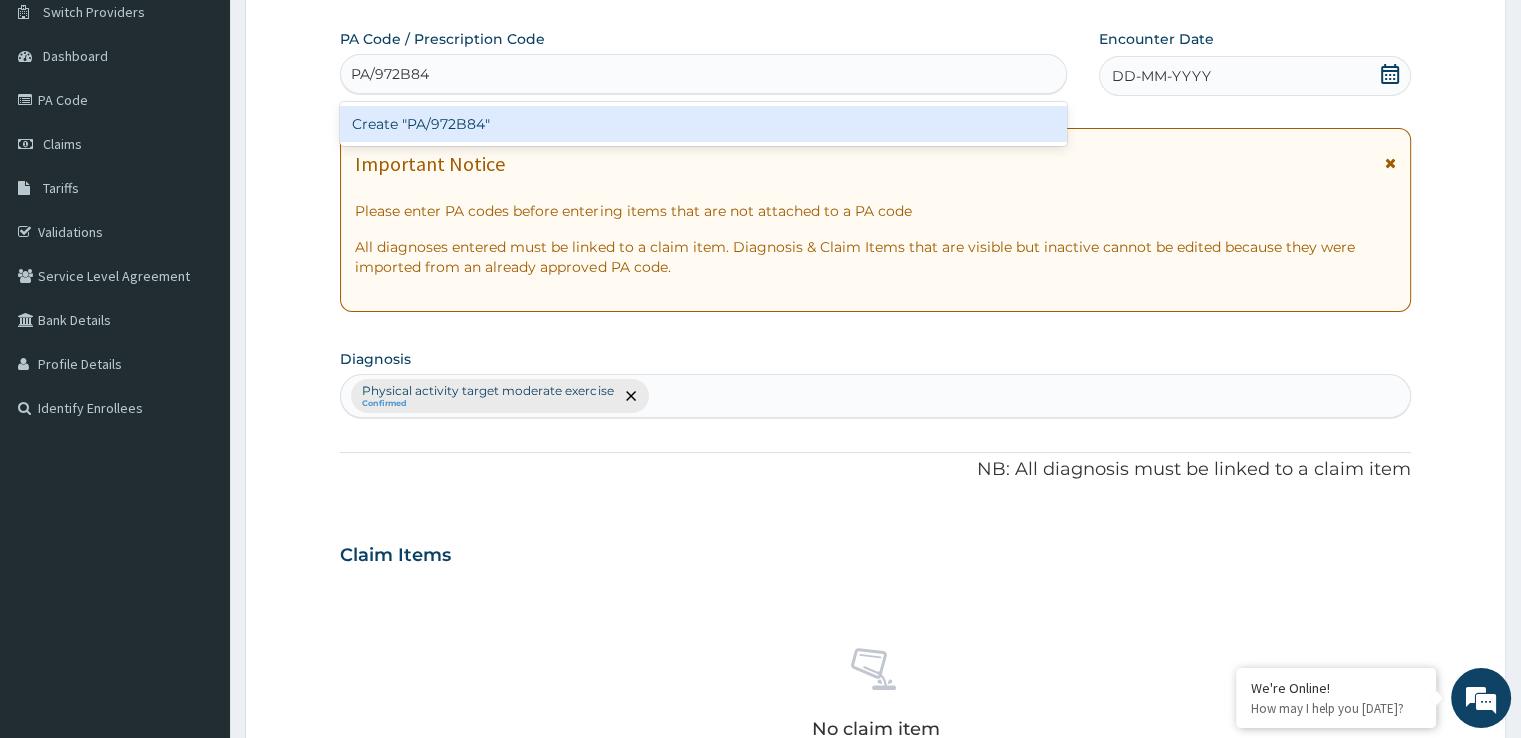 type on "PA/972B84" 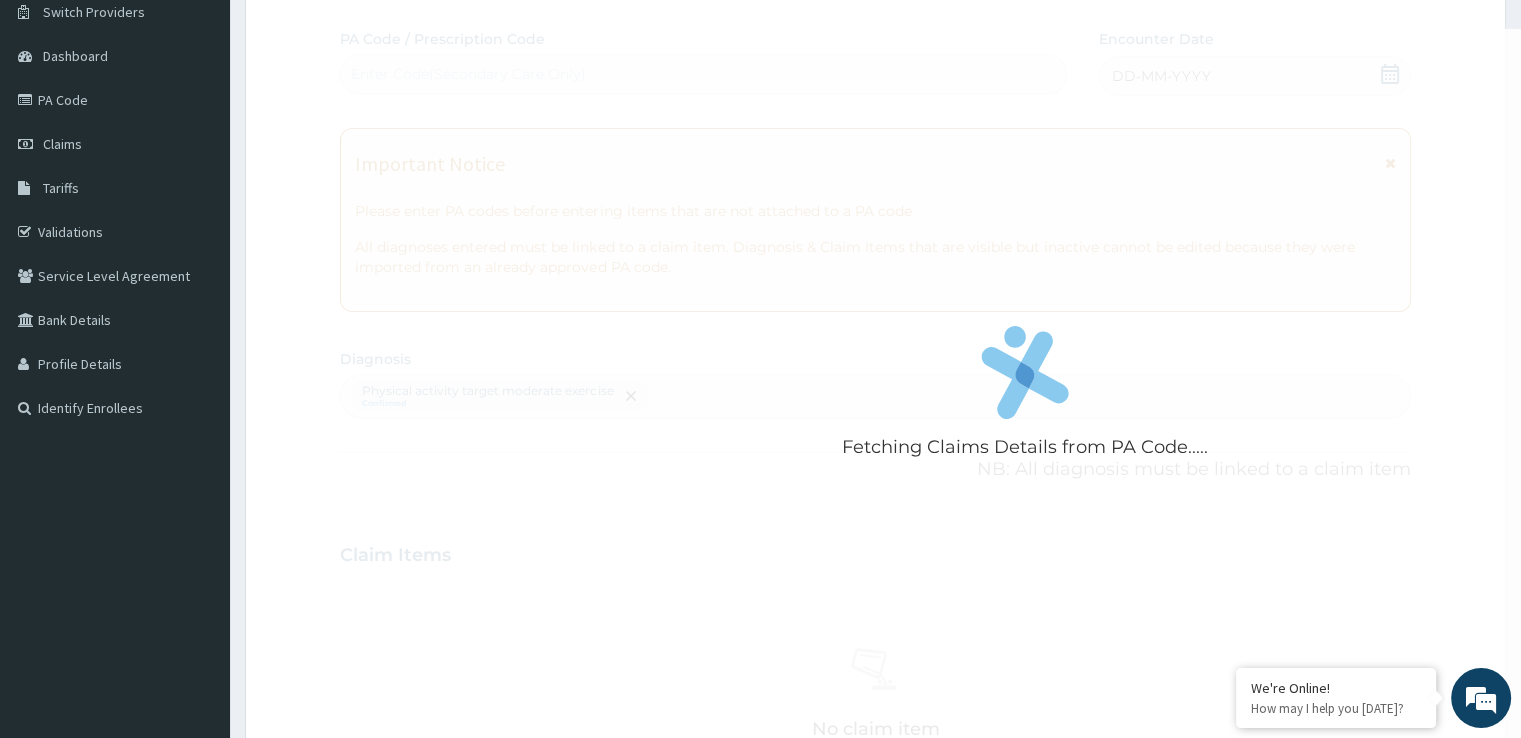 click on "Fetching Claims Details from PA Code..... PA Code / Prescription Code Enter Code(Secondary Care Only) Encounter Date DD-MM-YYYY Important Notice Please enter PA codes before entering items that are not attached to a PA code   All diagnoses entered must be linked to a claim item. Diagnosis & Claim Items that are visible but inactive cannot be edited because they were imported from an already approved PA code. Diagnosis Physical activity target moderate exercise Confirmed NB: All diagnosis must be linked to a claim item Claim Items No claim item Types Select Type Item Select Item Pair Diagnosis Physical activity target moder... Unit Price 0 Add Comment" at bounding box center [875, 549] 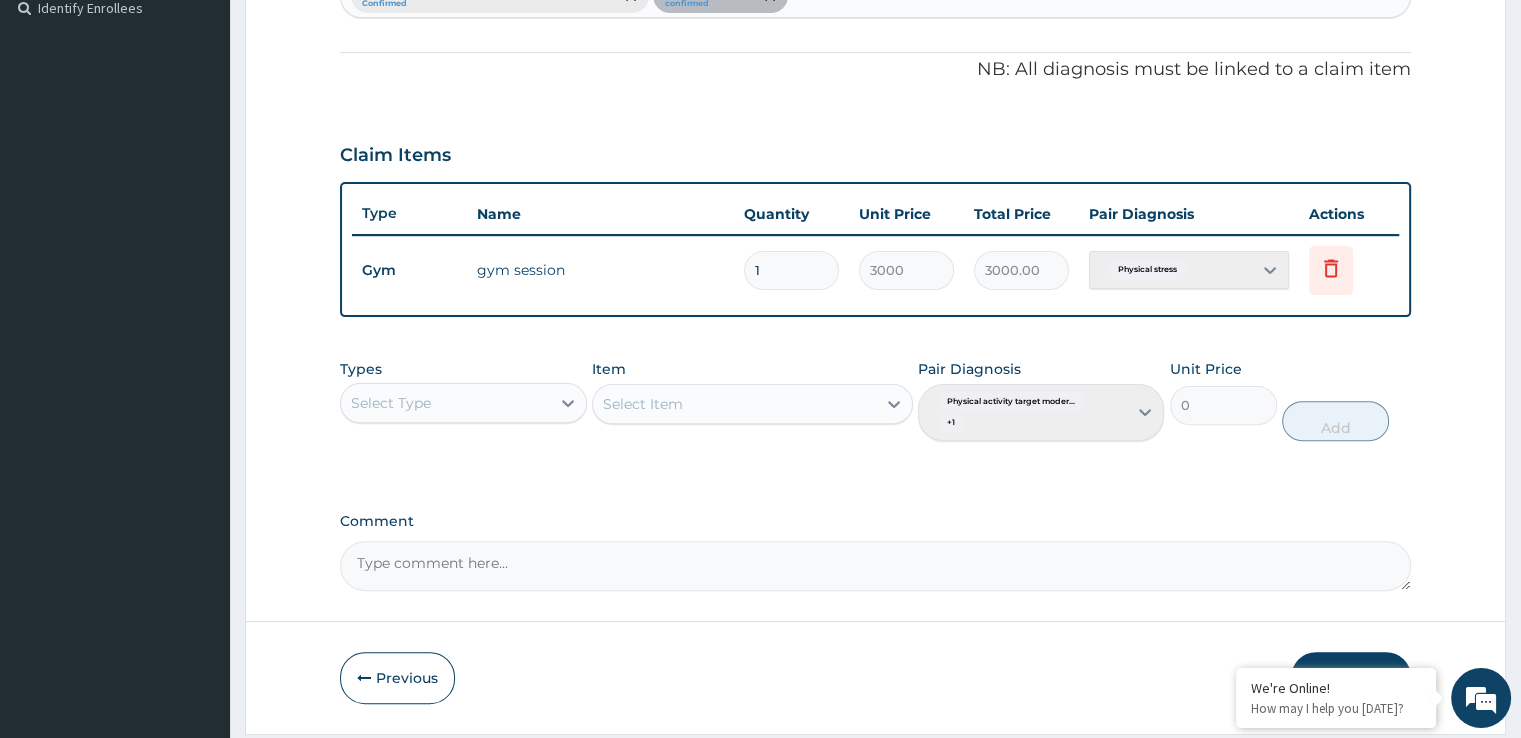 scroll, scrollTop: 622, scrollLeft: 0, axis: vertical 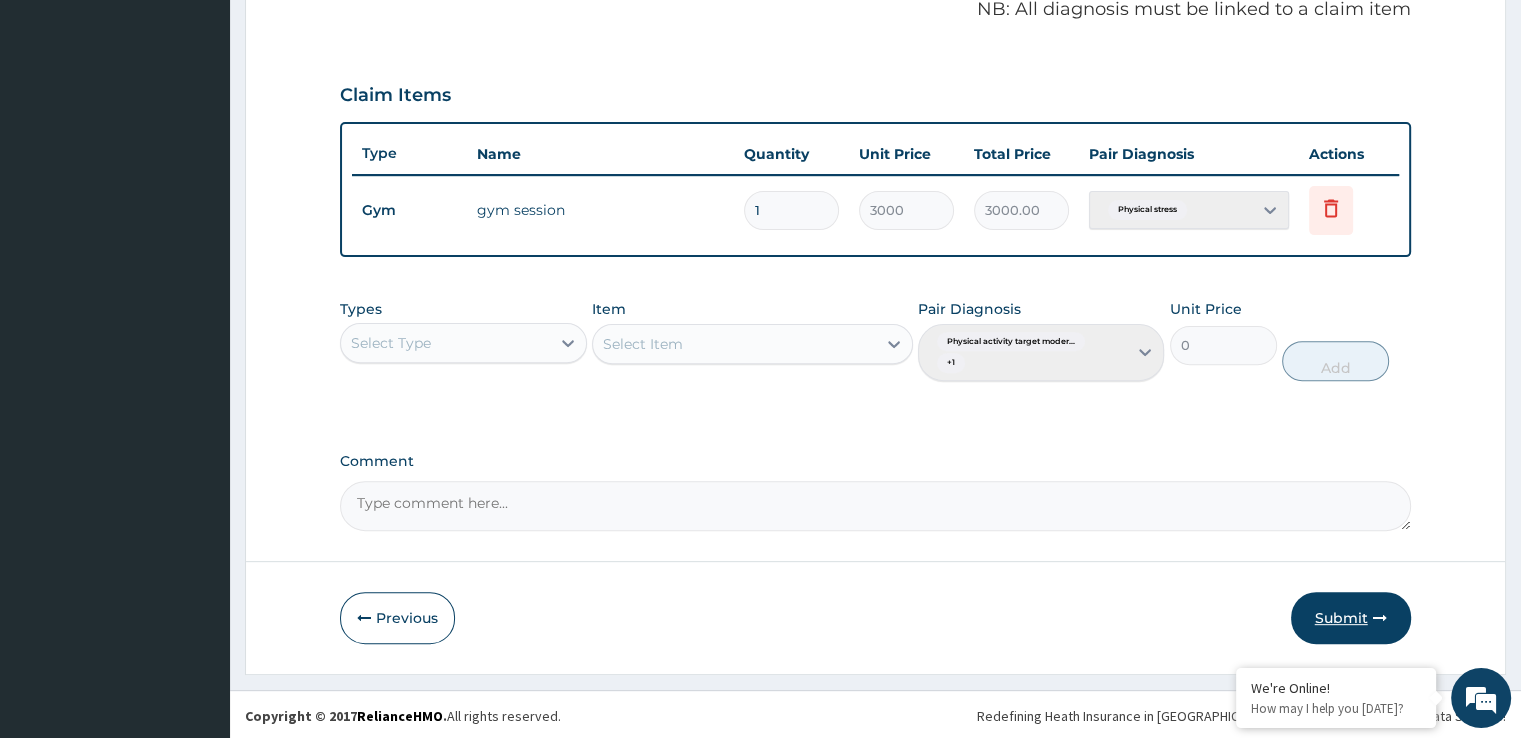 click on "Submit" at bounding box center (1351, 618) 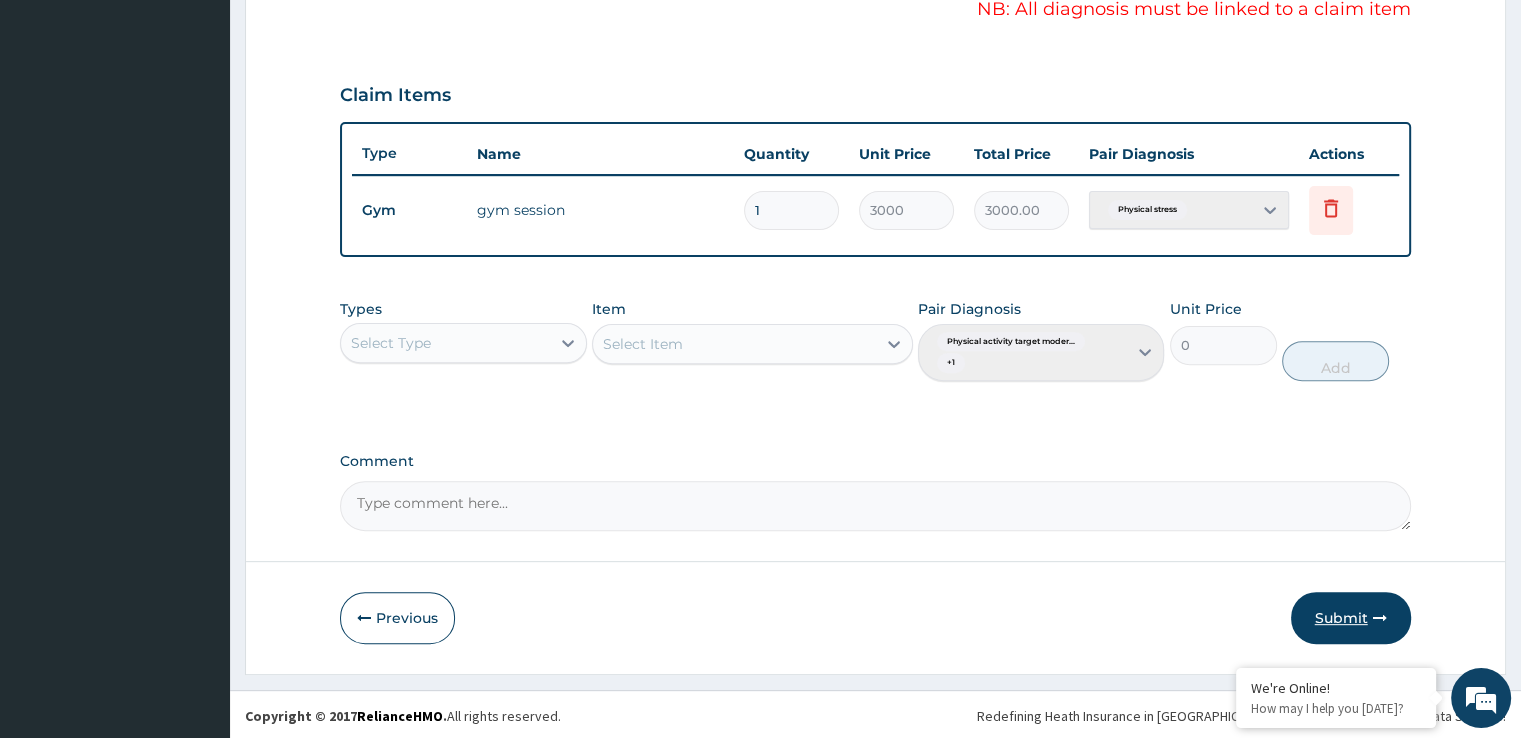 click on "Submit" at bounding box center (1351, 618) 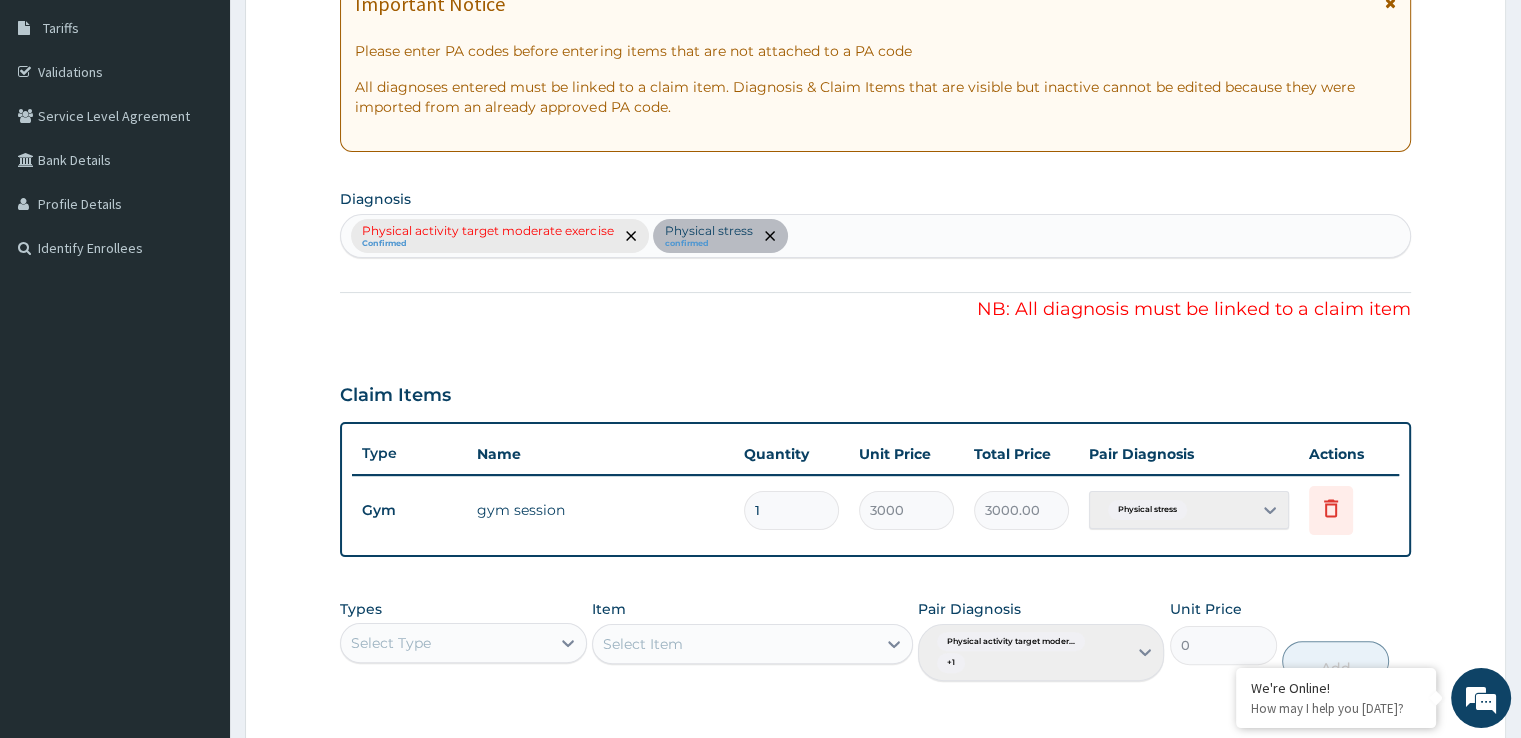 scroll, scrollTop: 222, scrollLeft: 0, axis: vertical 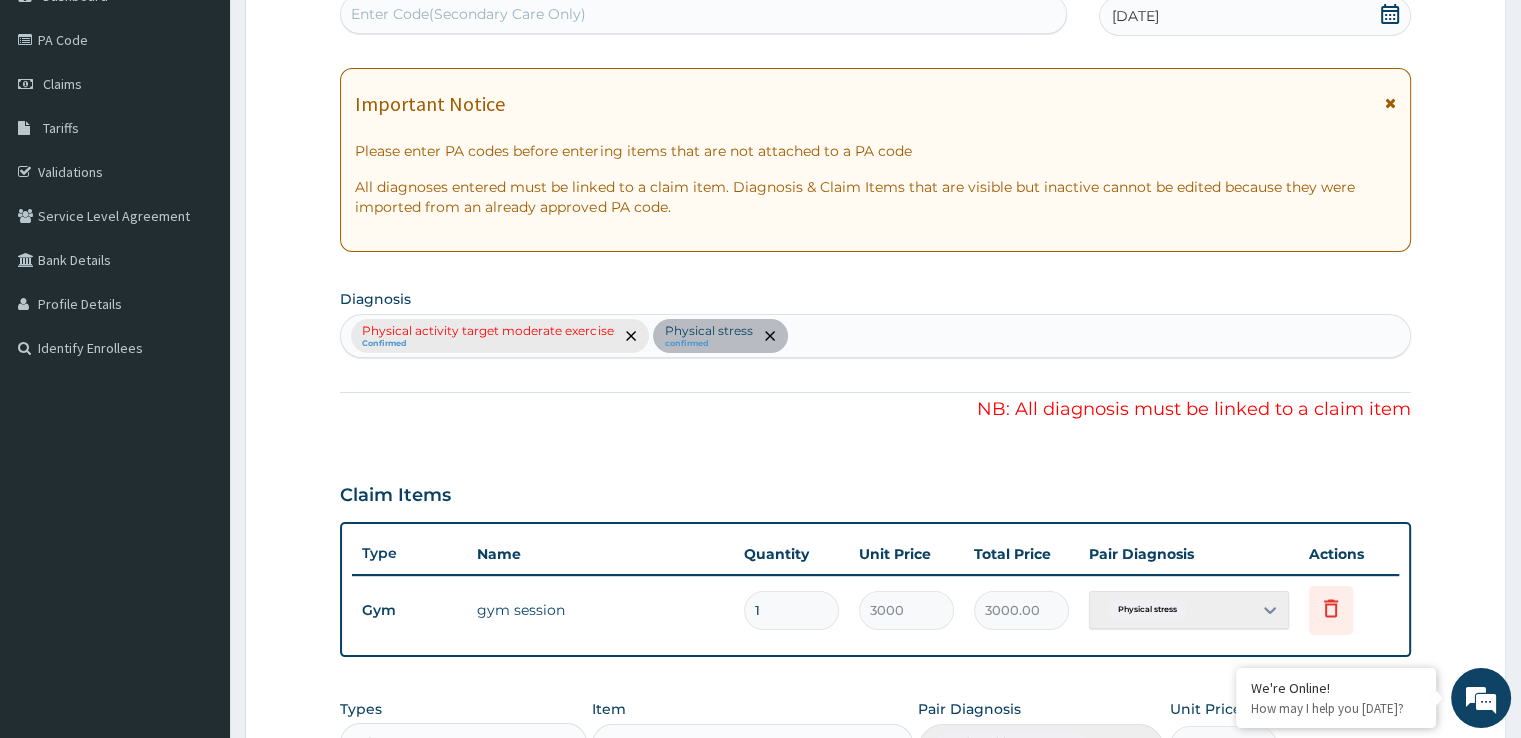 click on "Physical activity target moderate exercise Confirmed Physical stress confirmed" at bounding box center [875, 336] 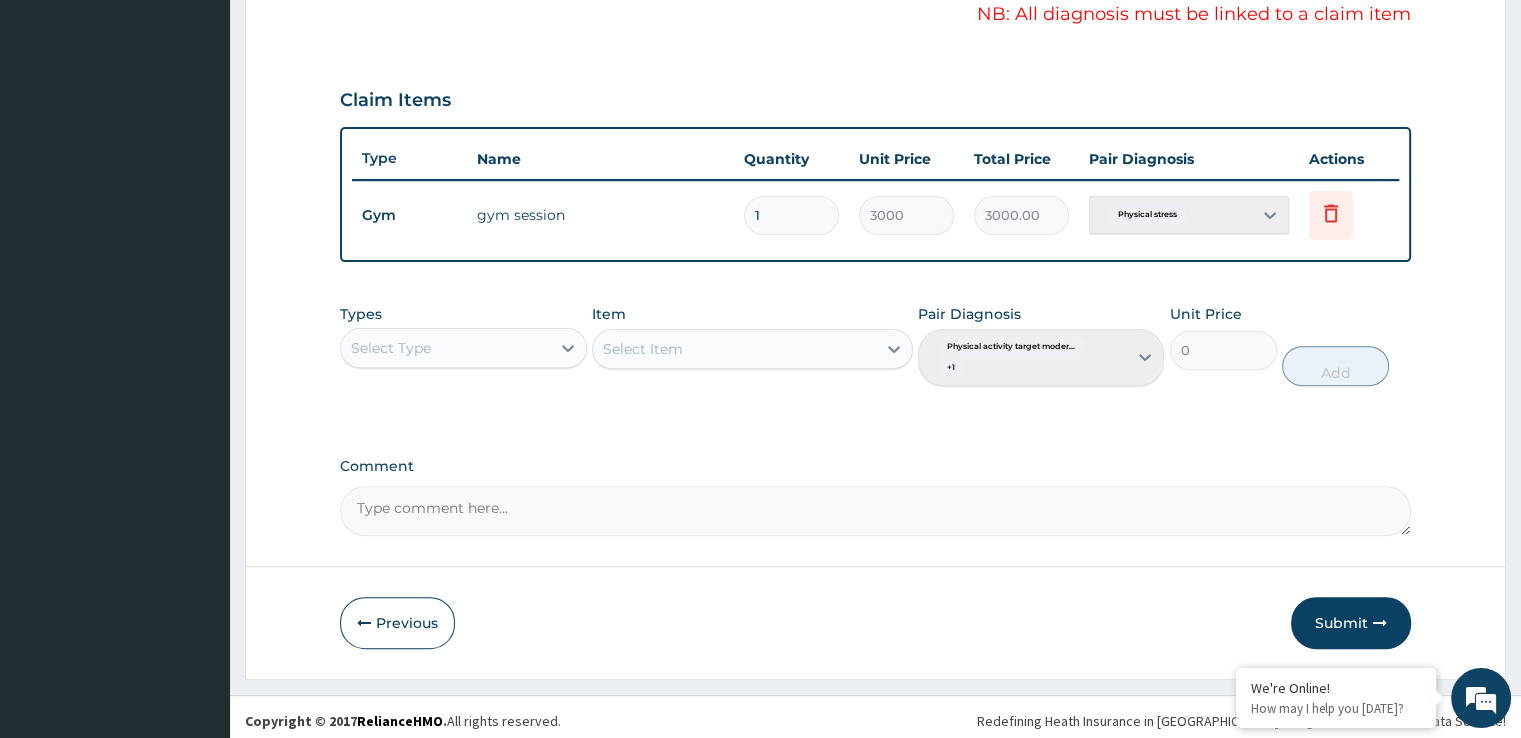 scroll, scrollTop: 622, scrollLeft: 0, axis: vertical 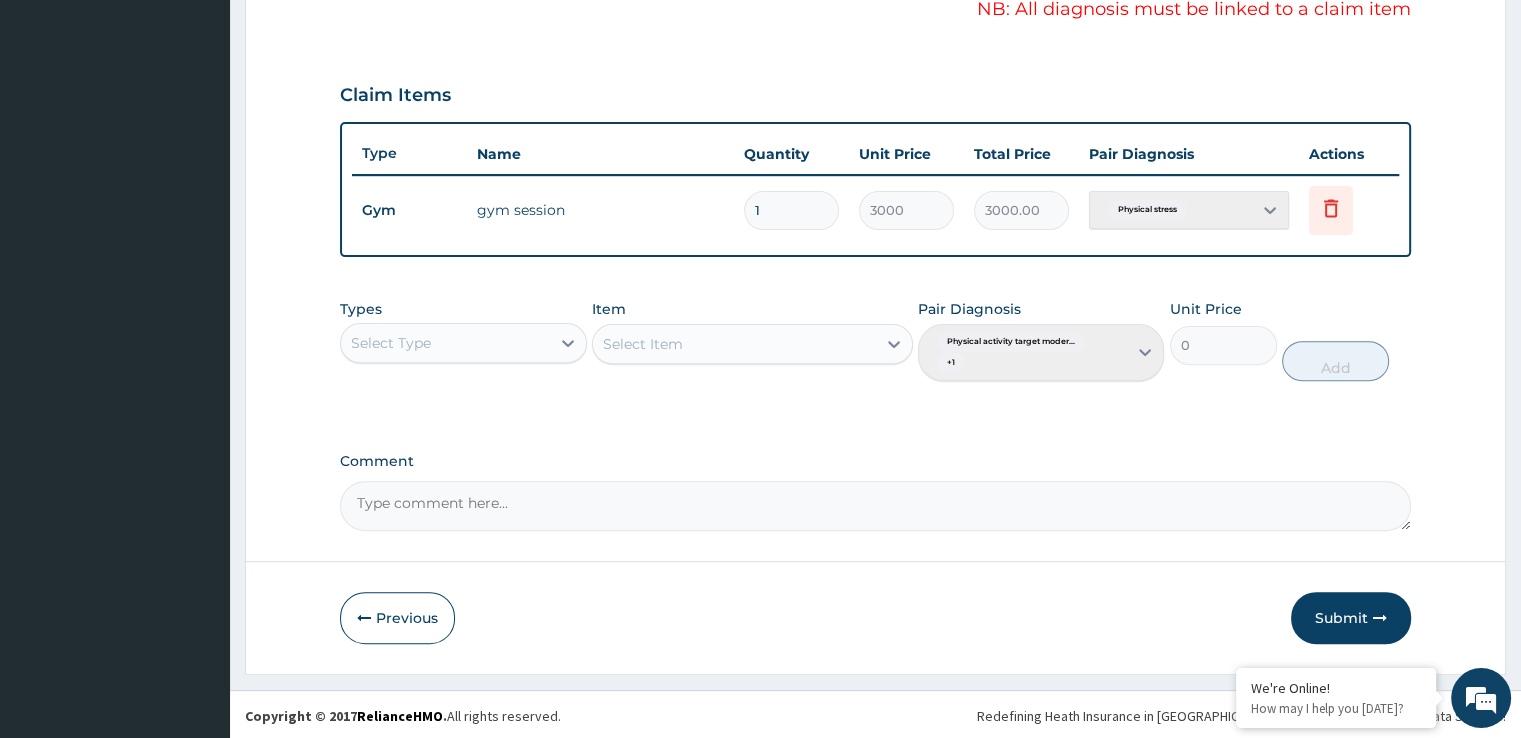 click on "Comment" at bounding box center (875, 506) 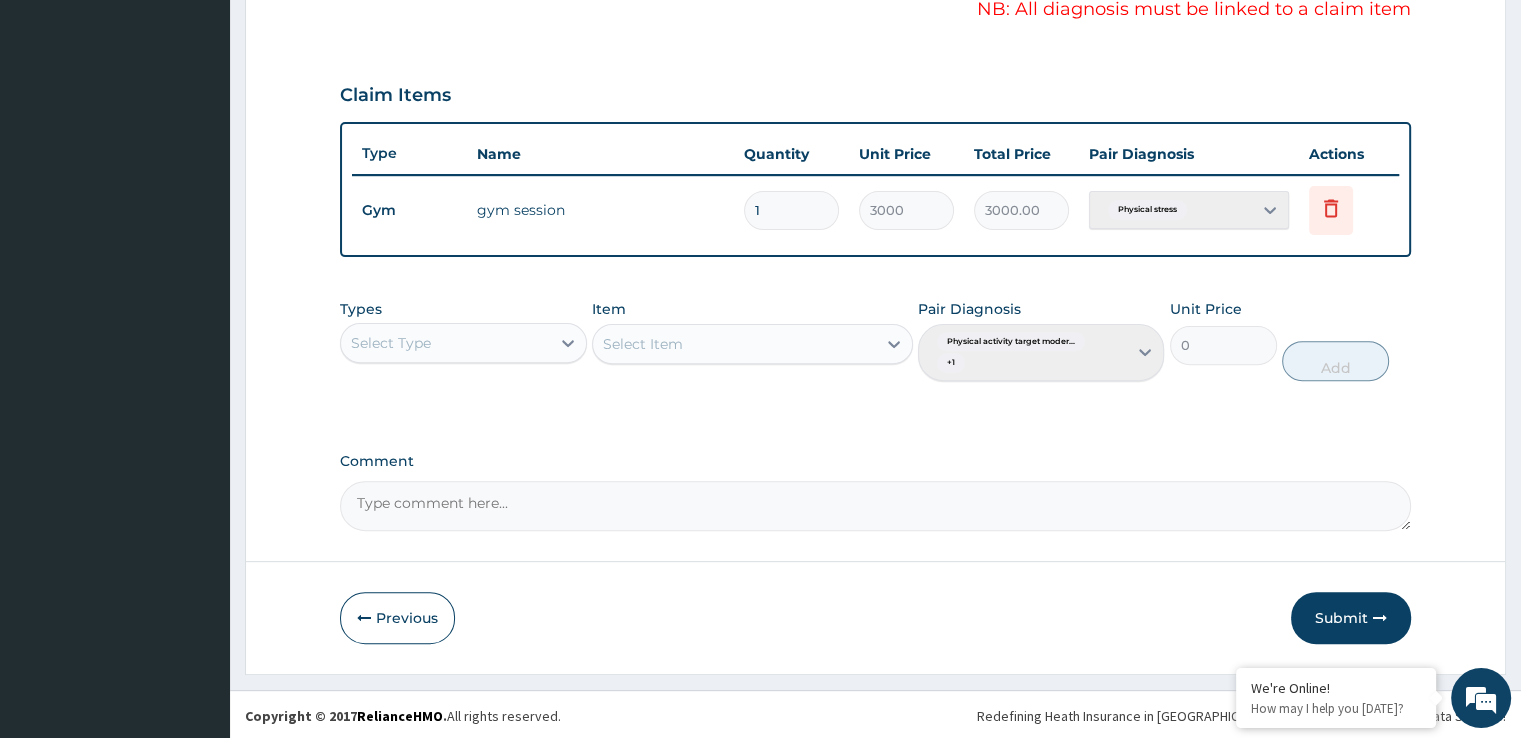scroll, scrollTop: 522, scrollLeft: 0, axis: vertical 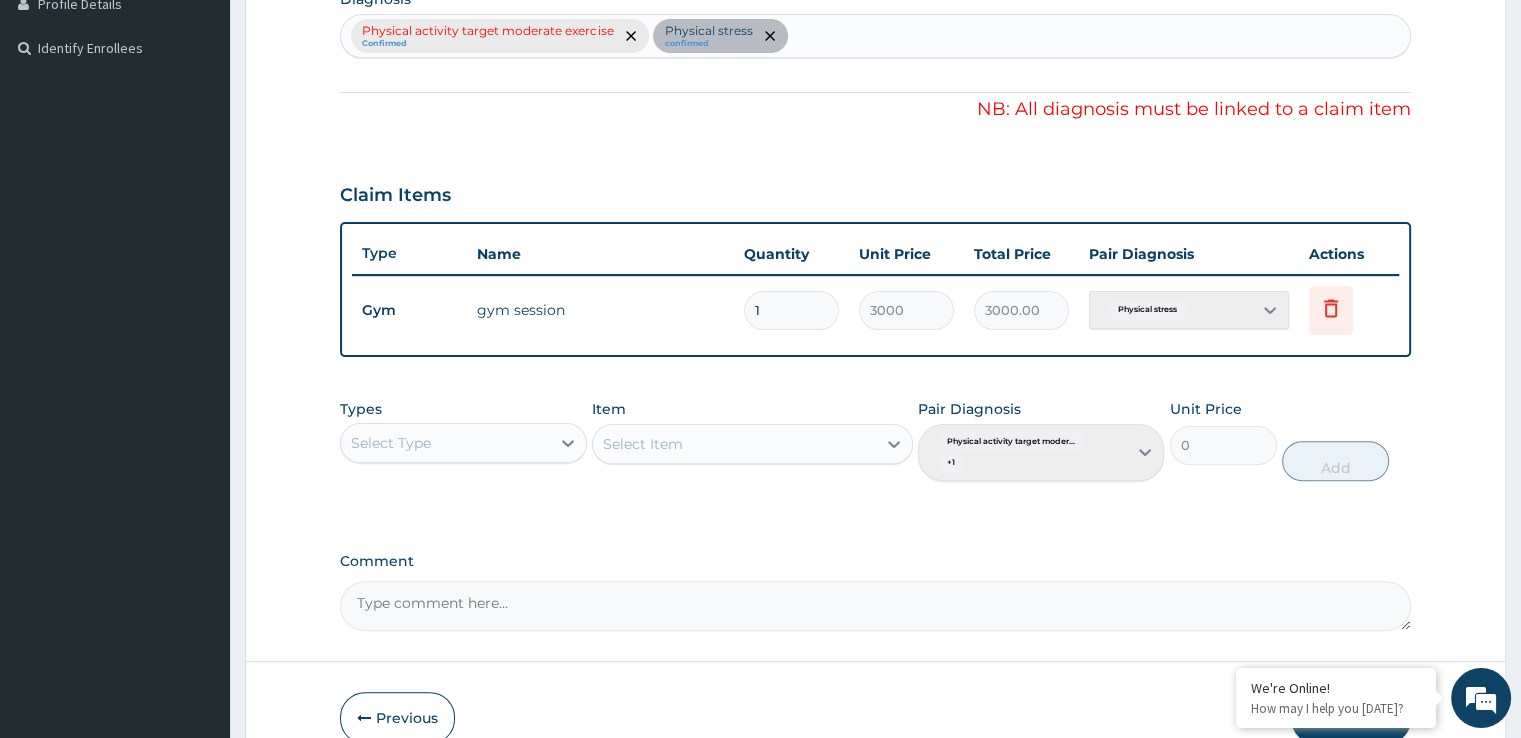 click on "Select Type" at bounding box center (445, 443) 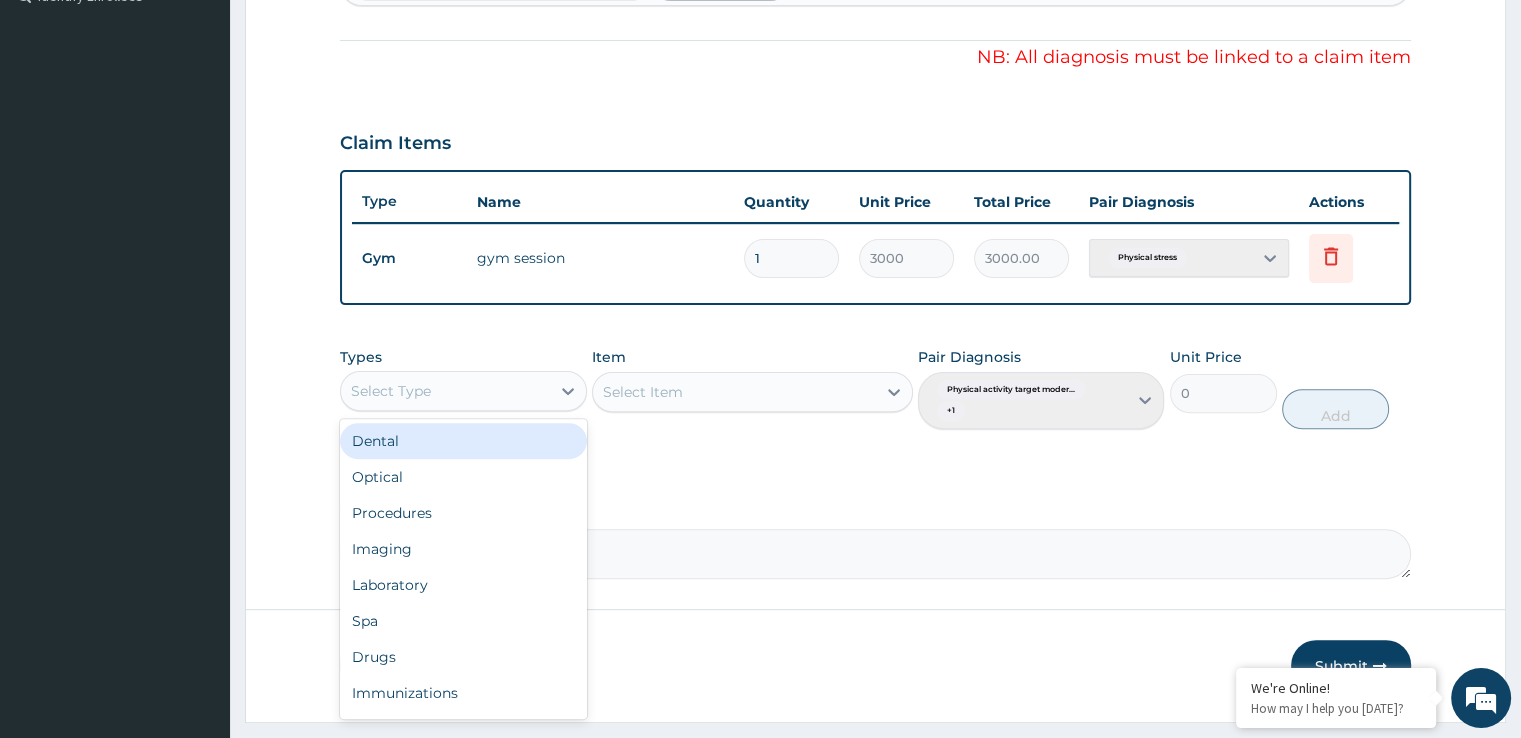 scroll, scrollTop: 622, scrollLeft: 0, axis: vertical 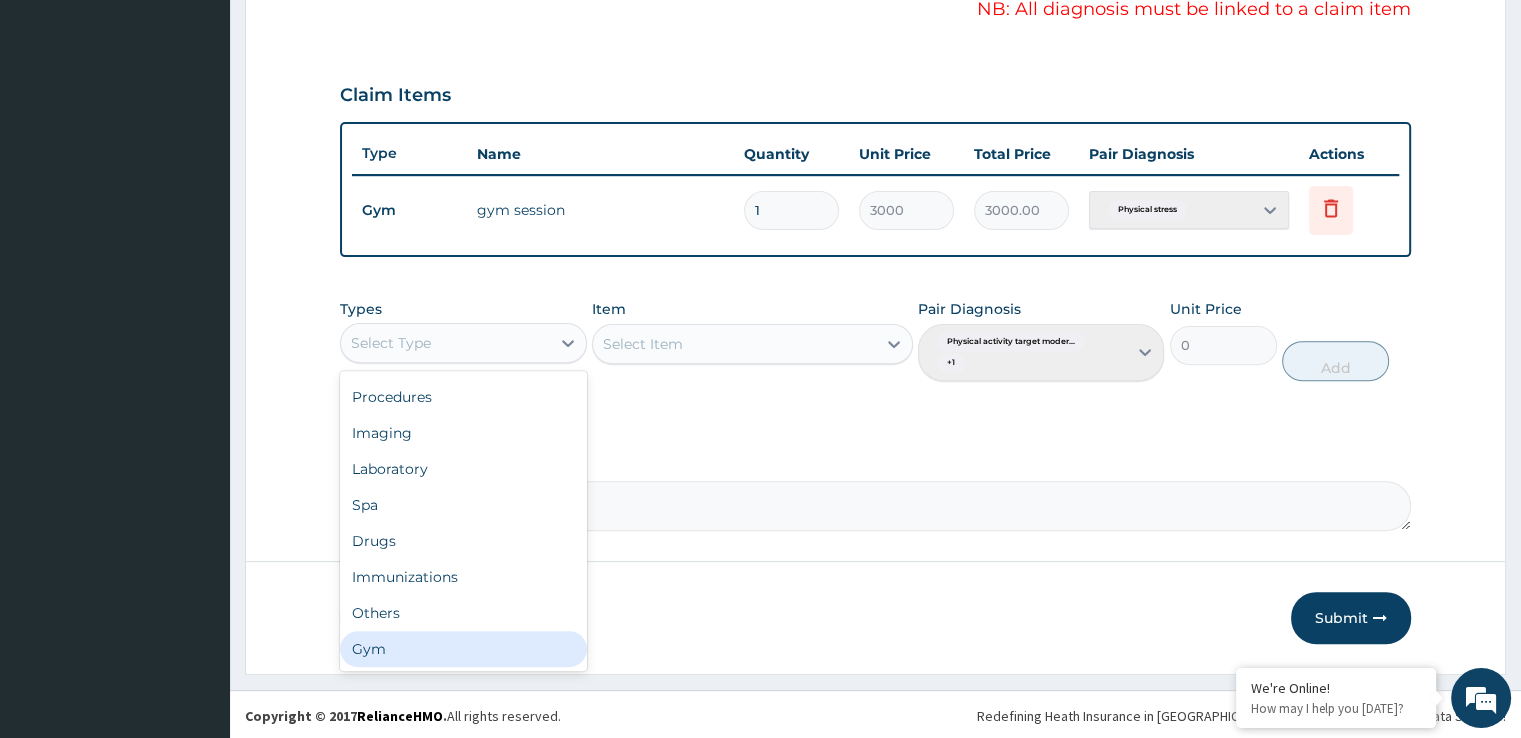 click on "Gym" at bounding box center [463, 649] 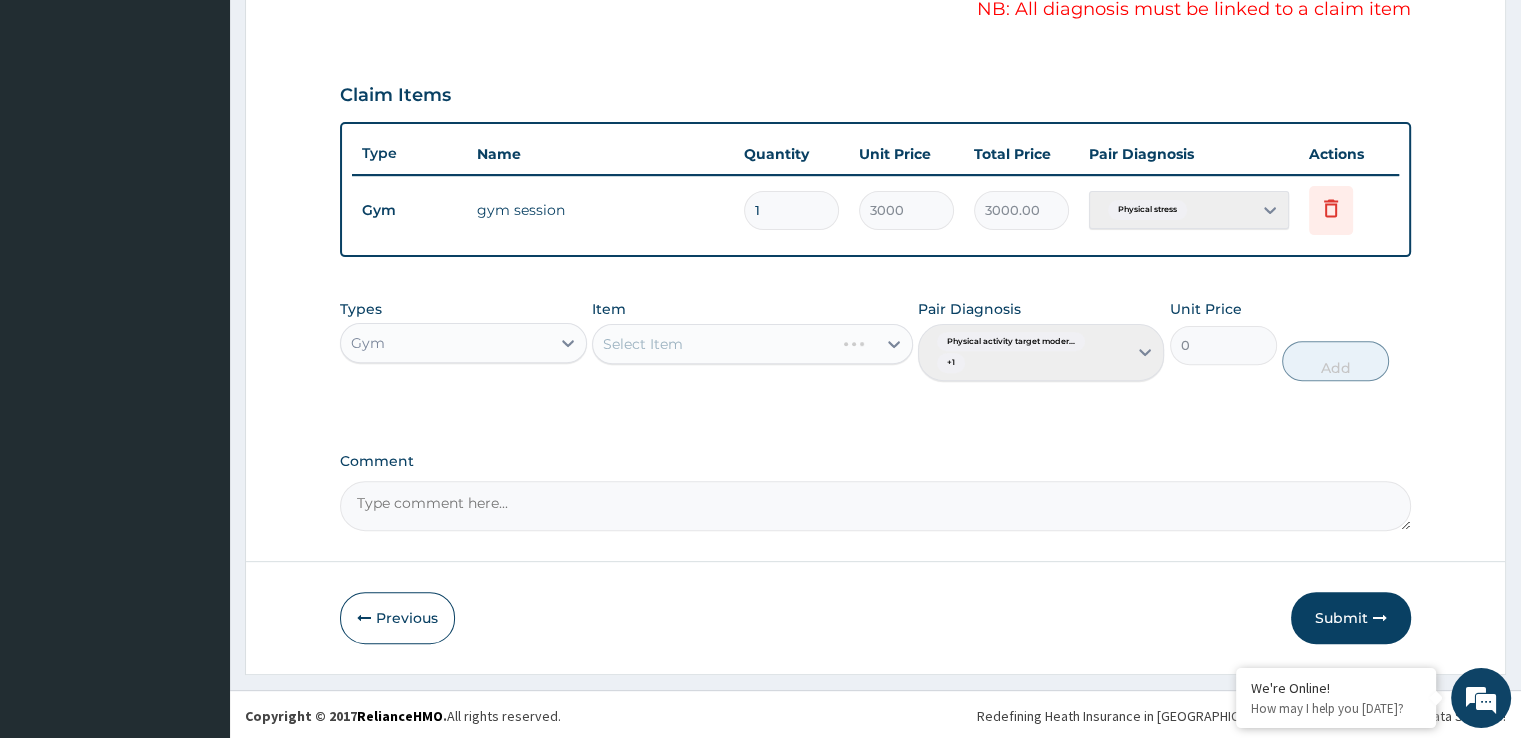 click on "Select Item" at bounding box center [752, 344] 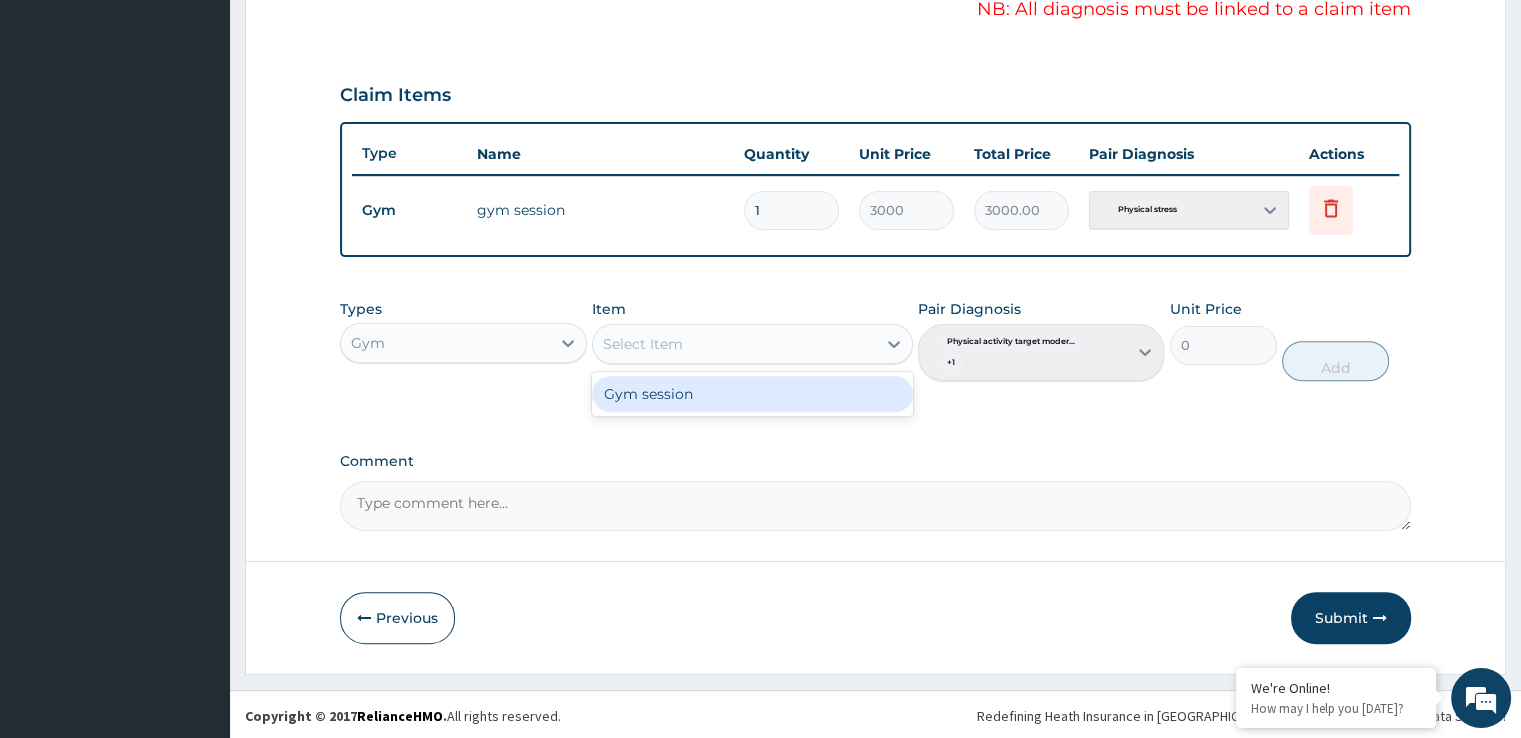 click on "Select Item" at bounding box center (643, 344) 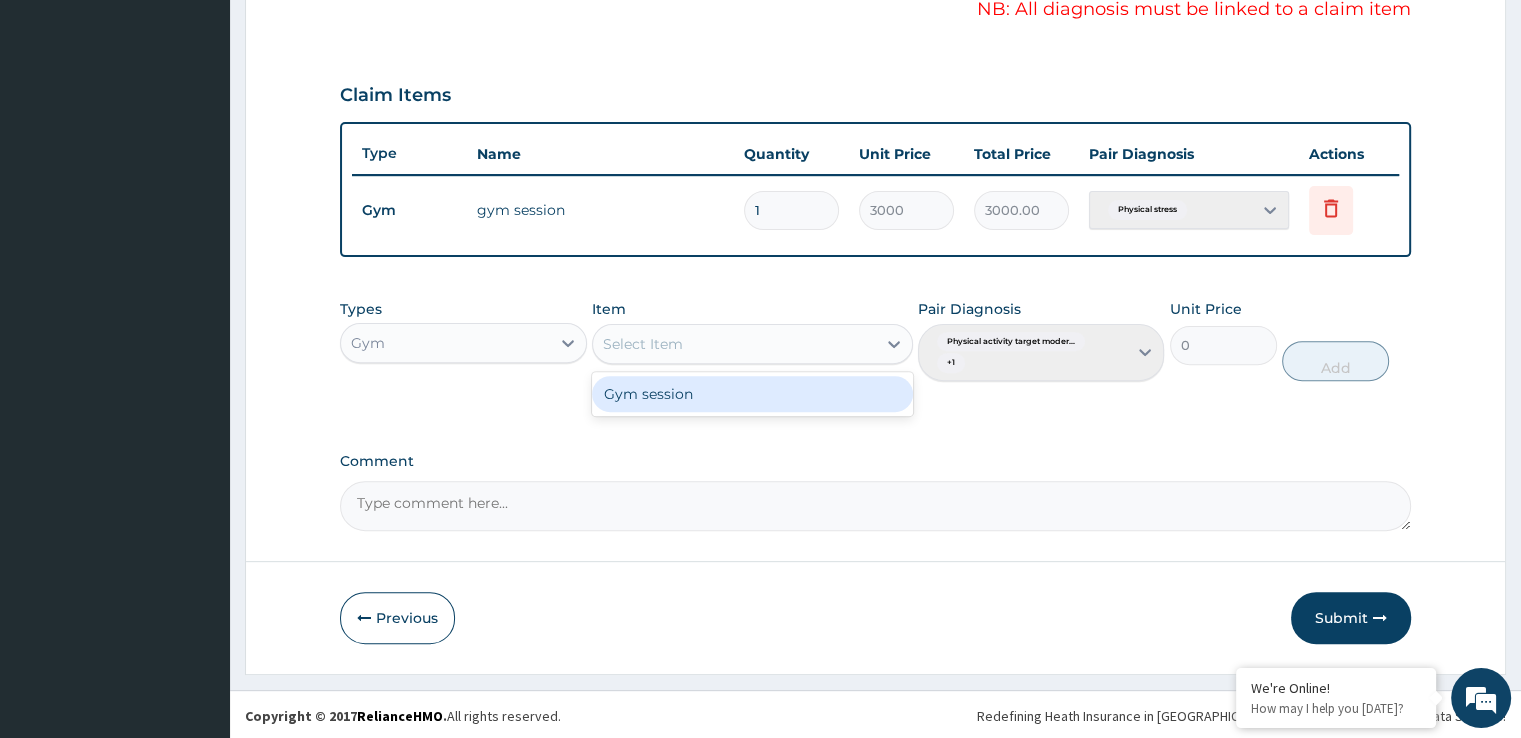 click on "Gym session" at bounding box center [752, 394] 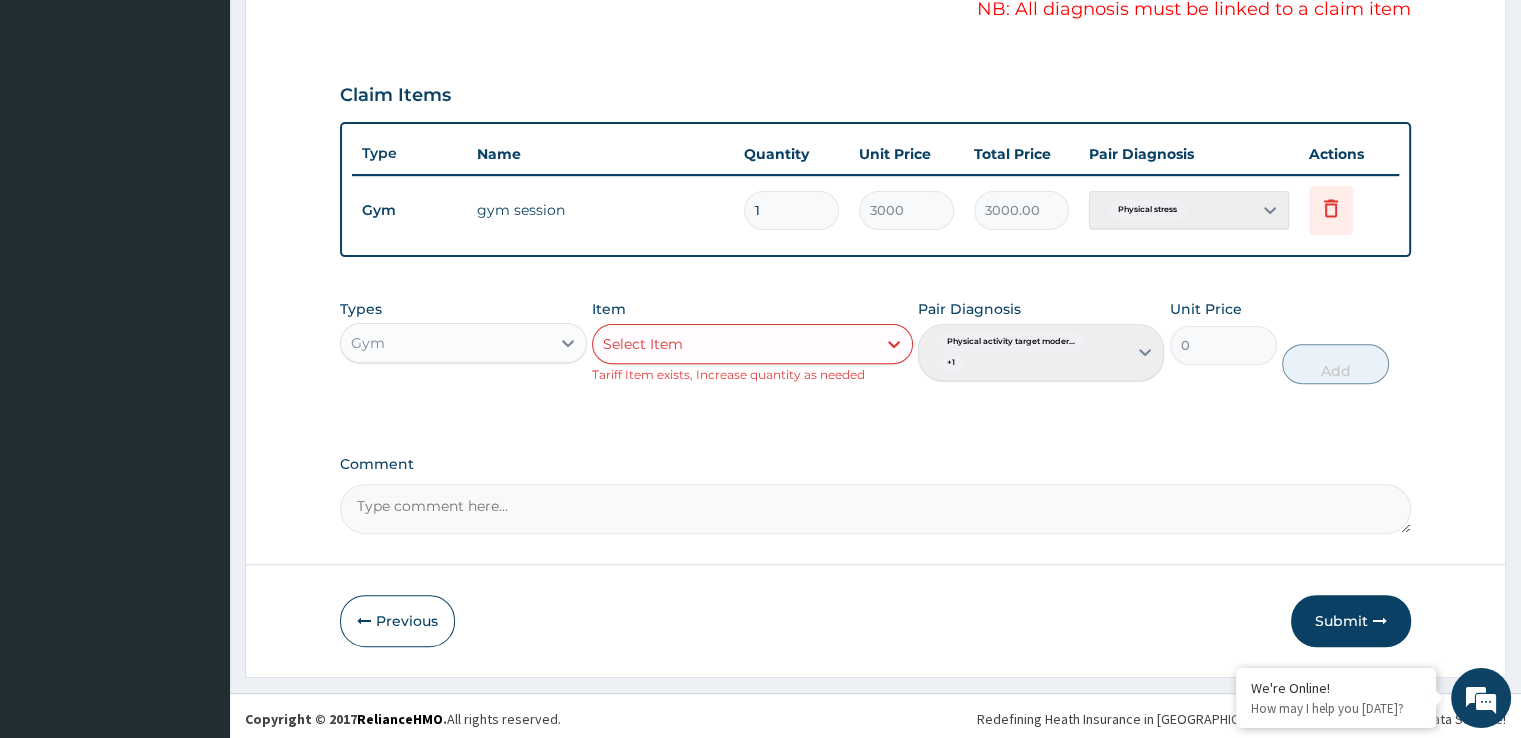 click on "Select Item" at bounding box center [734, 344] 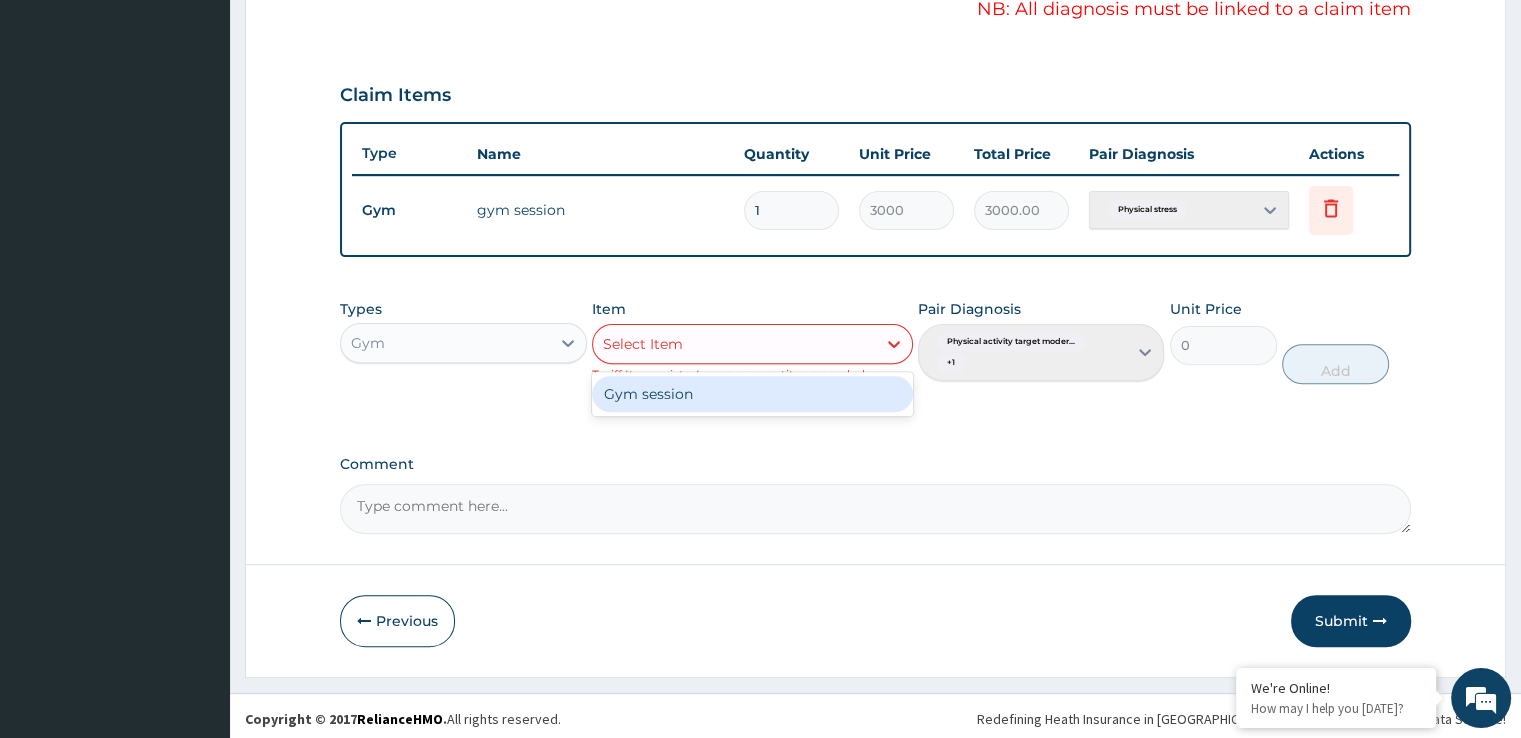 click on "Gym session" at bounding box center (752, 394) 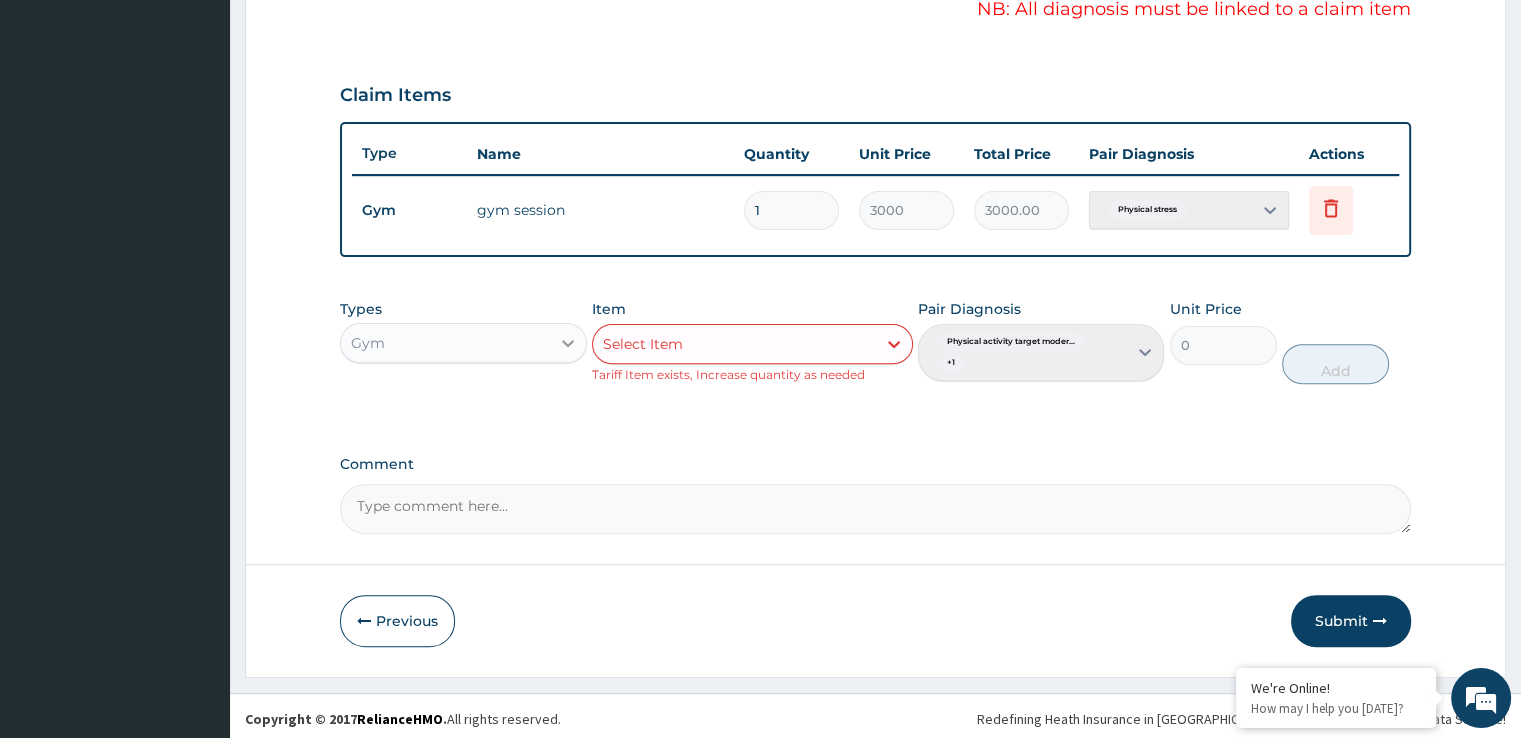 click 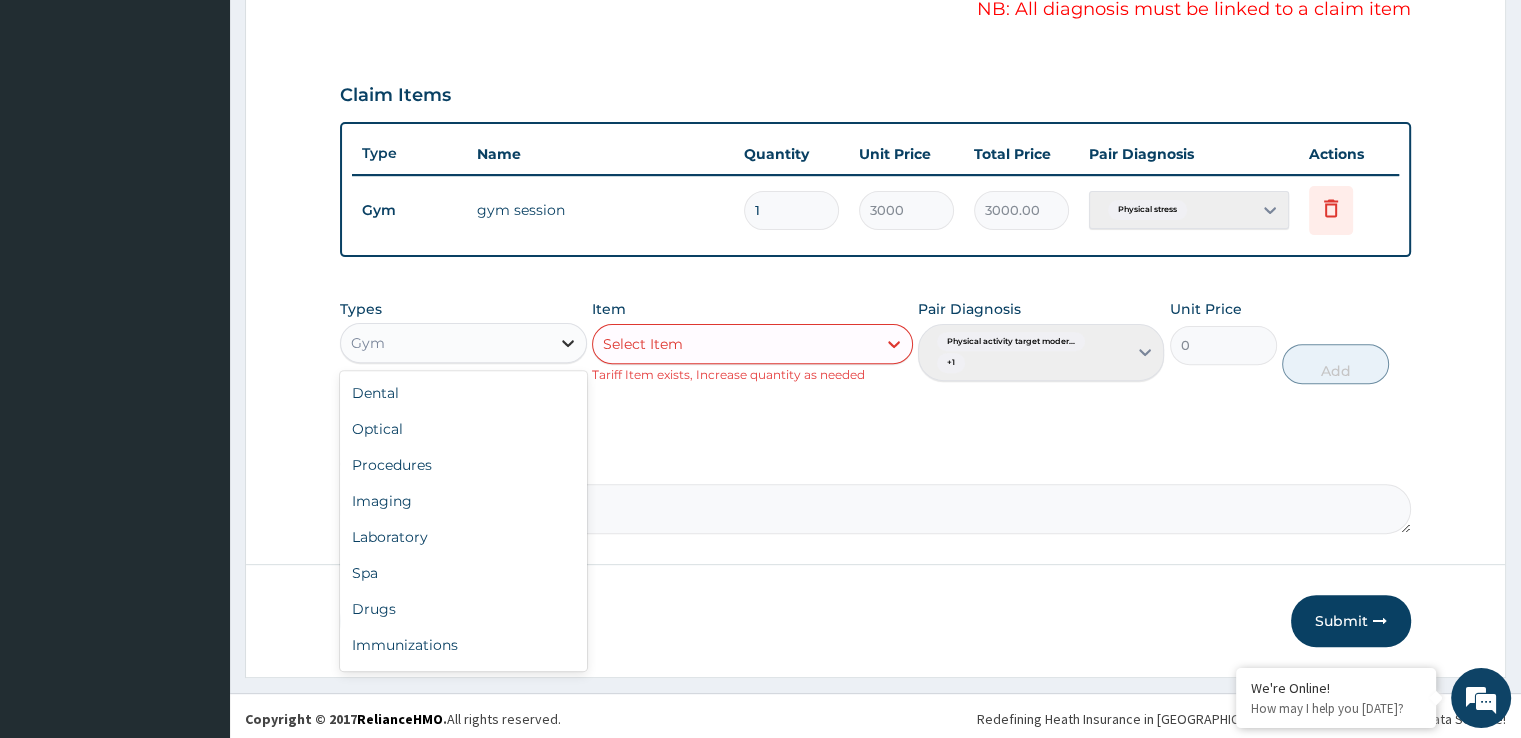 scroll, scrollTop: 68, scrollLeft: 0, axis: vertical 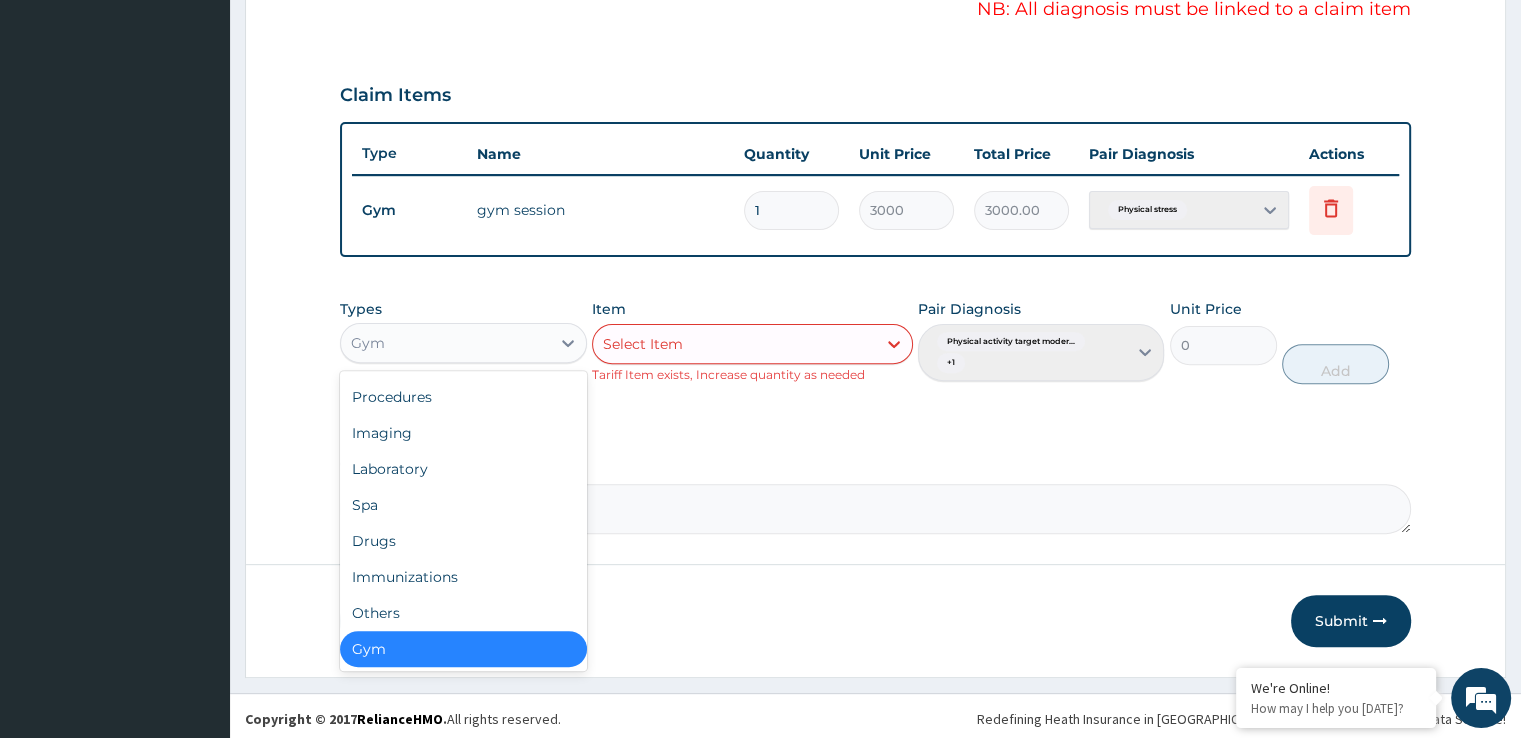 click on "Gym" at bounding box center [463, 649] 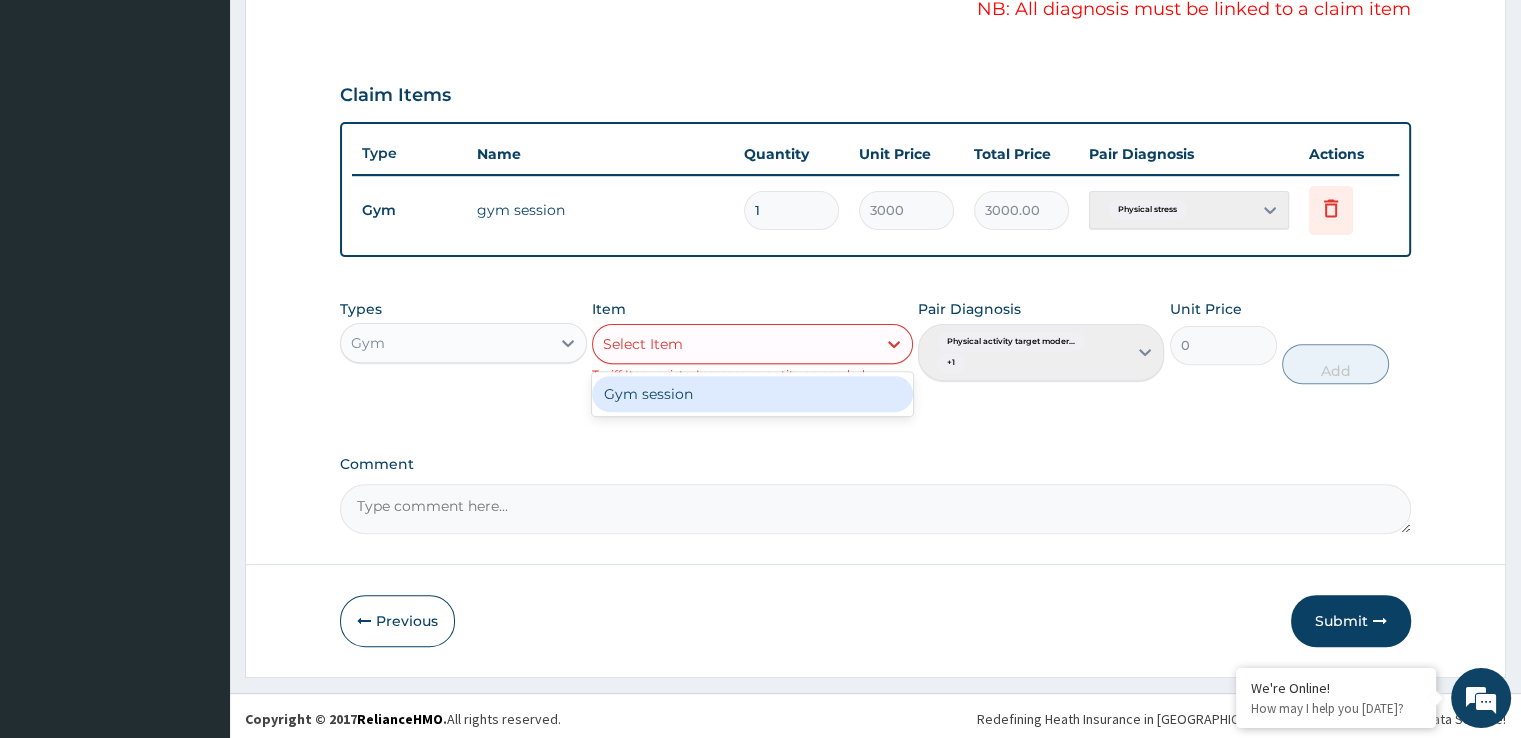 click on "Select Item" at bounding box center [734, 344] 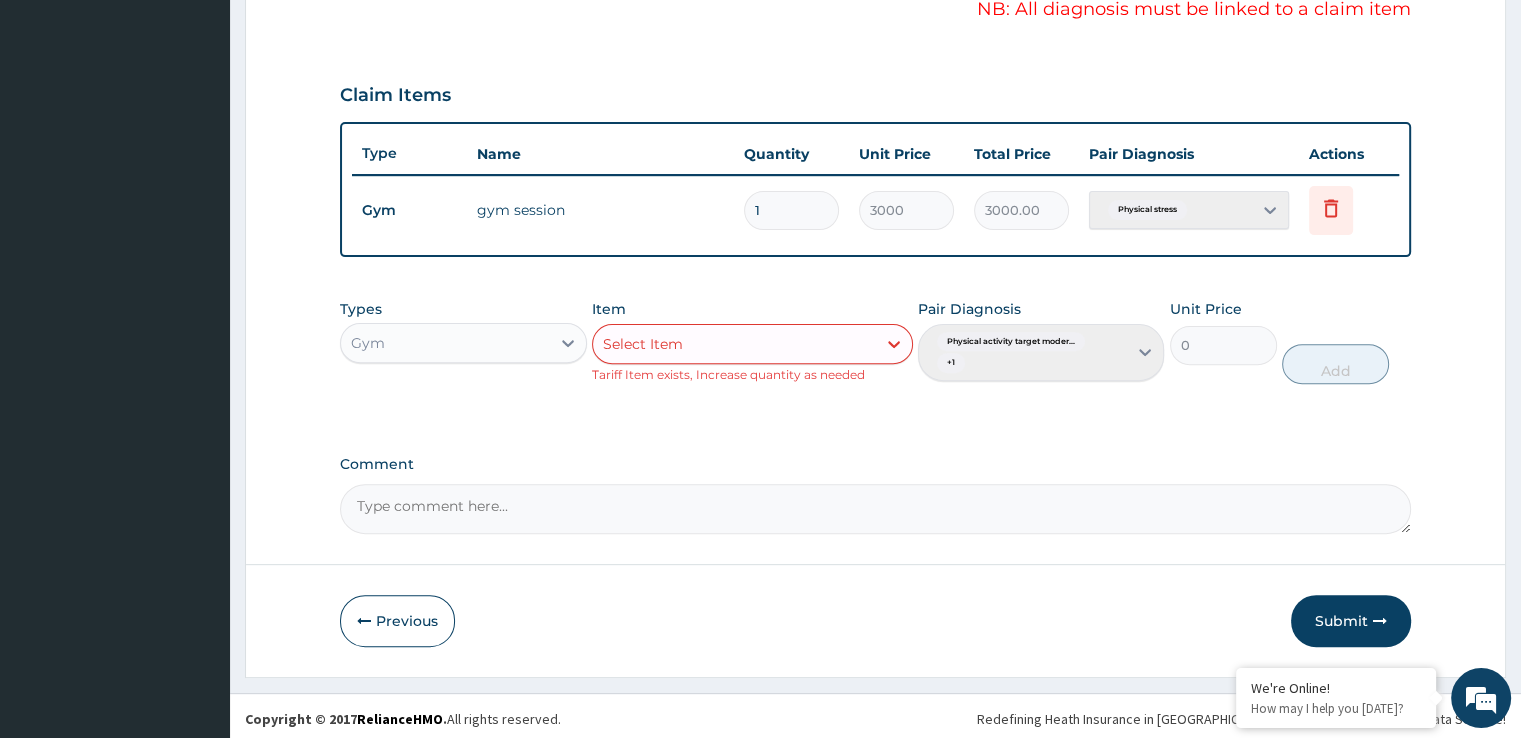 click on "Pair Diagnosis Physical activity target moder...  + 1" at bounding box center (1041, 341) 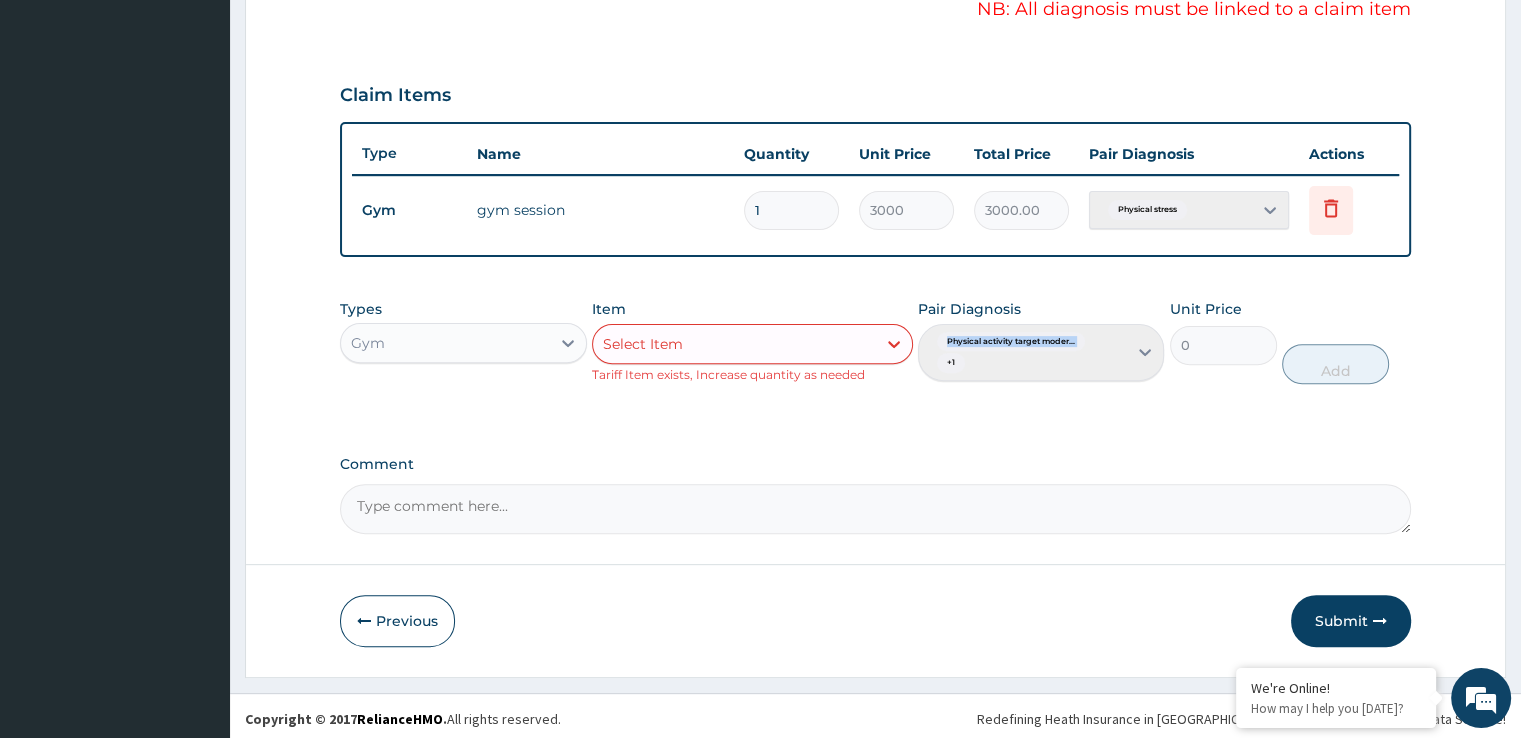 click on "Pair Diagnosis Physical activity target moder...  + 1" at bounding box center (1041, 341) 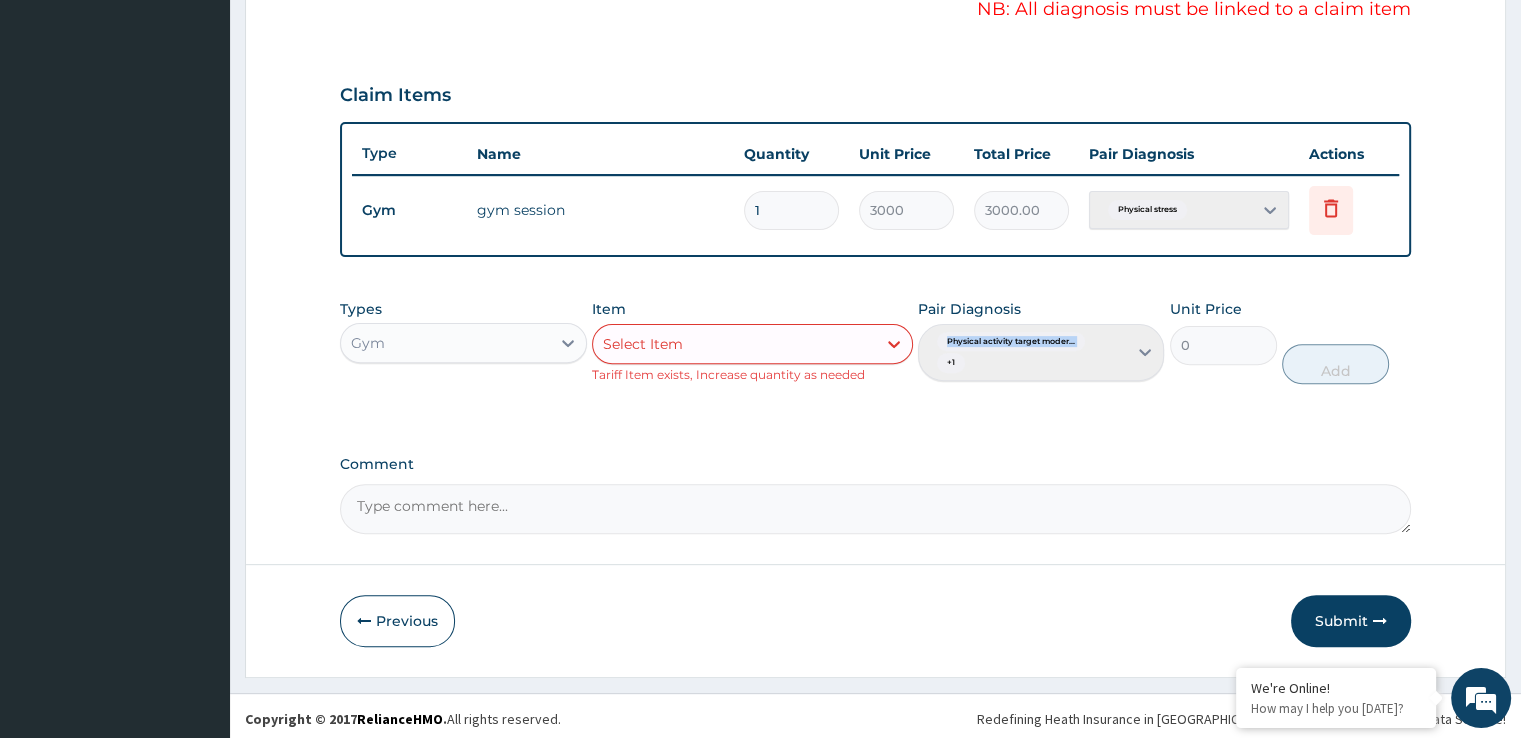 click on "Pair Diagnosis Physical activity target moder...  + 1" at bounding box center (1041, 341) 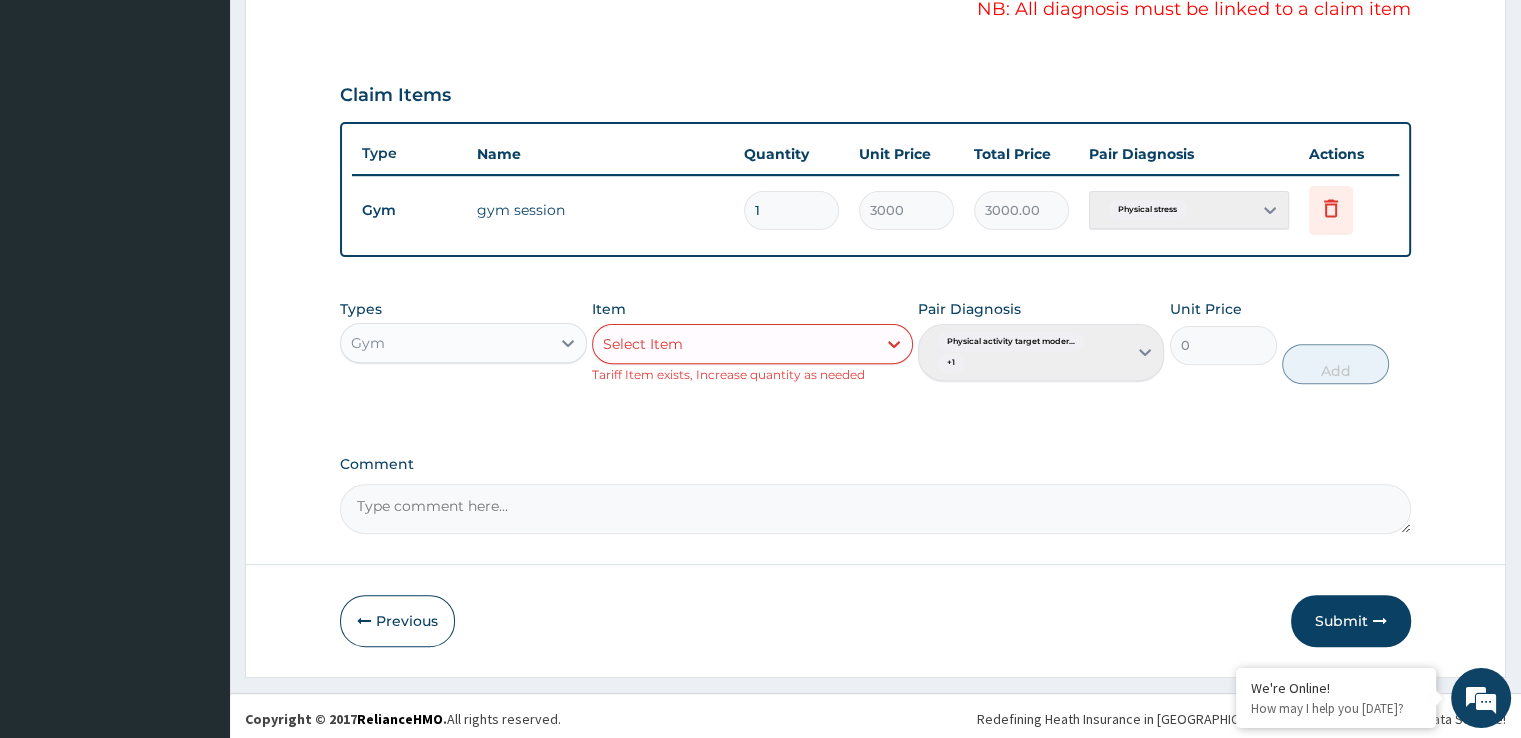 click on "1" at bounding box center [791, 210] 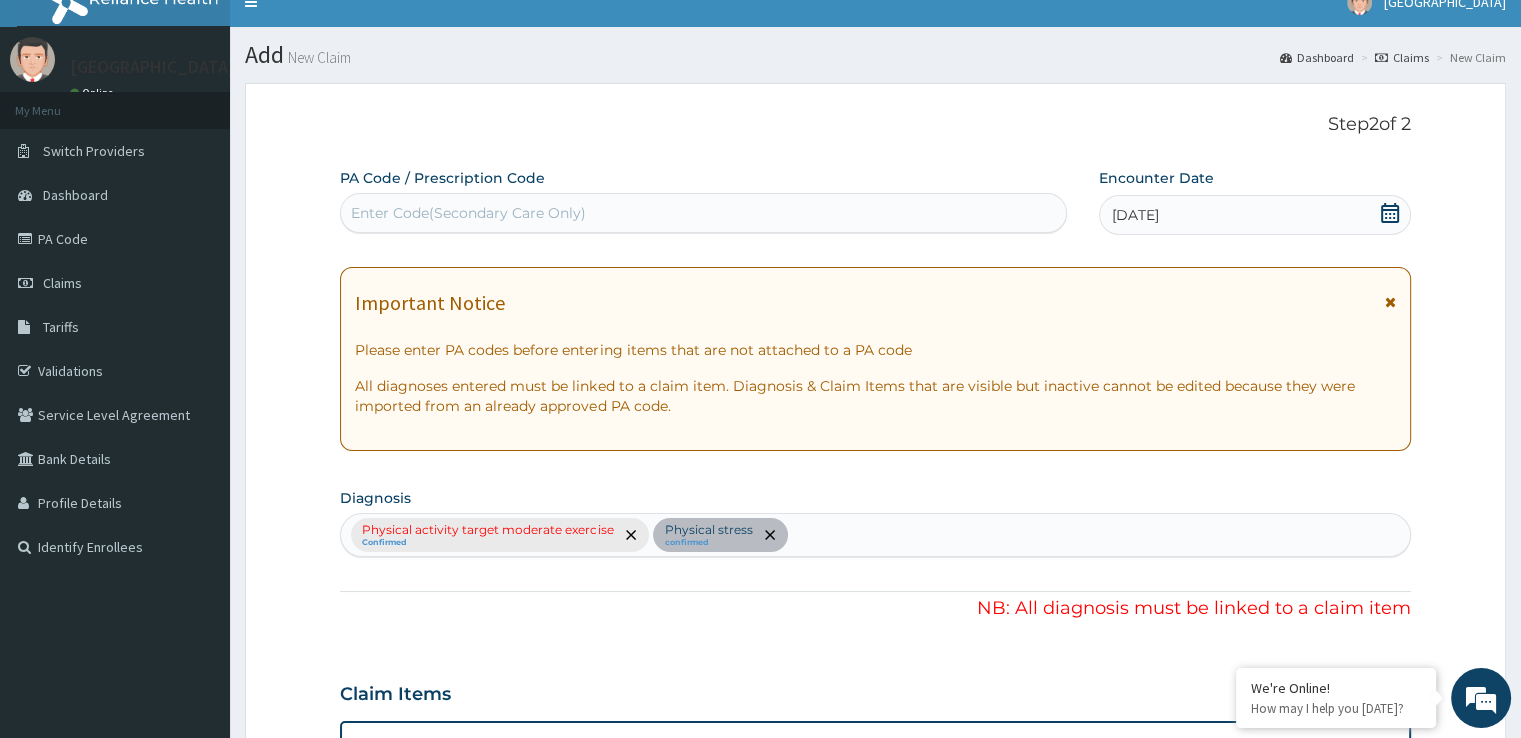scroll, scrollTop: 22, scrollLeft: 0, axis: vertical 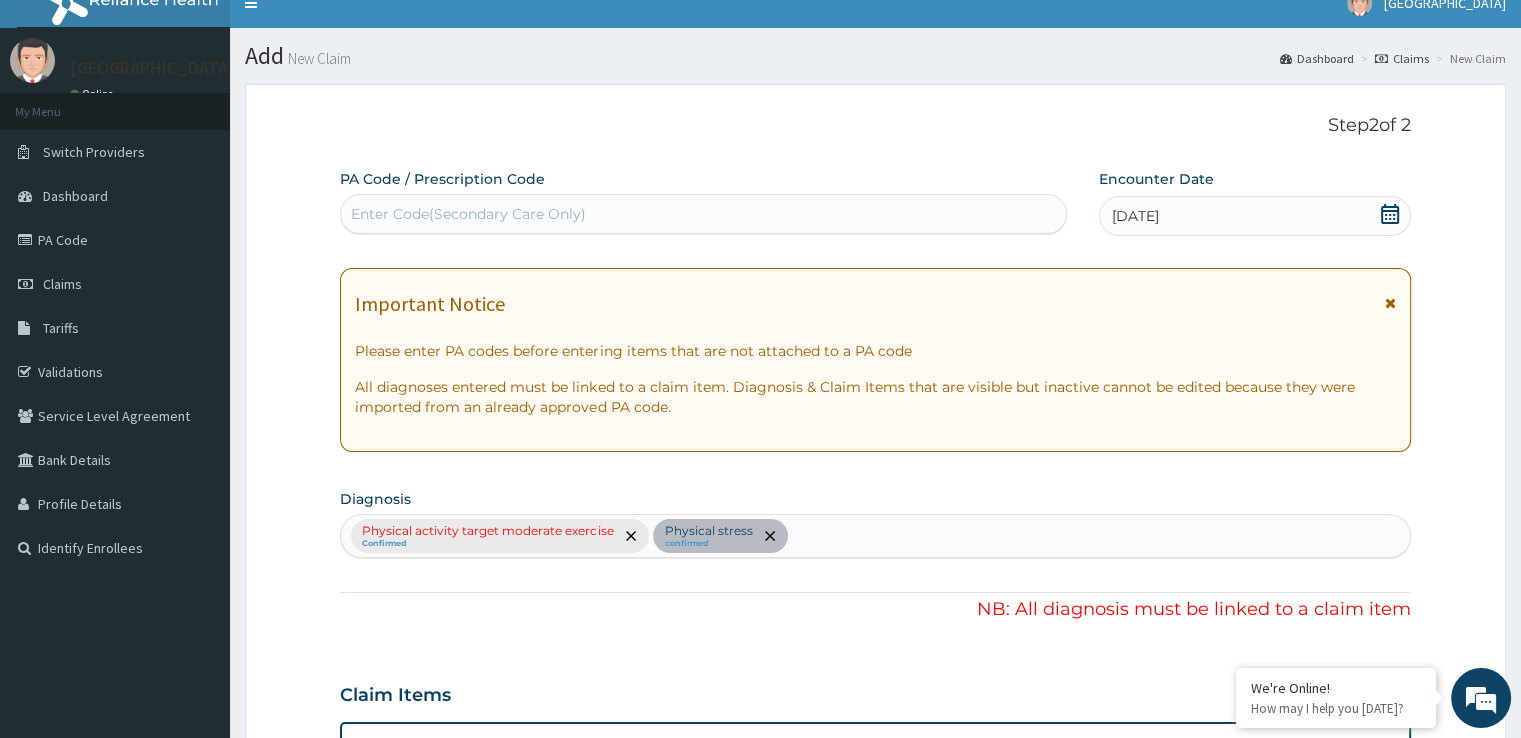 click on "Physical activity target moderate exercise Confirmed Physical stress confirmed" at bounding box center (875, 536) 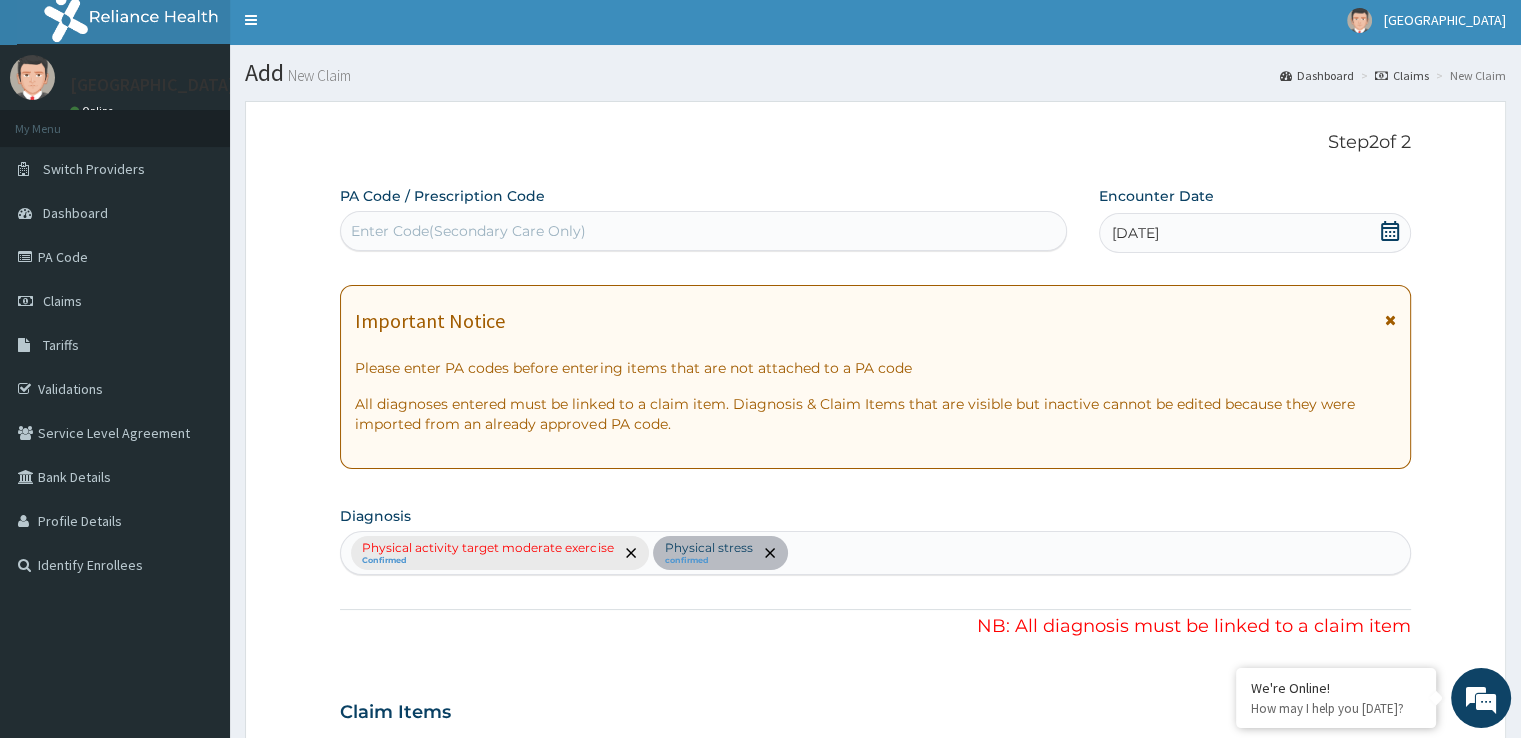 scroll, scrollTop: 0, scrollLeft: 0, axis: both 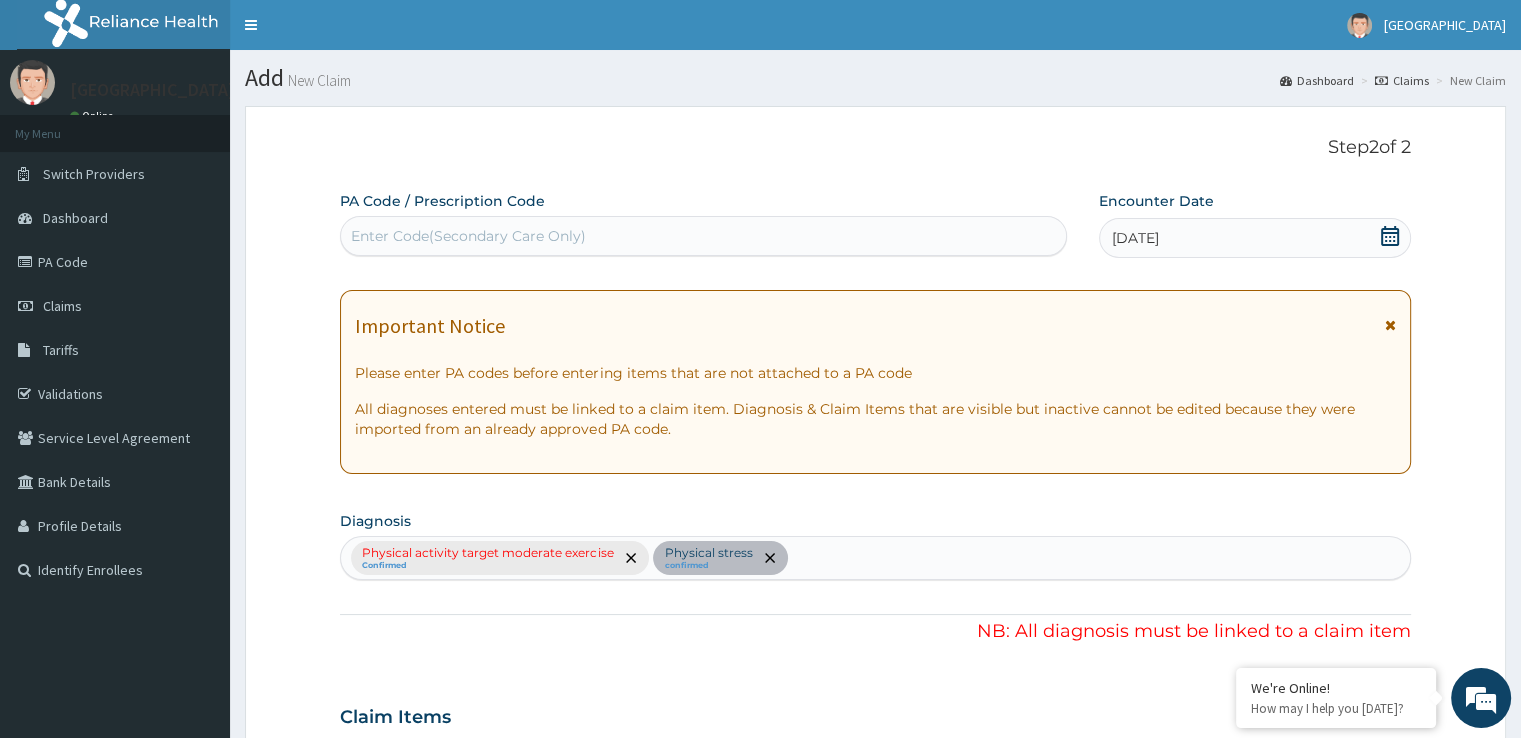 click at bounding box center (1390, 325) 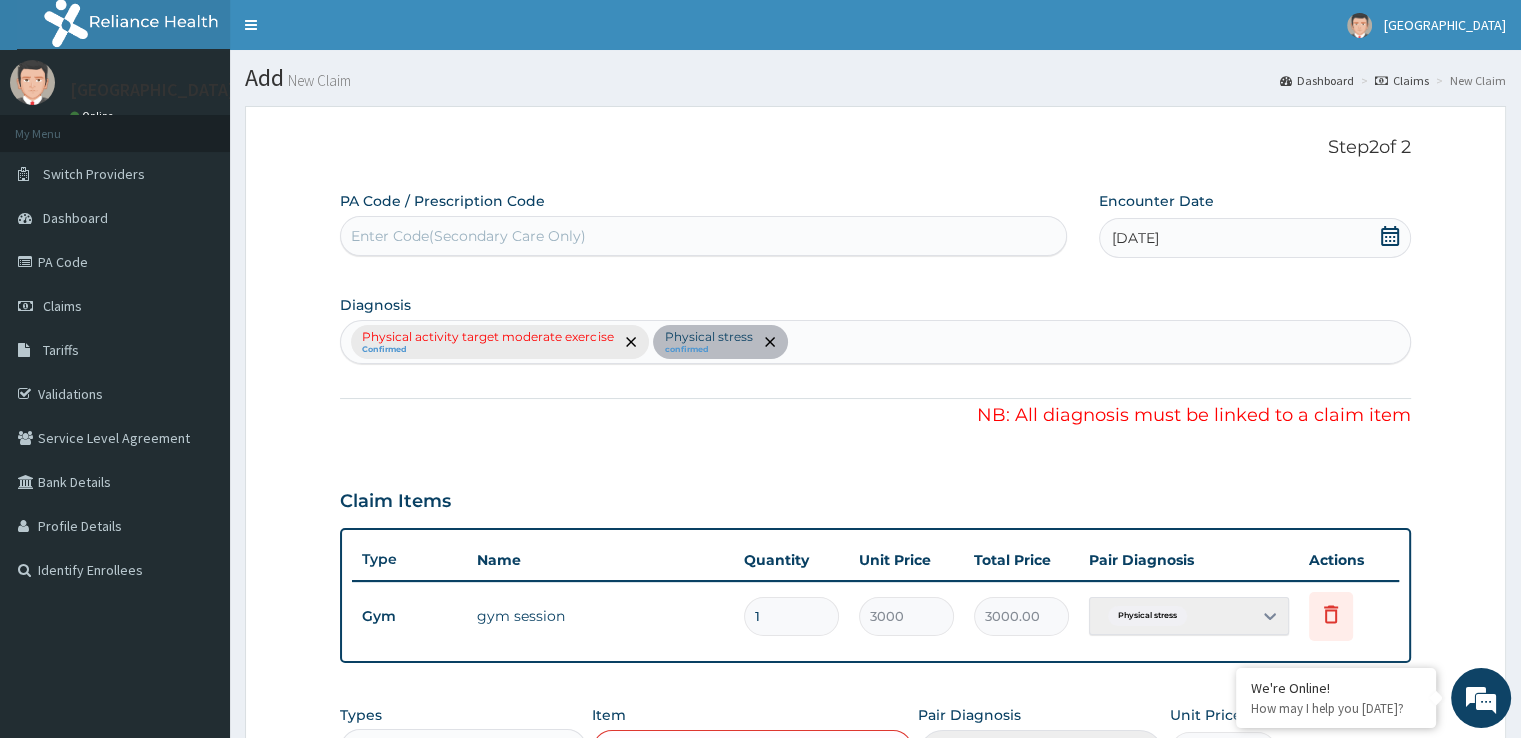 click on "Physical activity target moderate exercise Confirmed Physical stress confirmed" at bounding box center [875, 342] 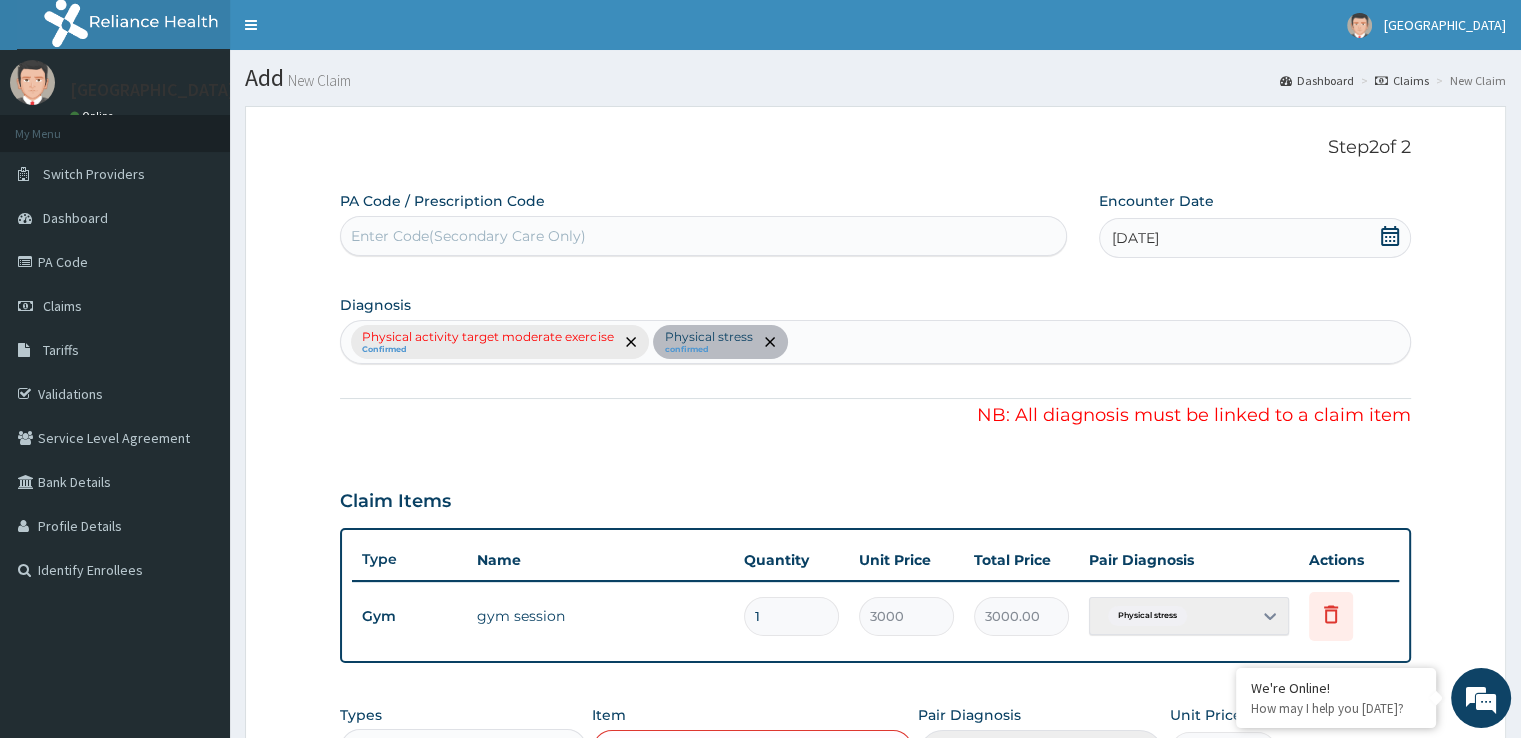 click on "Physical activity target moderate exercise Confirmed Physical stress confirmed" at bounding box center (875, 342) 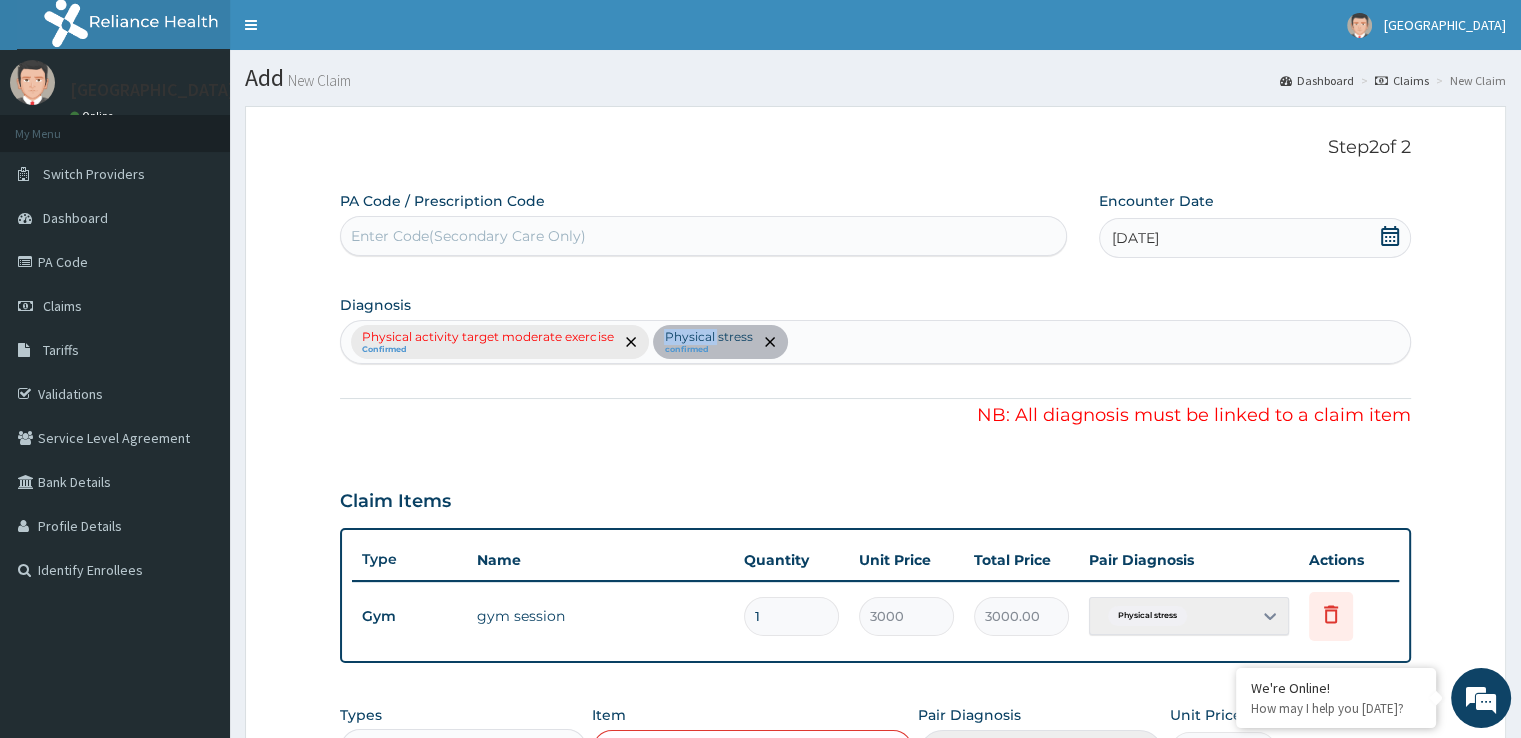 click on "Physical activity target moderate exercise Confirmed Physical stress confirmed" at bounding box center (875, 342) 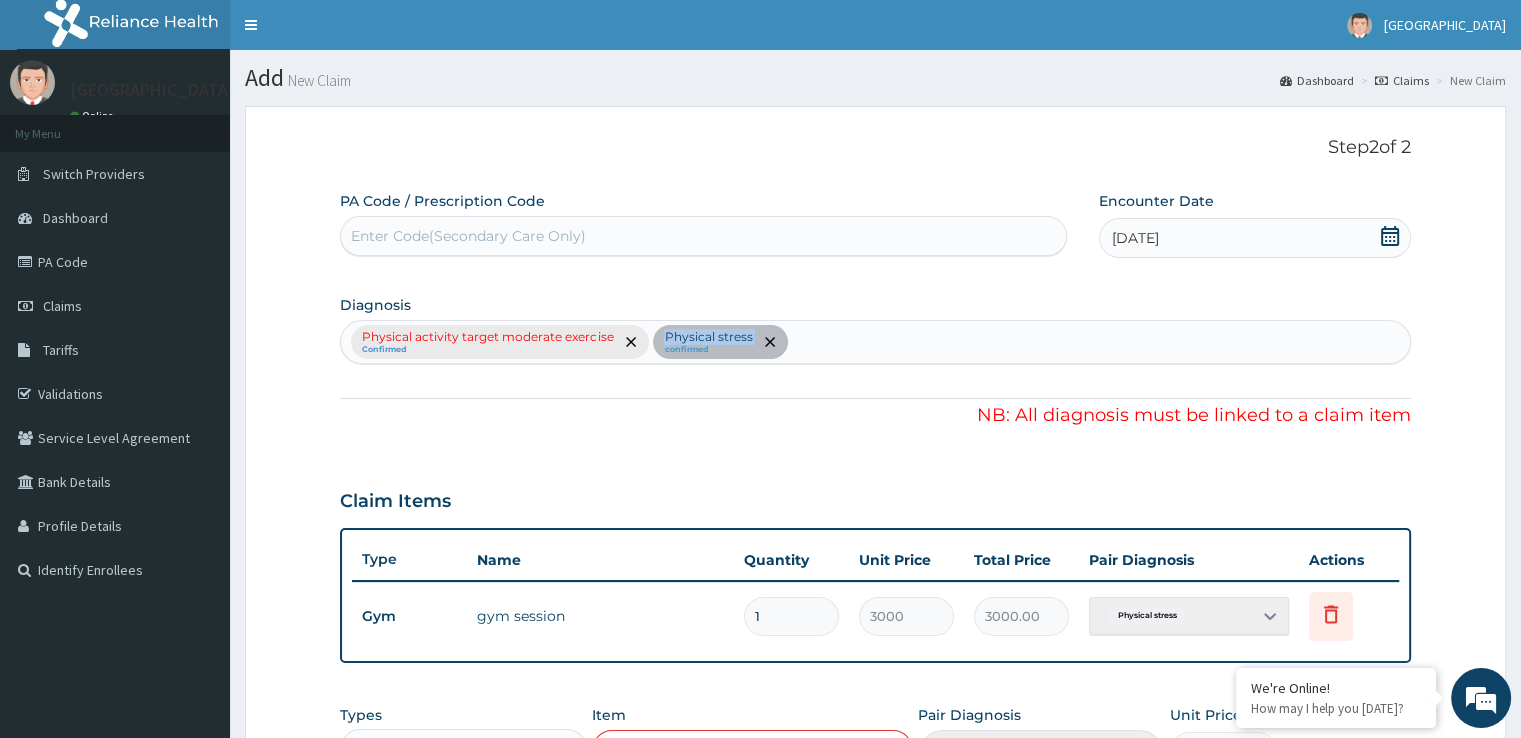 click on "Physical activity target moderate exercise Confirmed Physical stress confirmed" at bounding box center (875, 342) 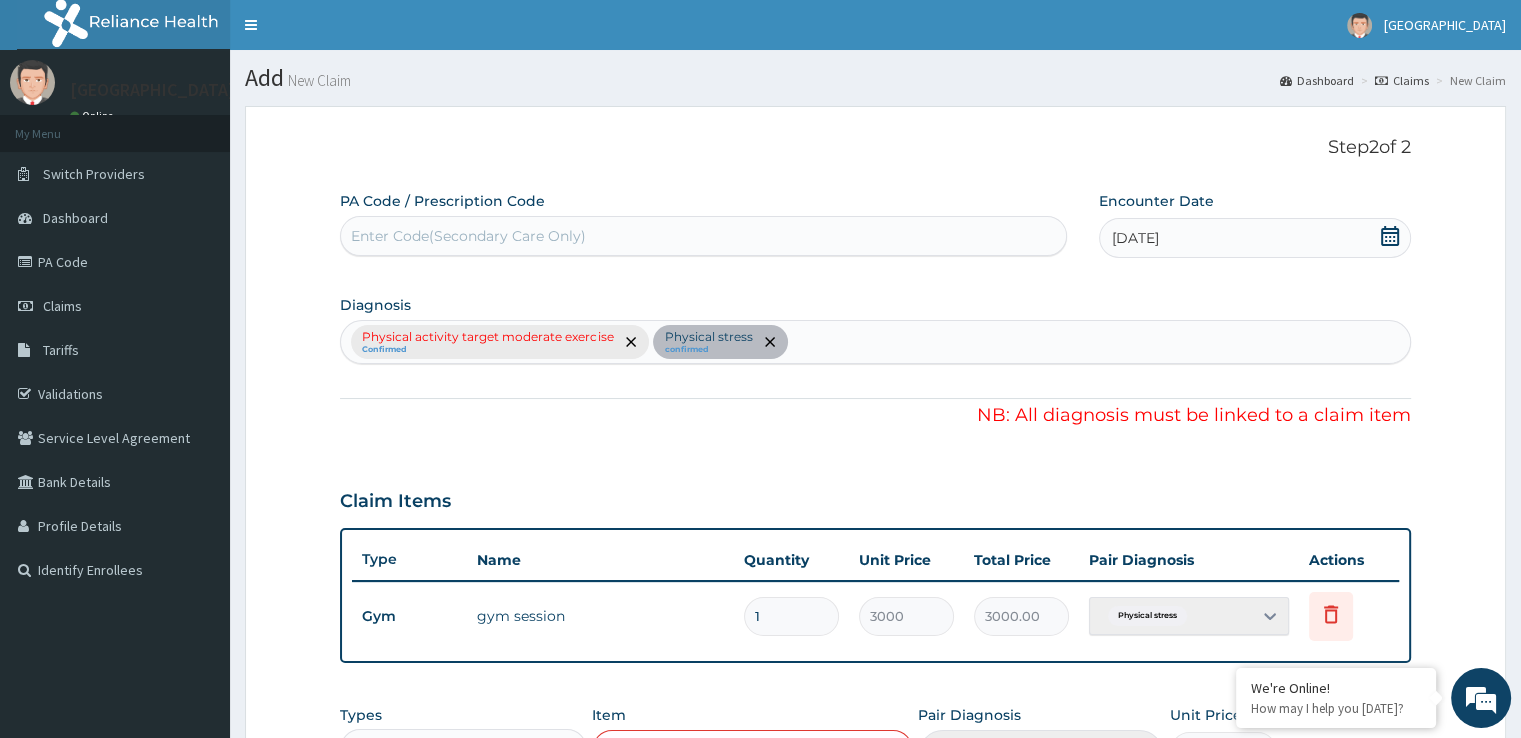 click on "Physical activity target moderate exercise Confirmed Physical stress confirmed" at bounding box center [875, 342] 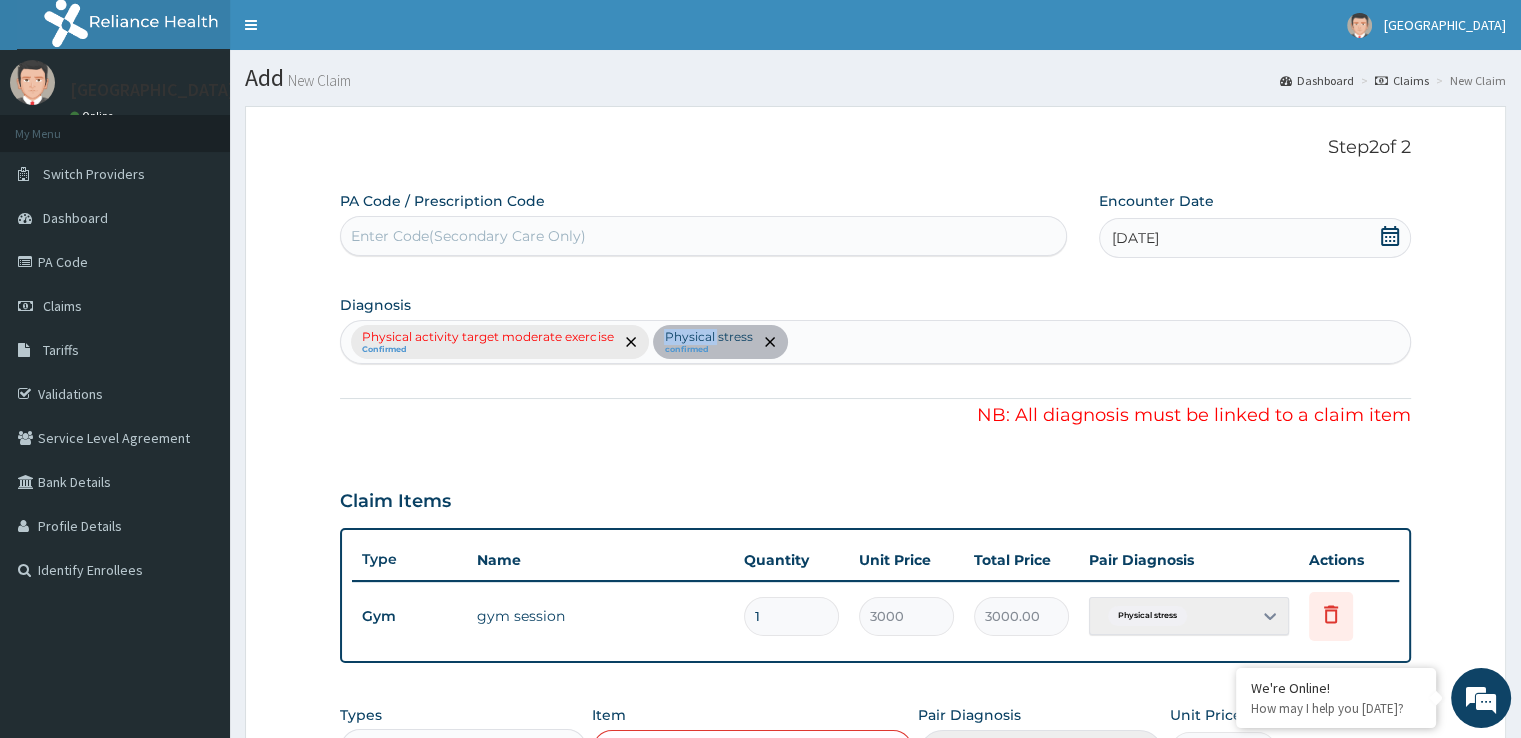 click on "Physical activity target moderate exercise Confirmed Physical stress confirmed" at bounding box center [875, 342] 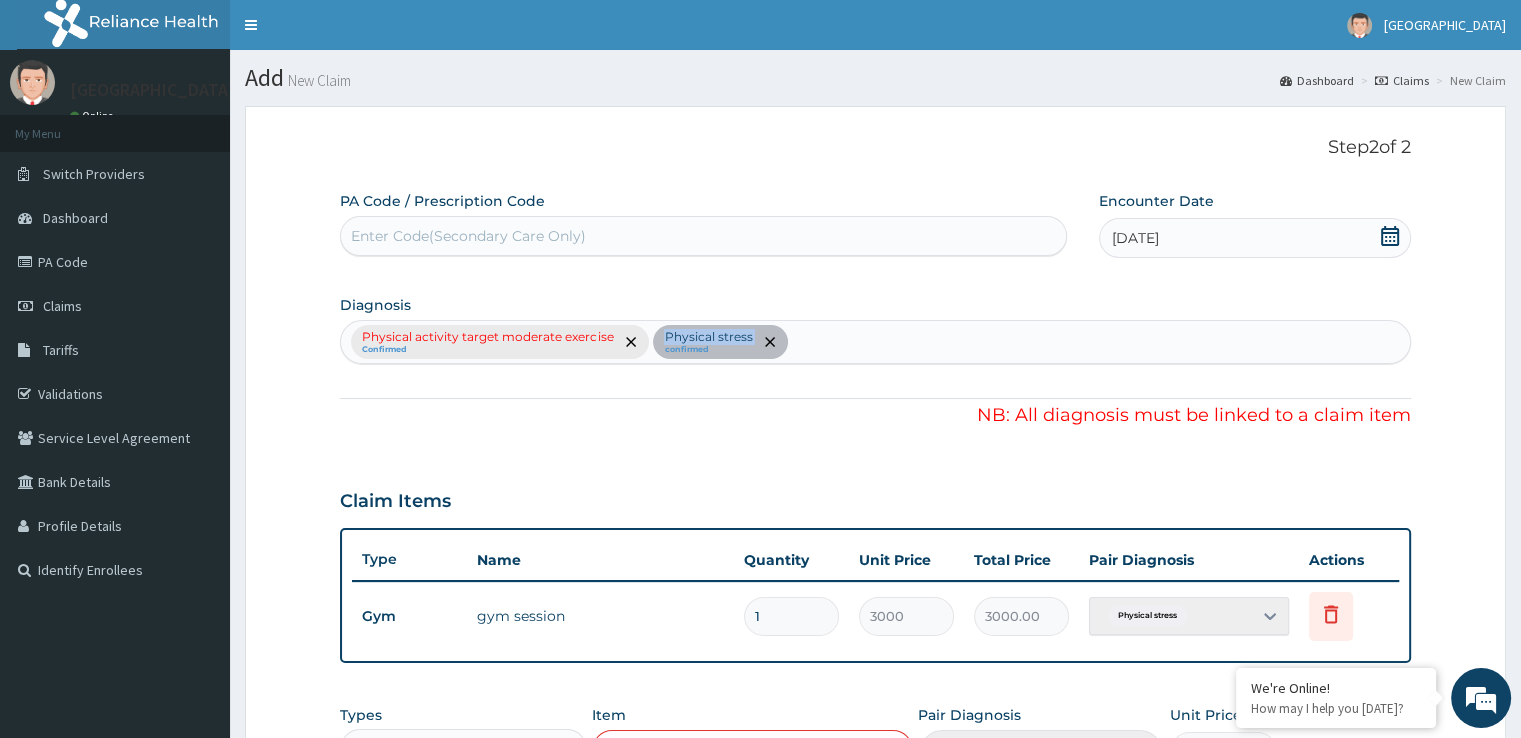 click on "Physical activity target moderate exercise Confirmed Physical stress confirmed" at bounding box center (875, 342) 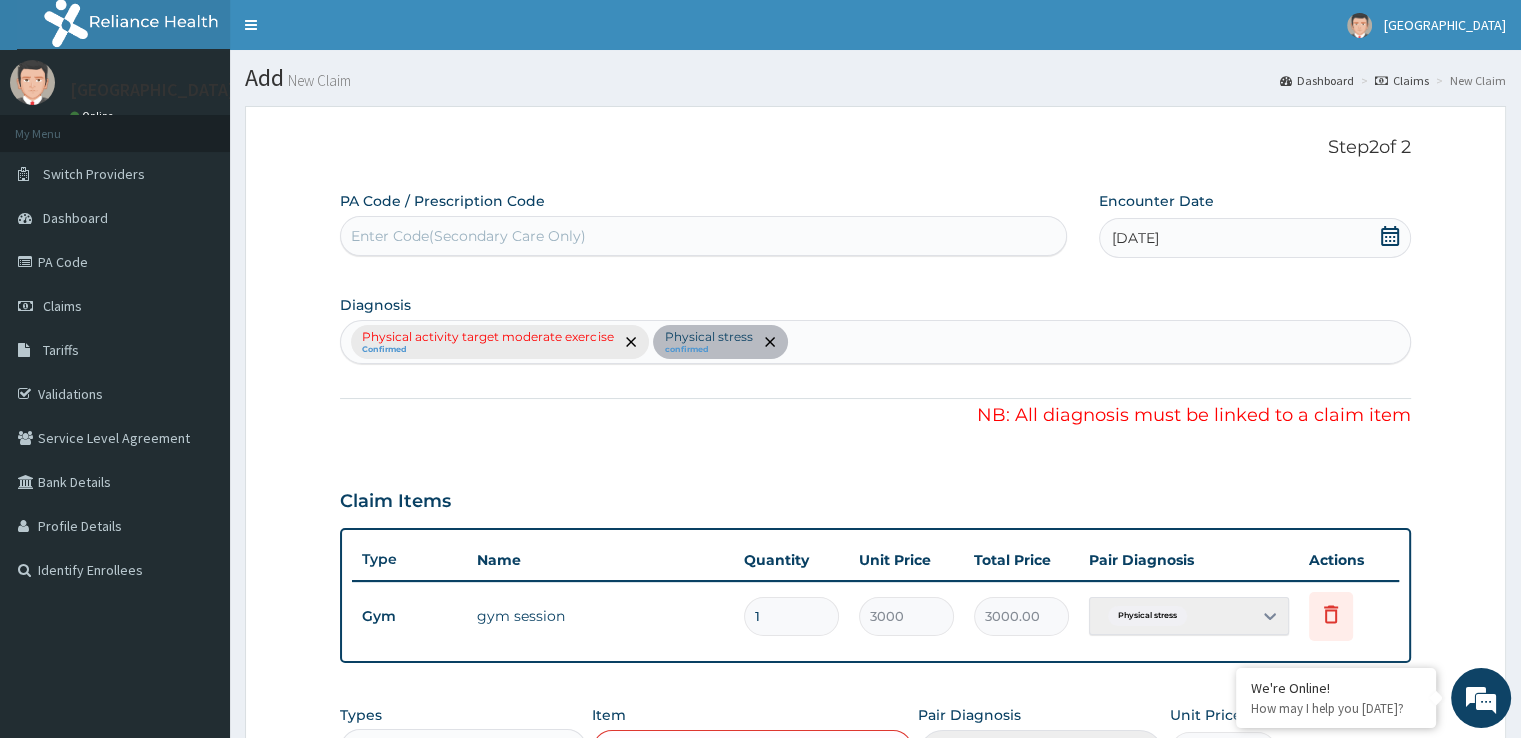 click on "Physical activity target moderate exercise Confirmed Physical stress confirmed" at bounding box center (875, 342) 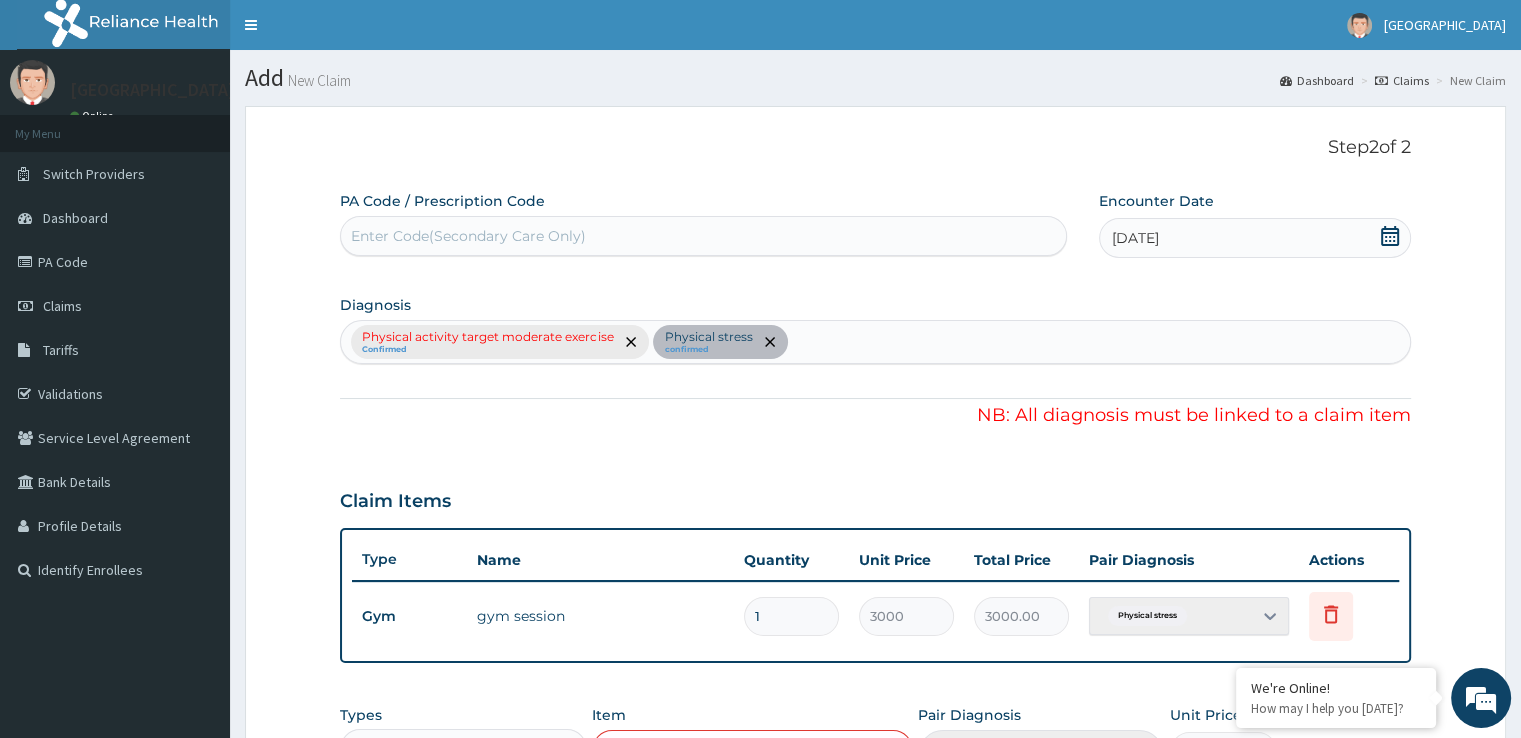 click 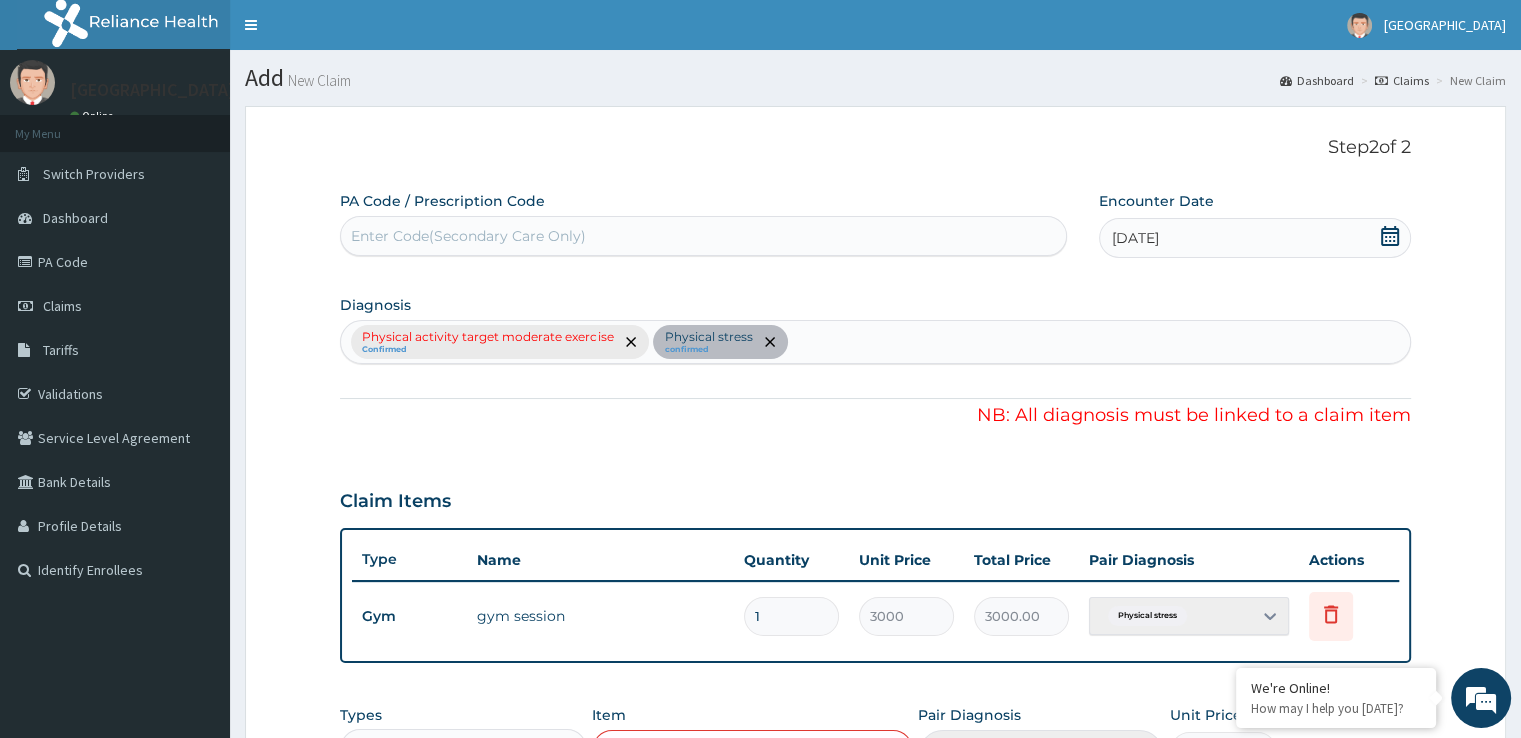 click on "23-06-2025" at bounding box center (1254, 238) 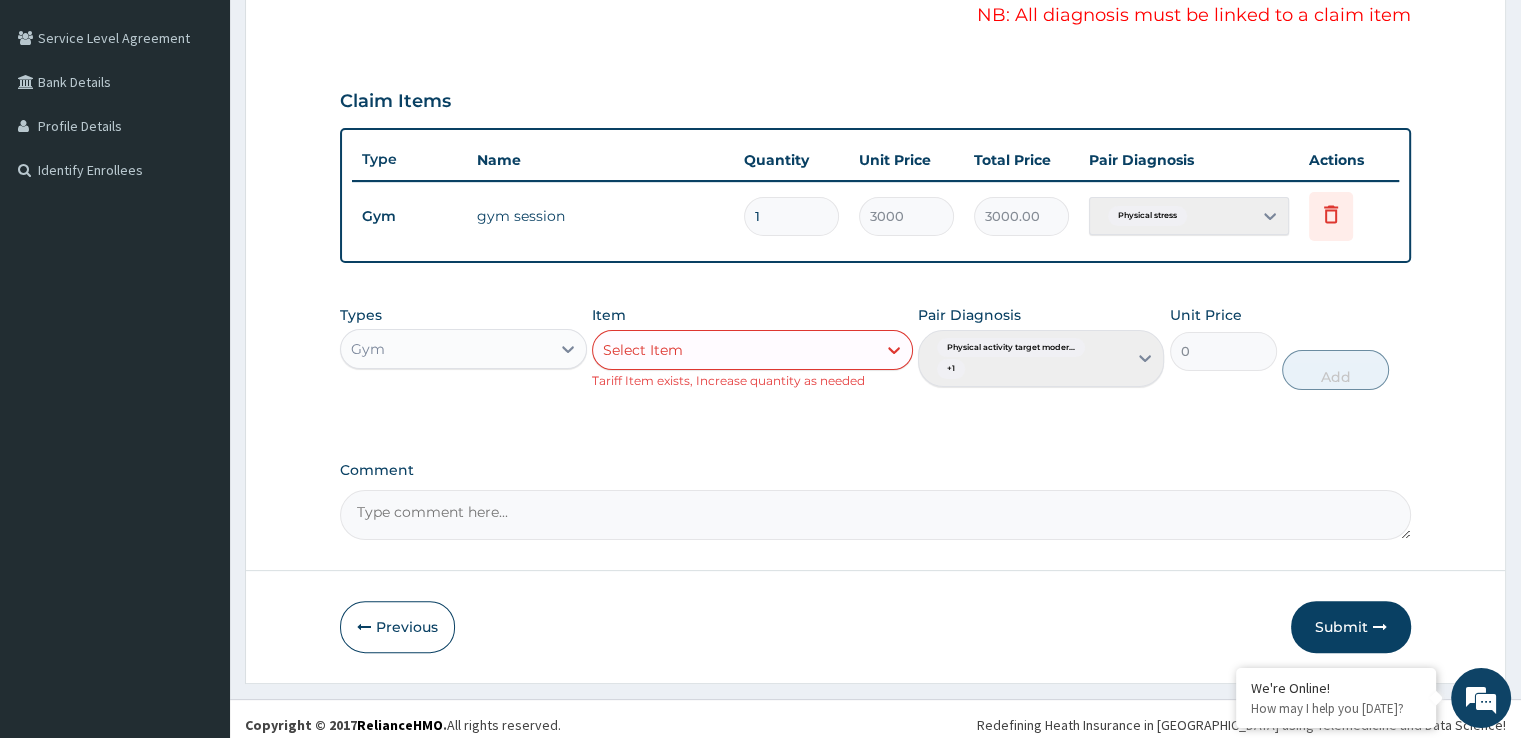 scroll, scrollTop: 409, scrollLeft: 0, axis: vertical 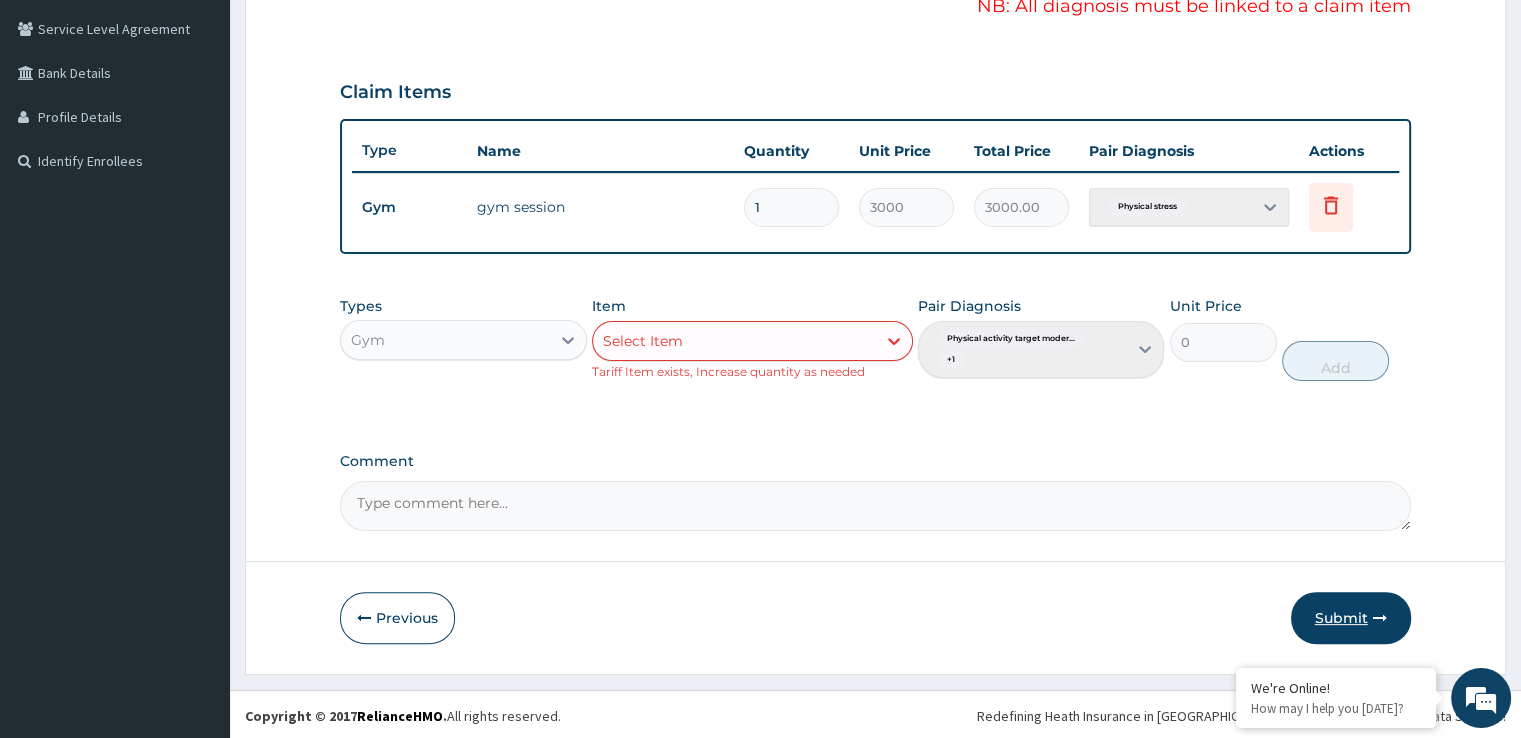 click on "Submit" at bounding box center [1351, 618] 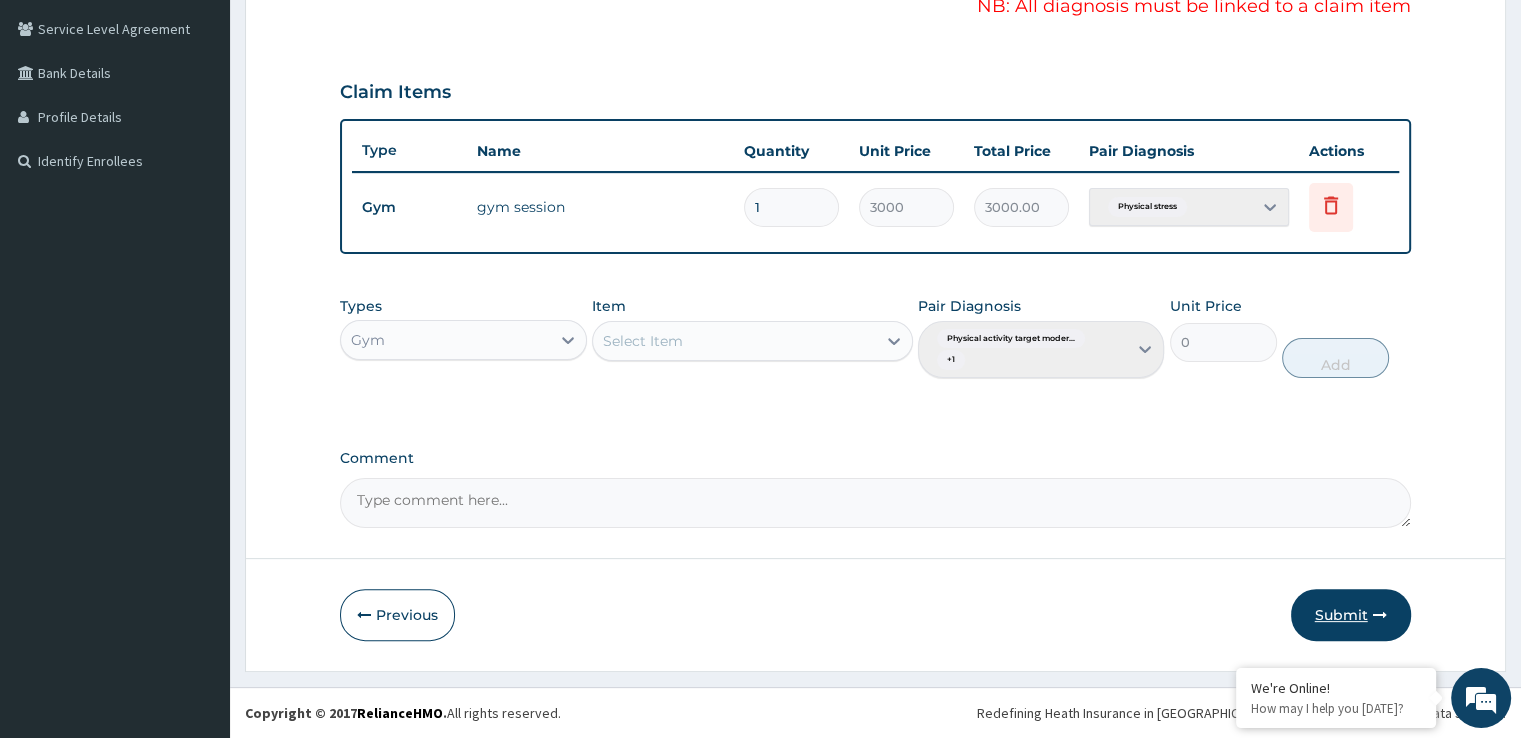 scroll, scrollTop: 407, scrollLeft: 0, axis: vertical 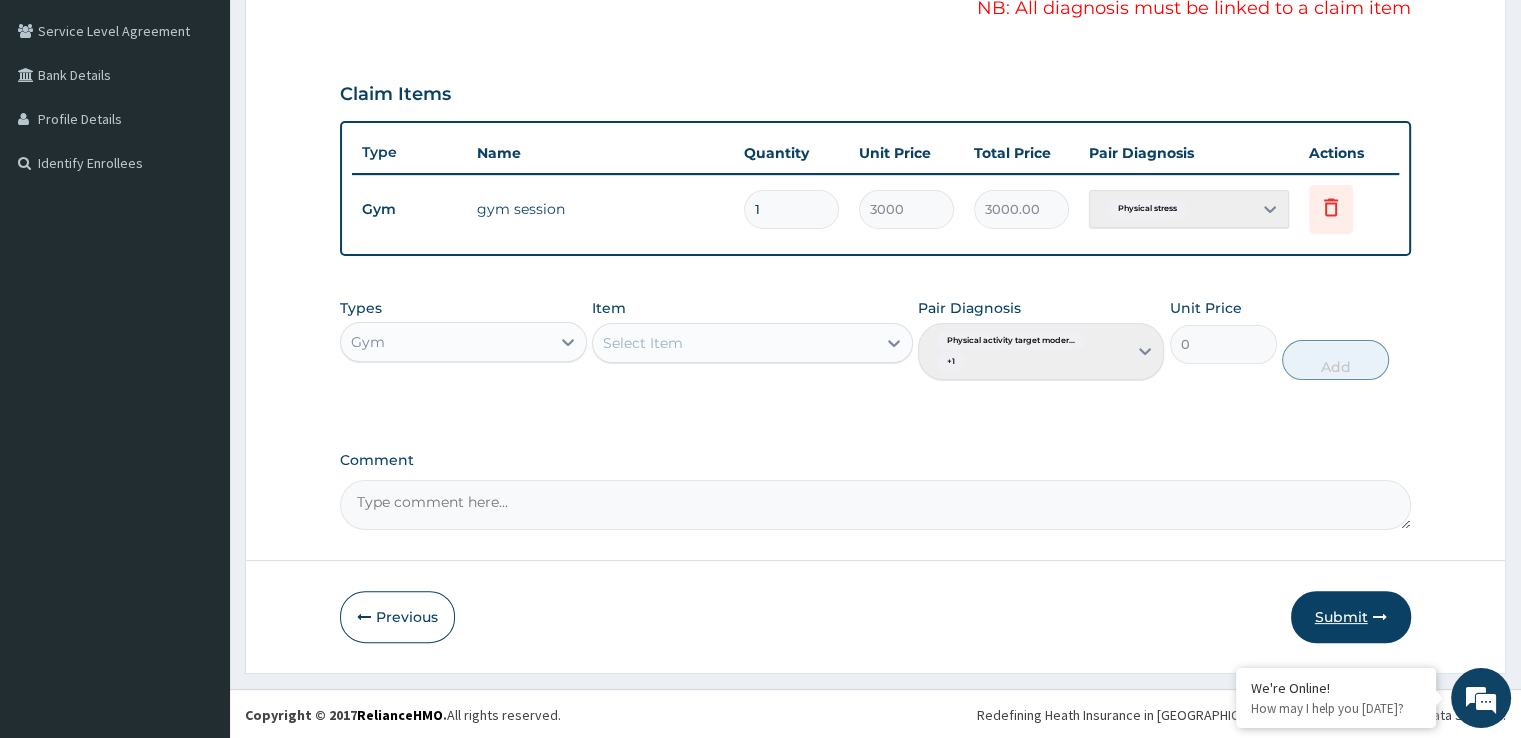 click on "Submit" at bounding box center (1351, 617) 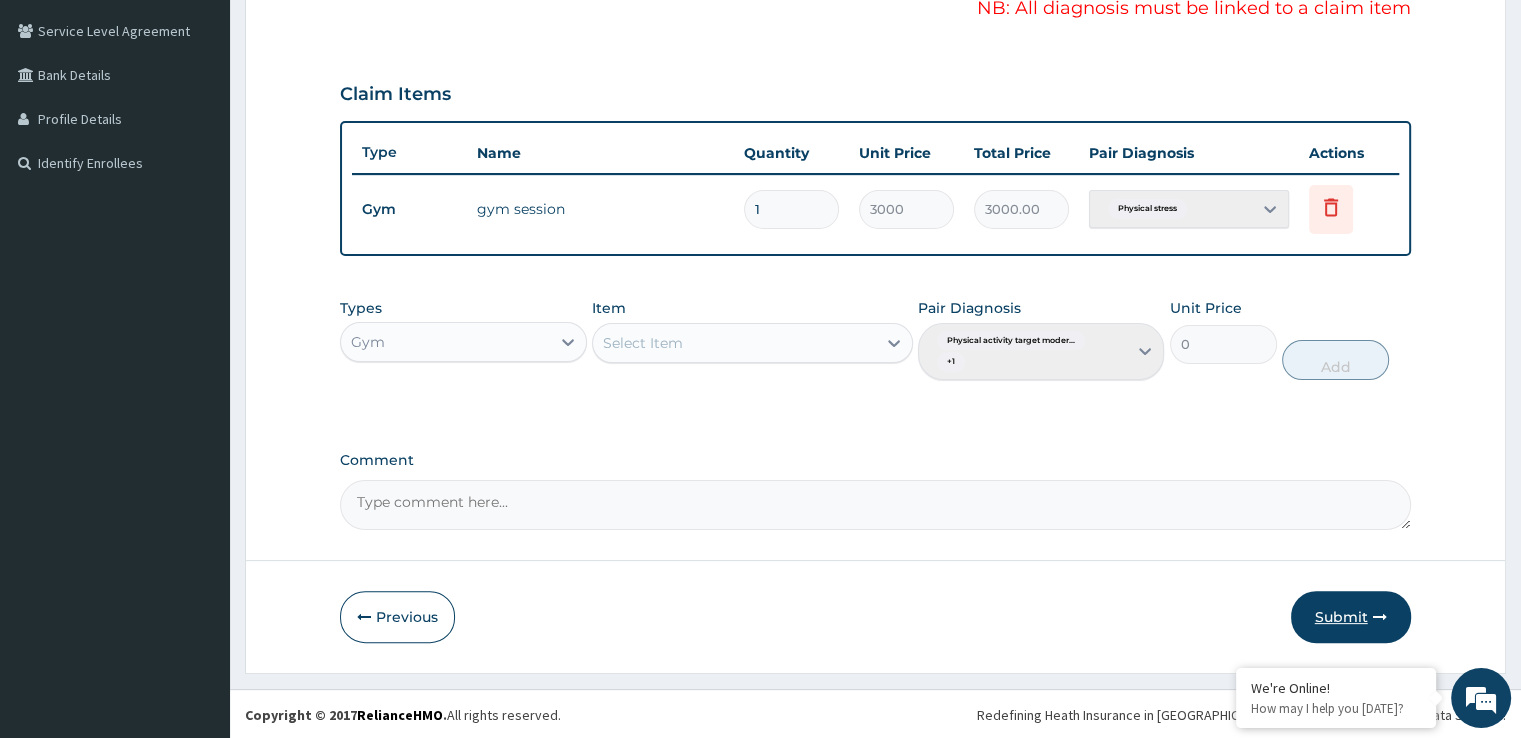 click on "Submit" at bounding box center [1351, 617] 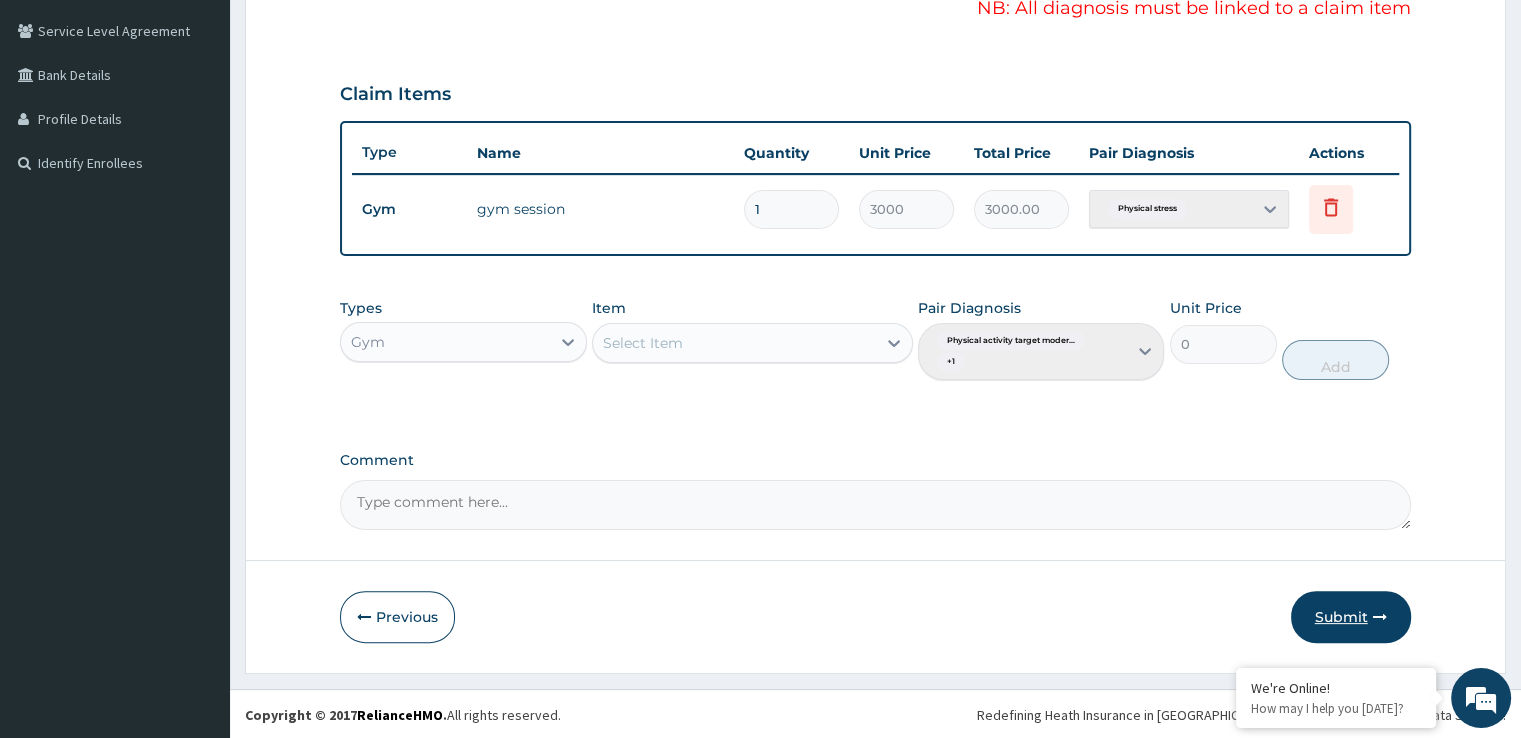 click on "Submit" at bounding box center [1351, 617] 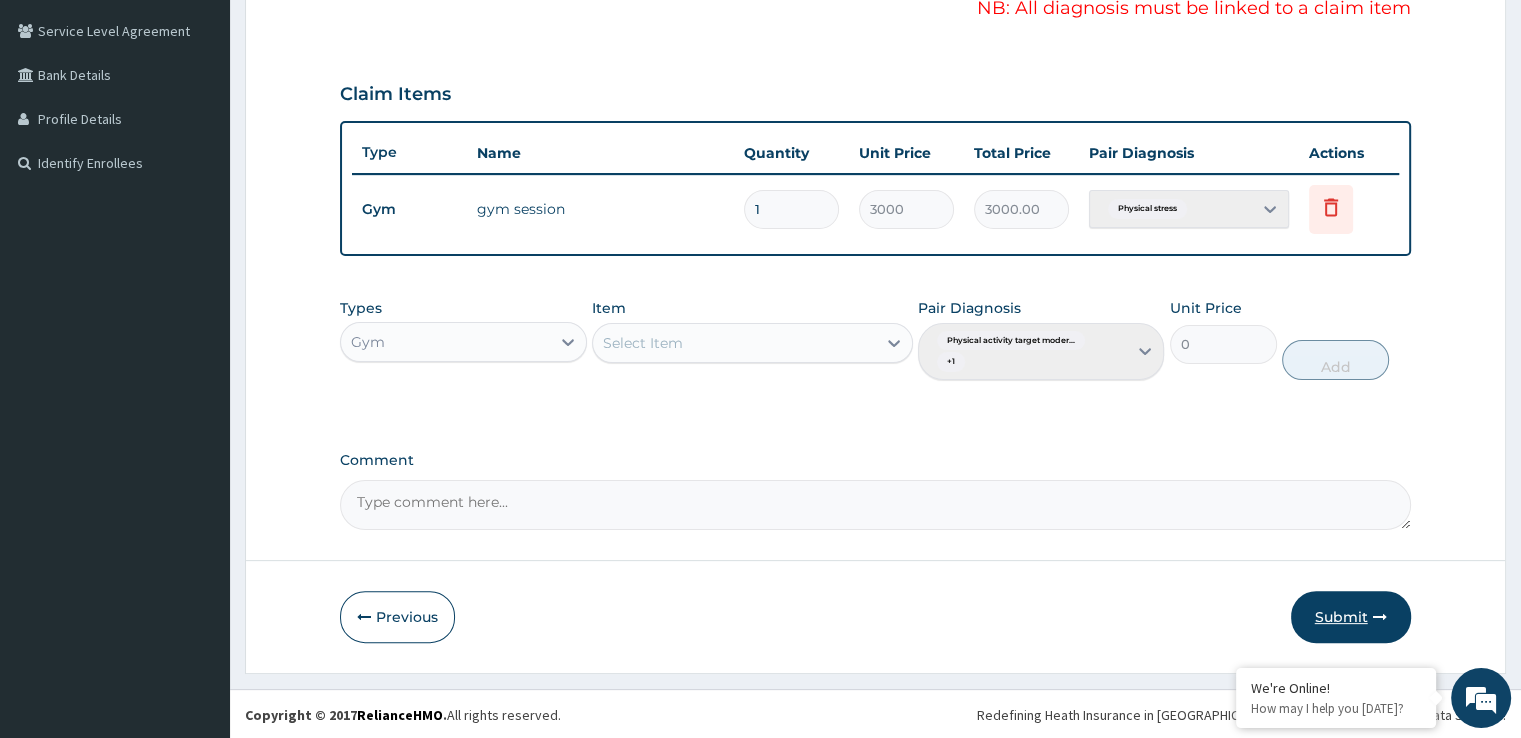 click on "Submit" at bounding box center (1351, 617) 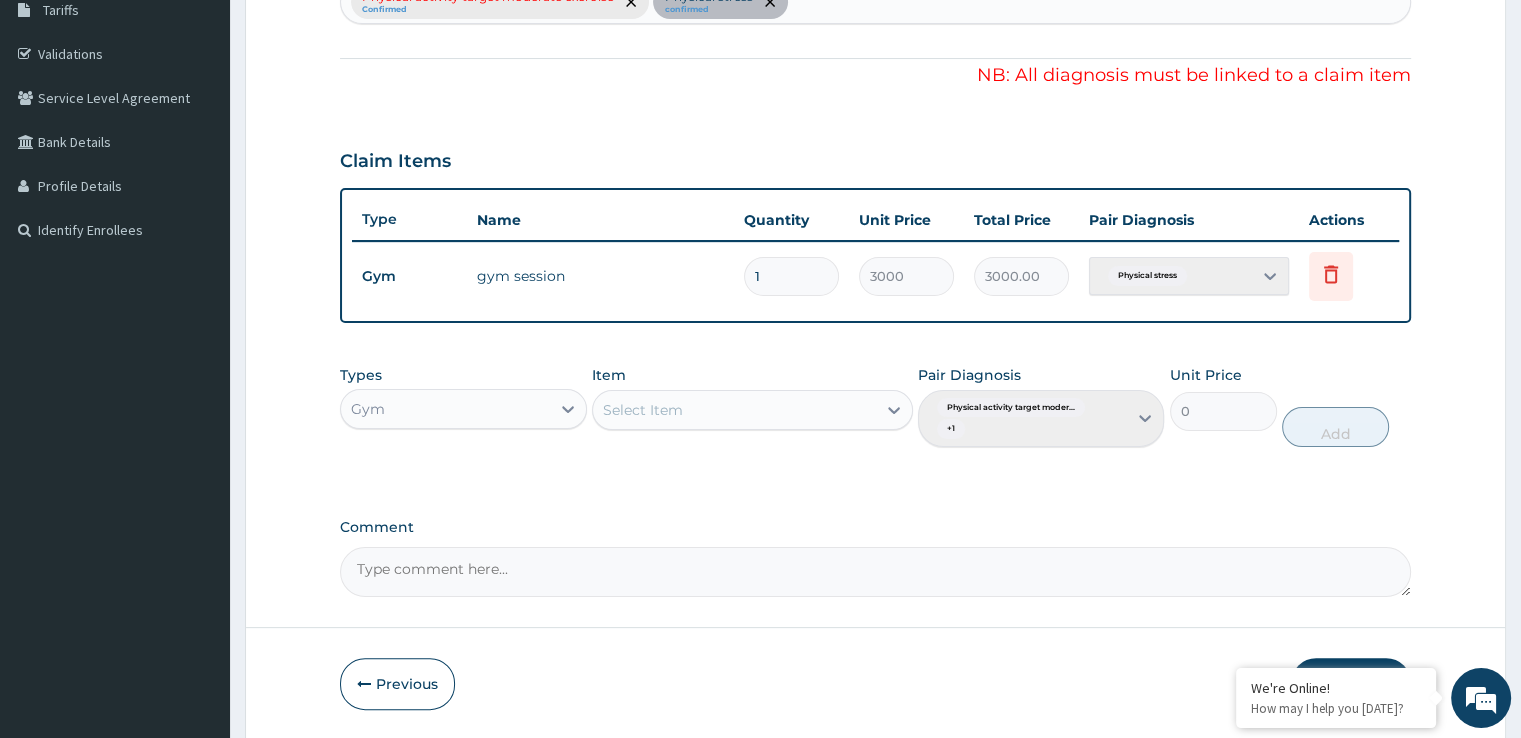 scroll, scrollTop: 207, scrollLeft: 0, axis: vertical 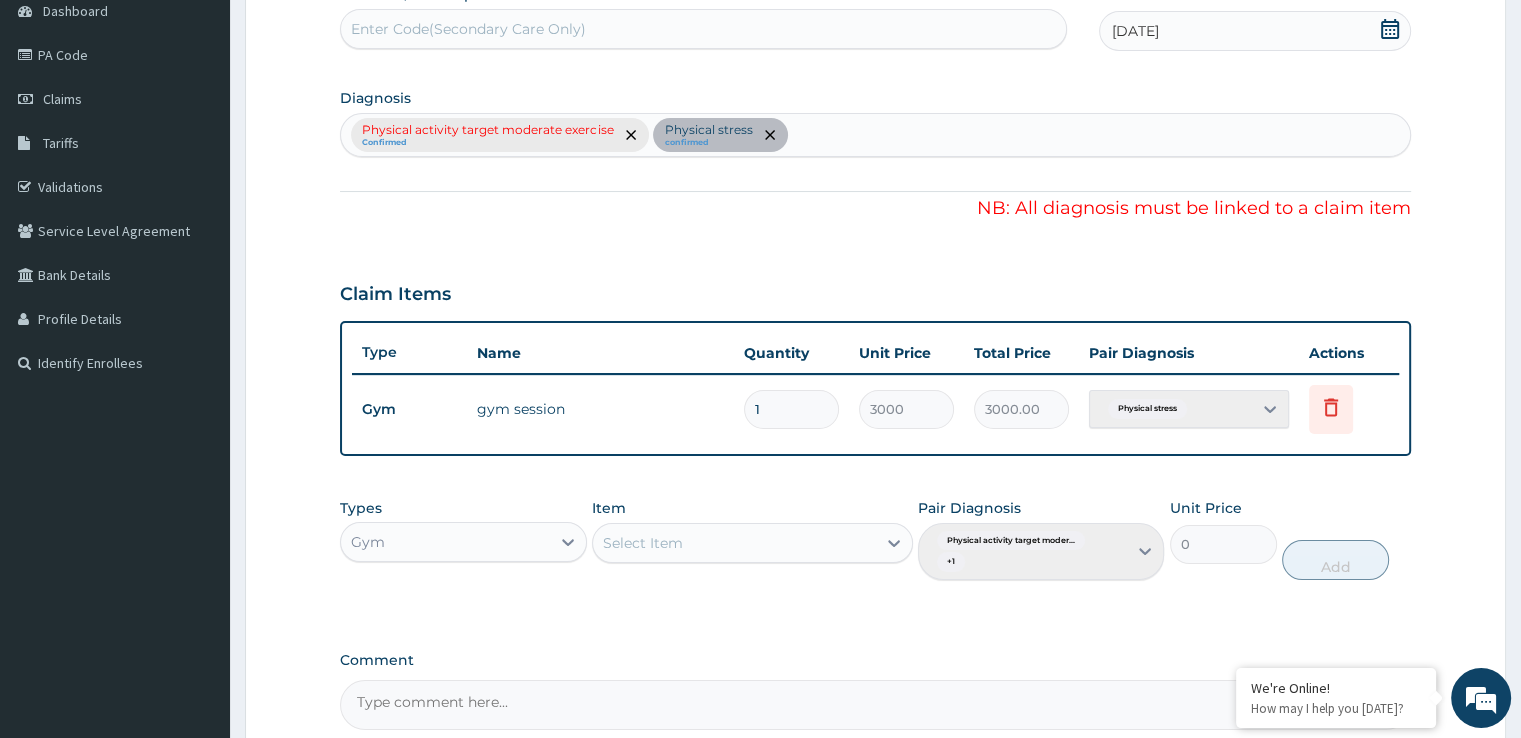 click on "Physical stress" at bounding box center (1189, 409) 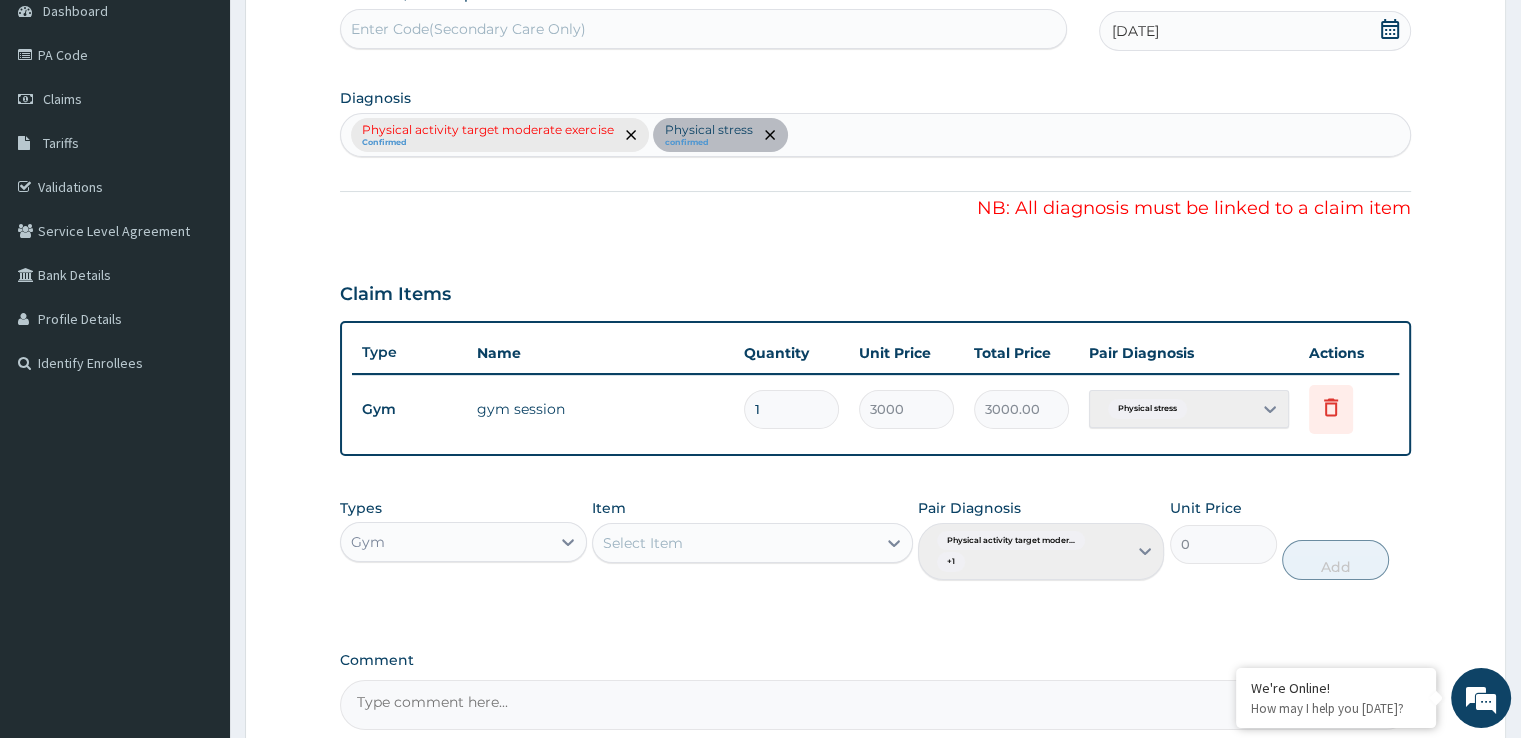 click on "Physical stress" at bounding box center (1189, 409) 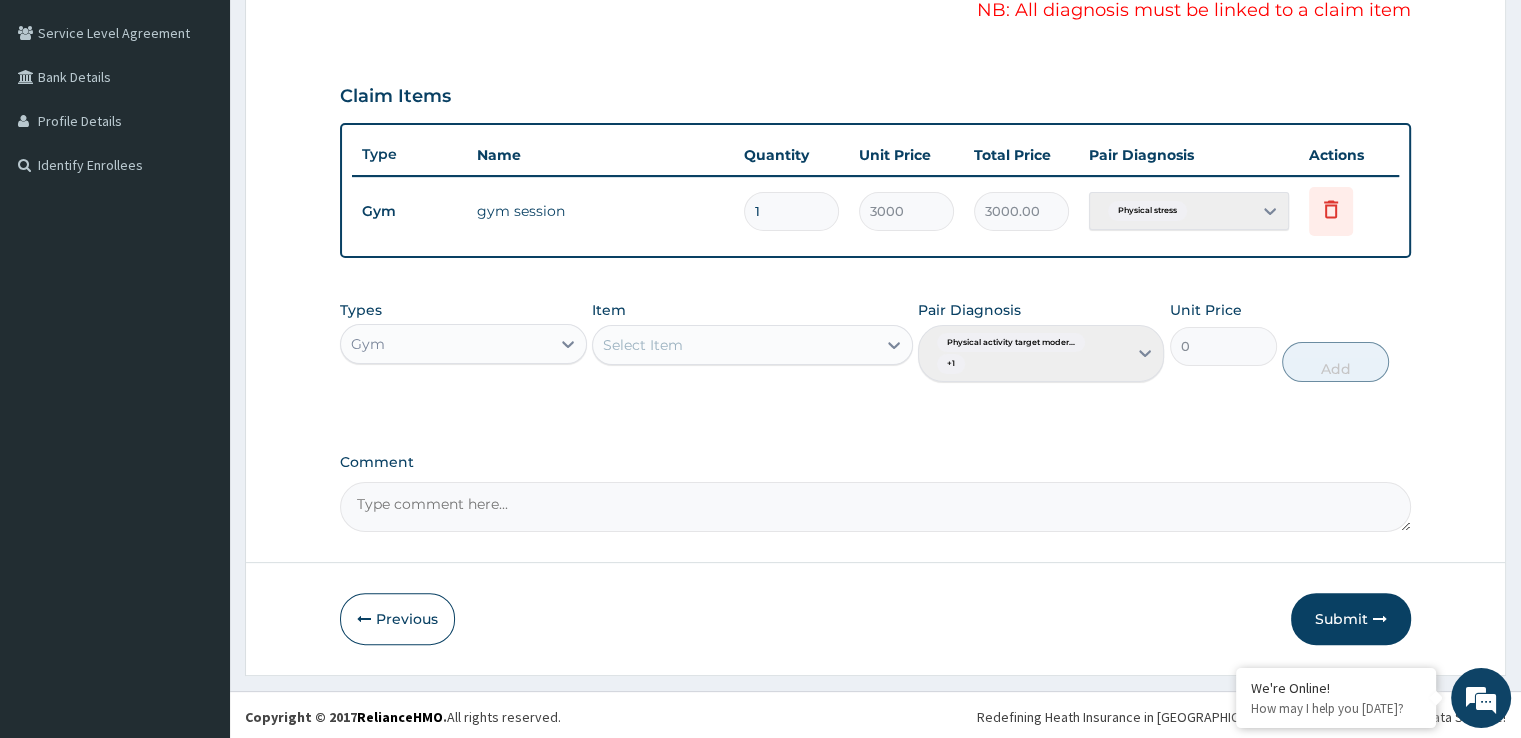 scroll, scrollTop: 407, scrollLeft: 0, axis: vertical 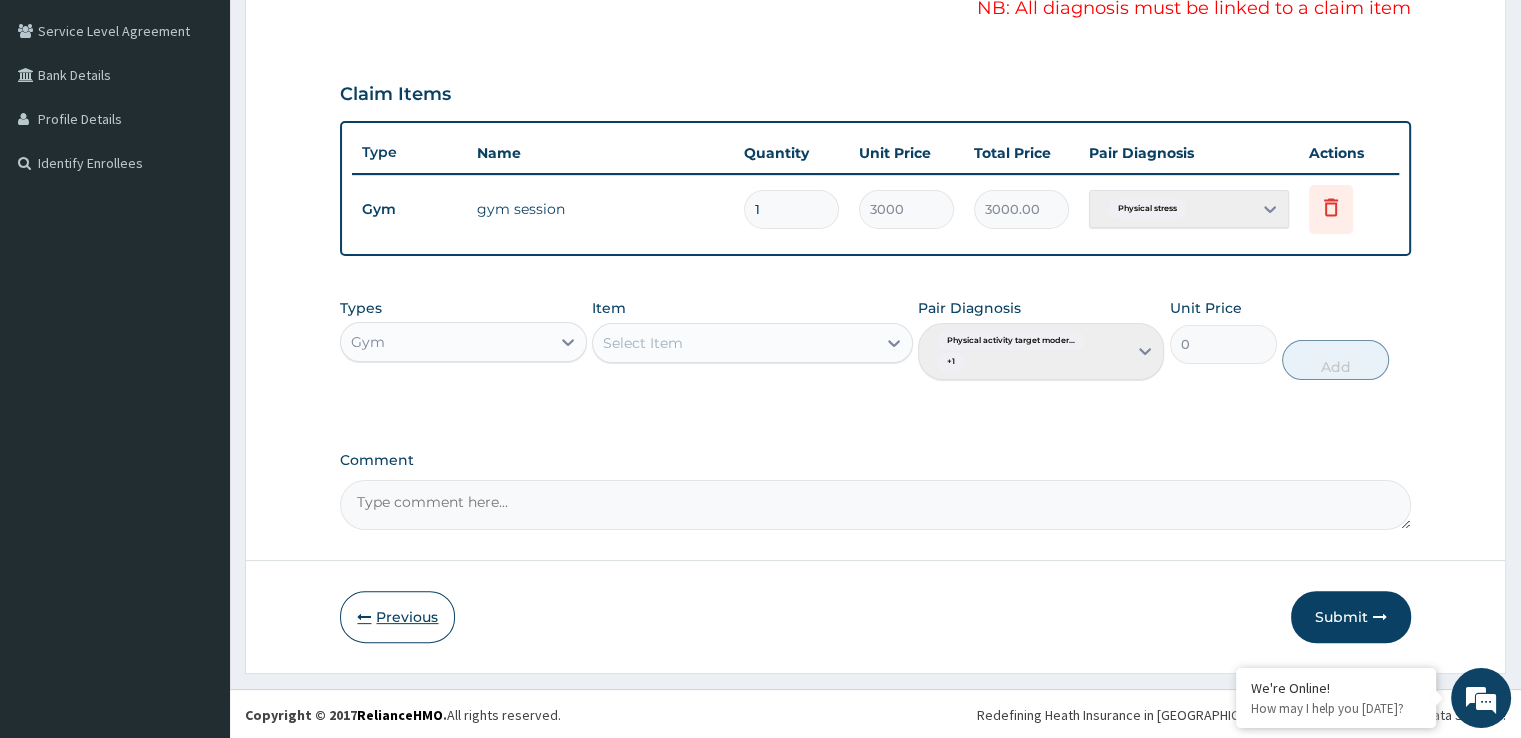 click on "Previous" at bounding box center (397, 617) 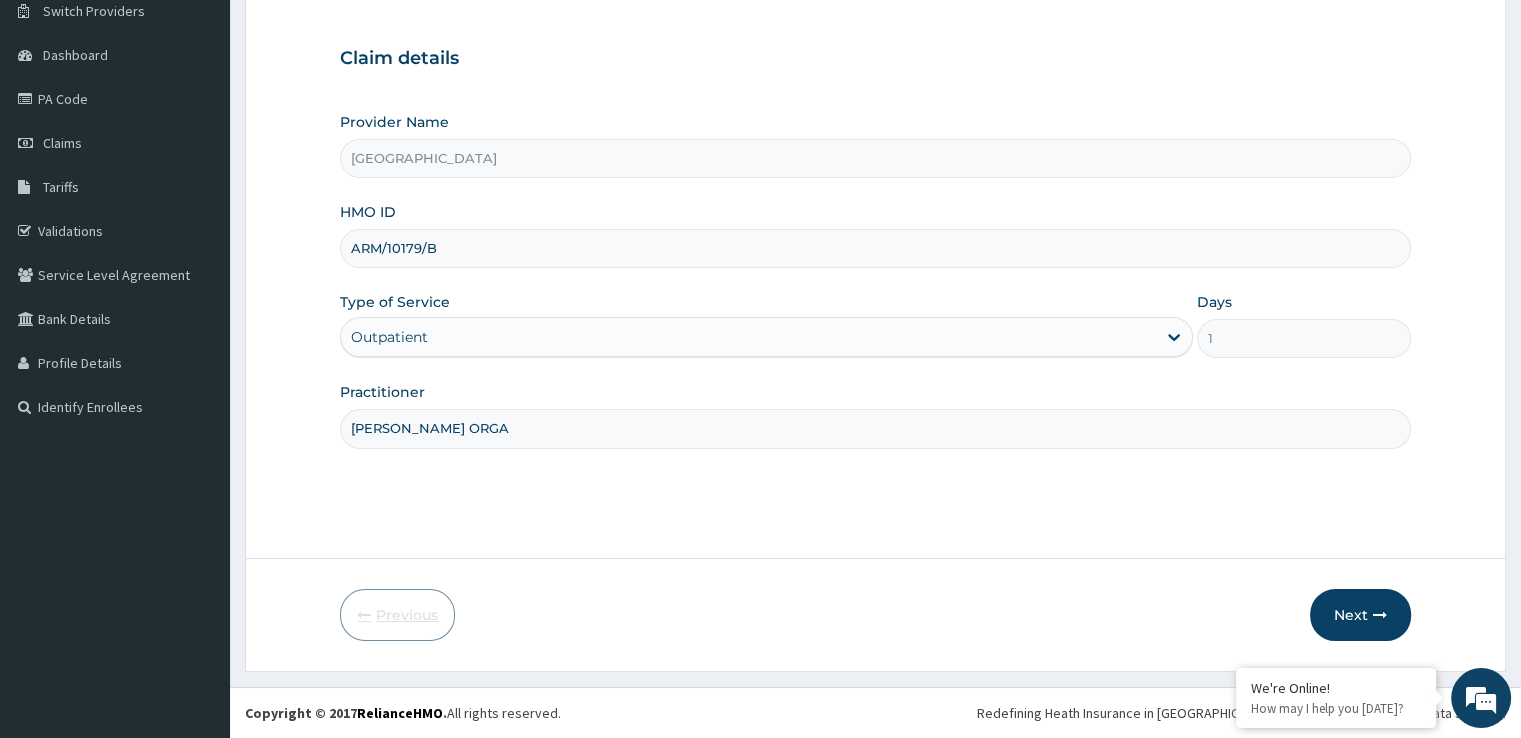 scroll, scrollTop: 162, scrollLeft: 0, axis: vertical 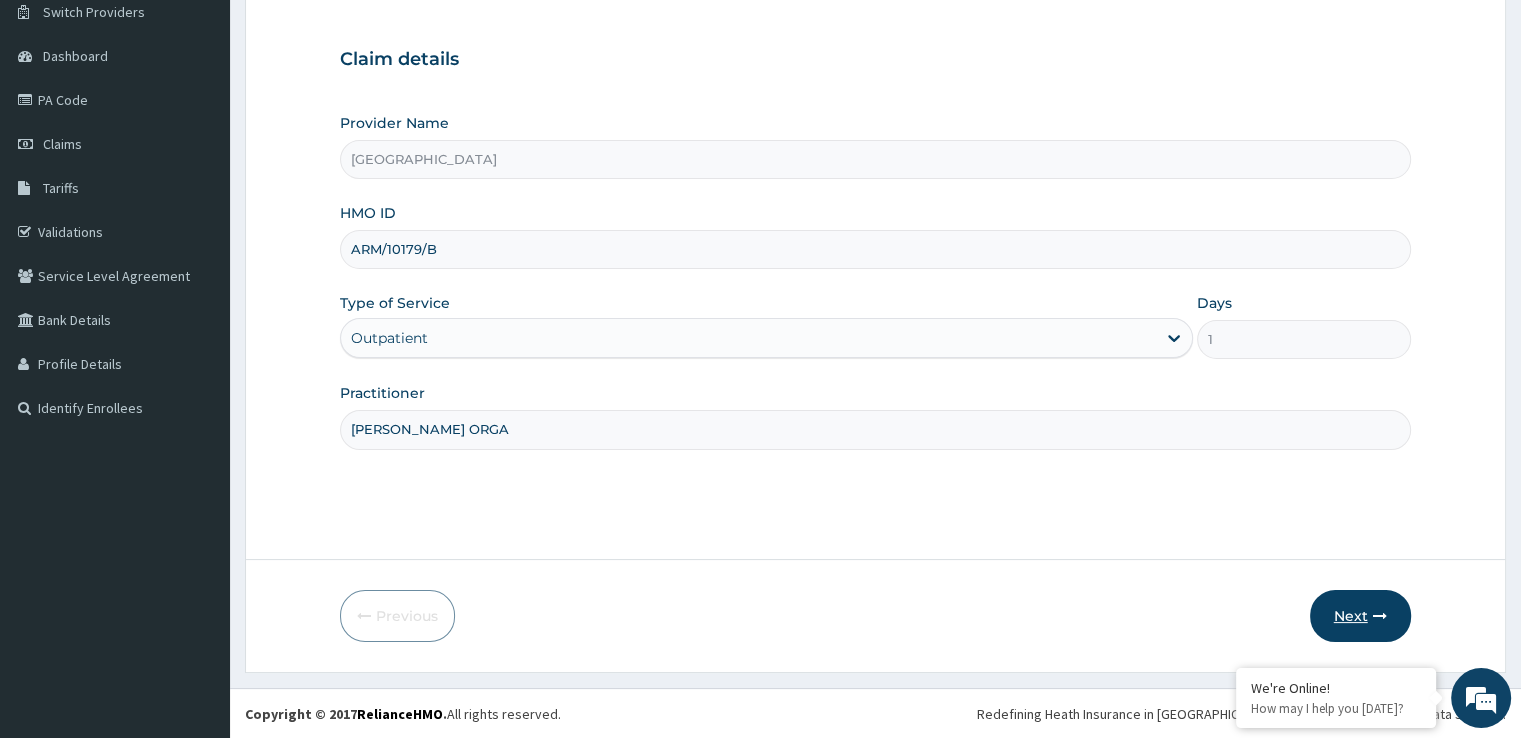 click on "Next" at bounding box center (1360, 616) 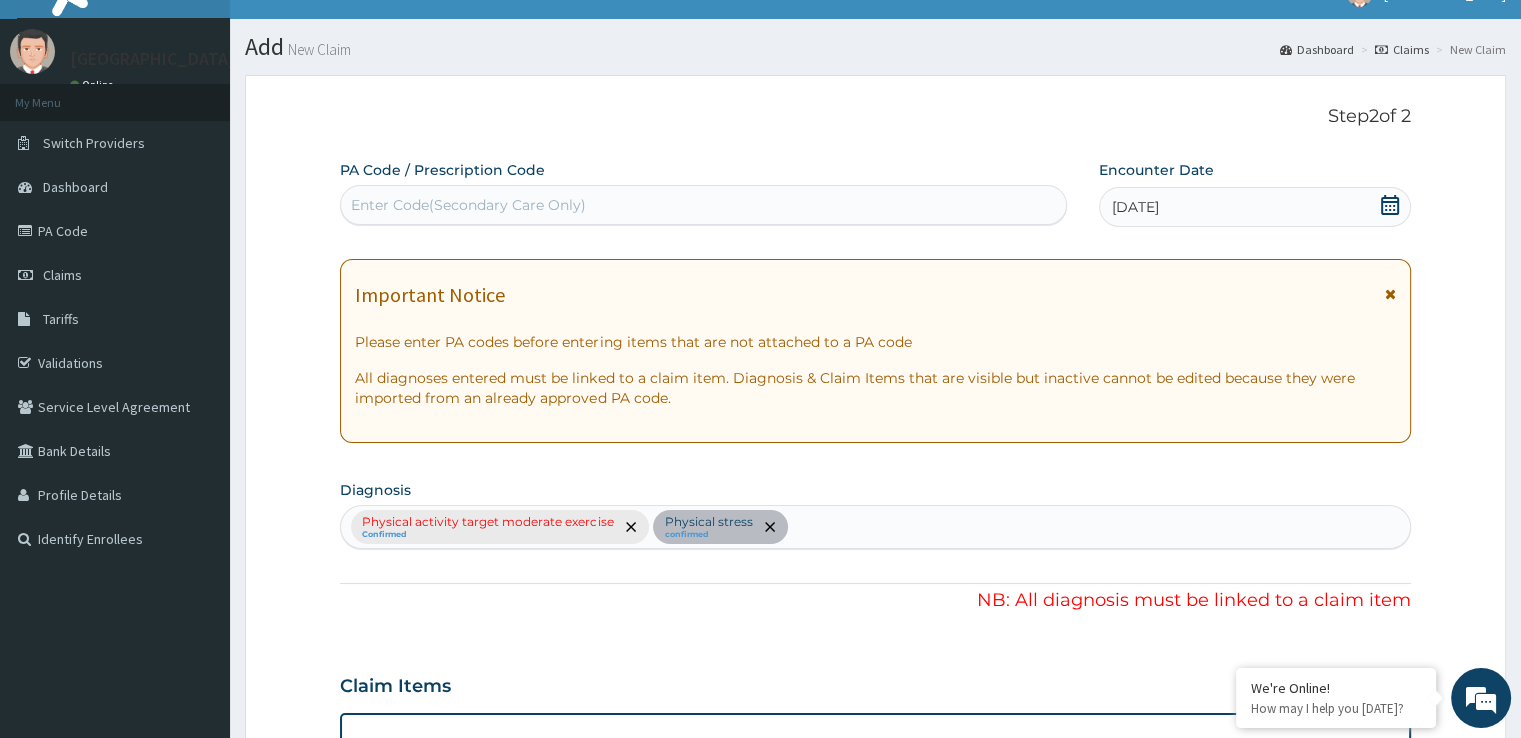 scroll, scrollTop: 0, scrollLeft: 0, axis: both 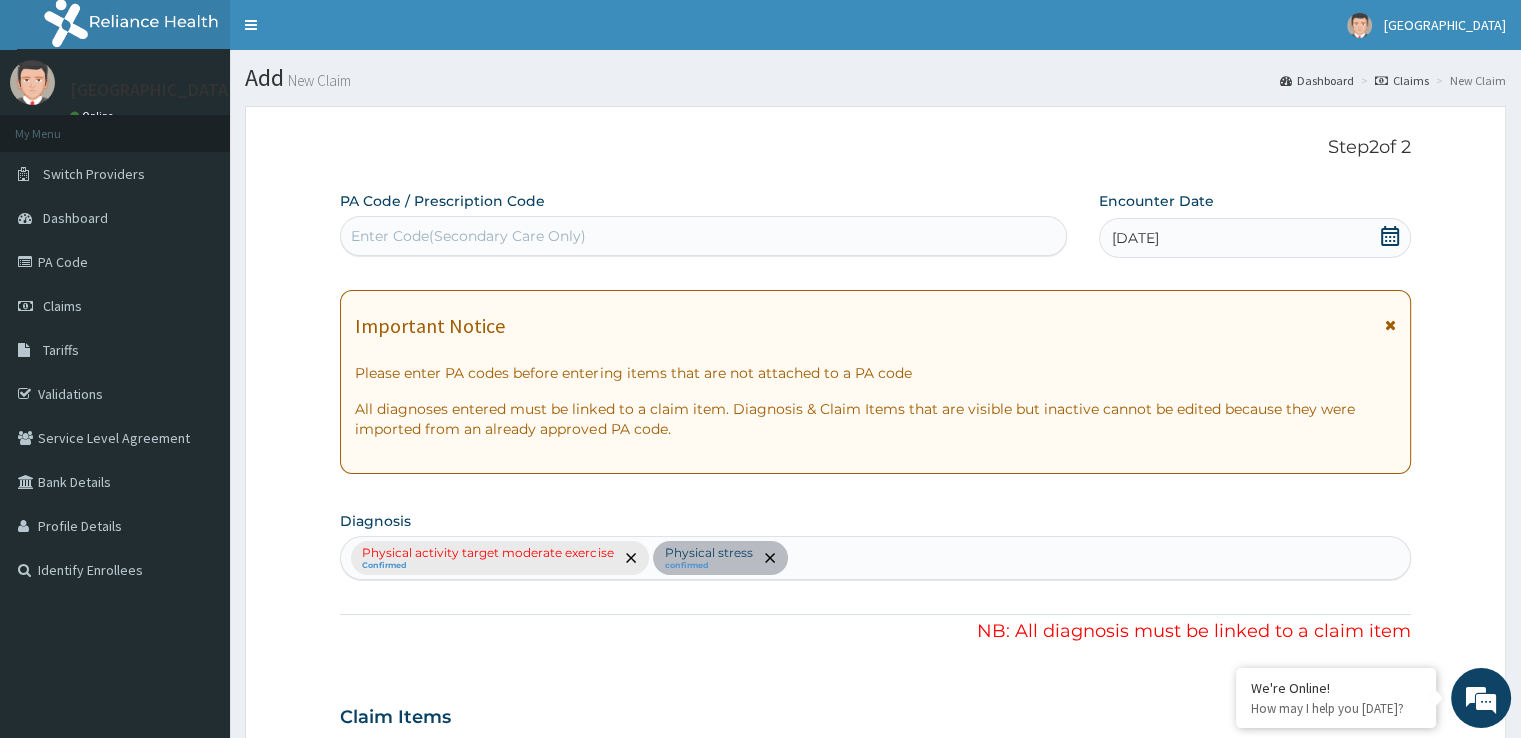 click on "Enter Code(Secondary Care Only)" at bounding box center [468, 236] 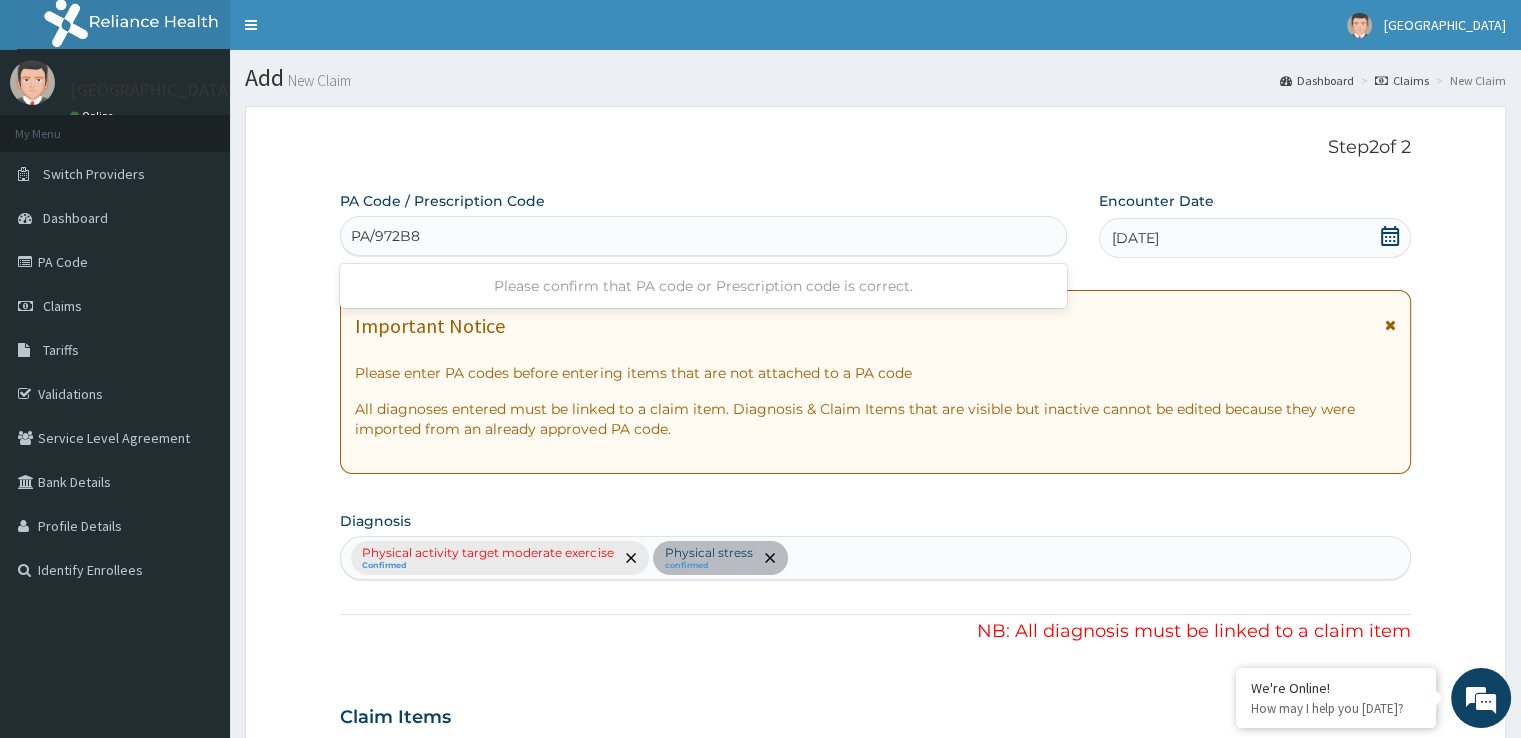 type on "PA/972B84" 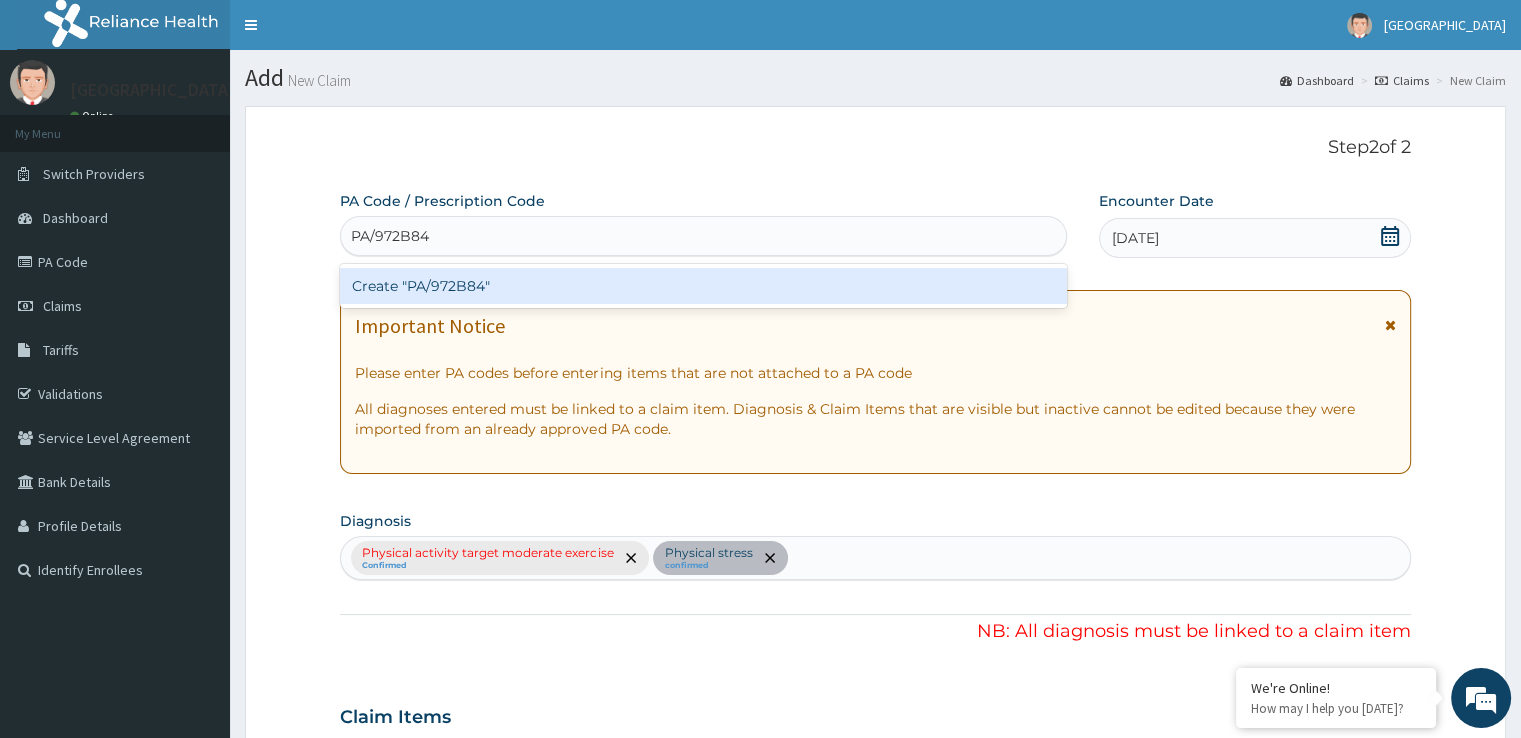 type 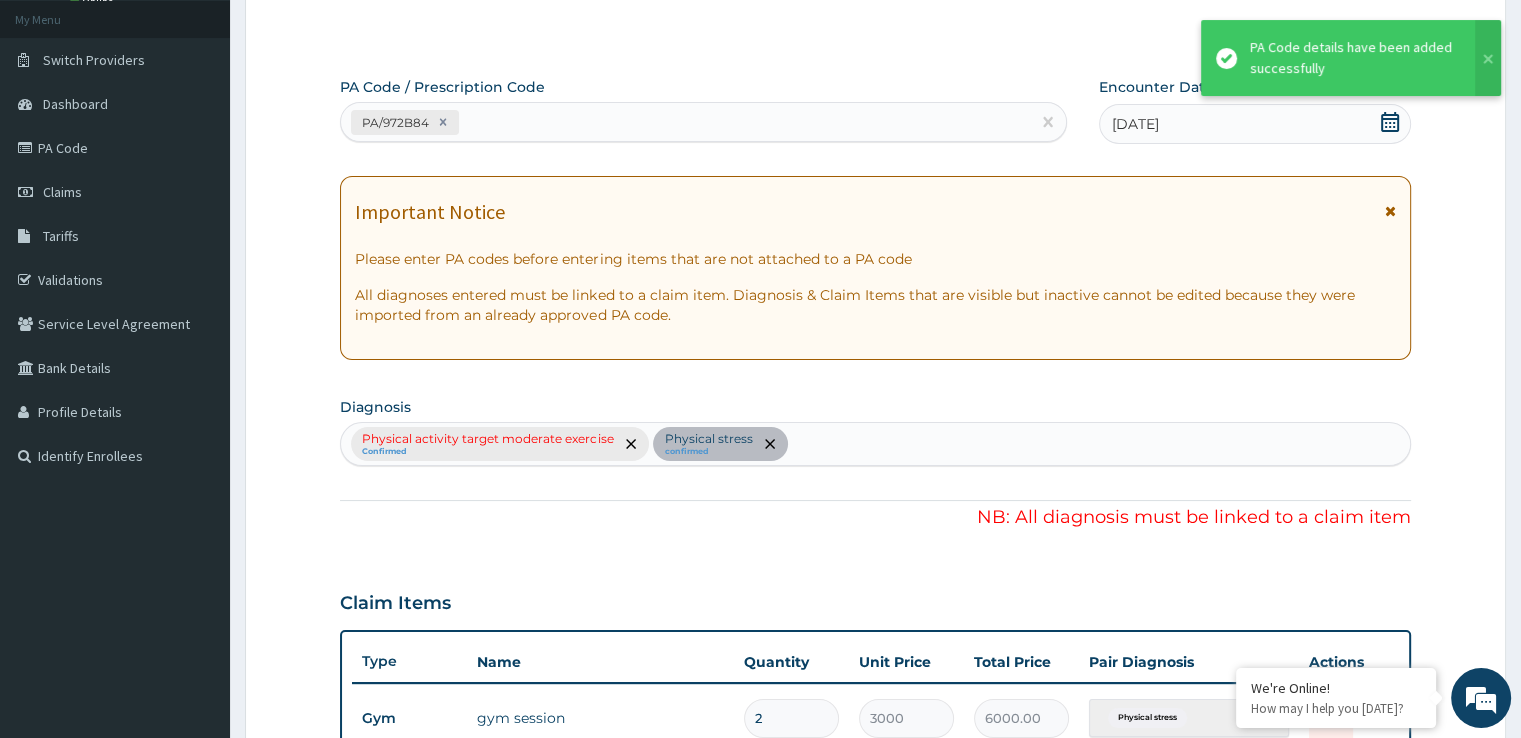 scroll, scrollTop: 0, scrollLeft: 0, axis: both 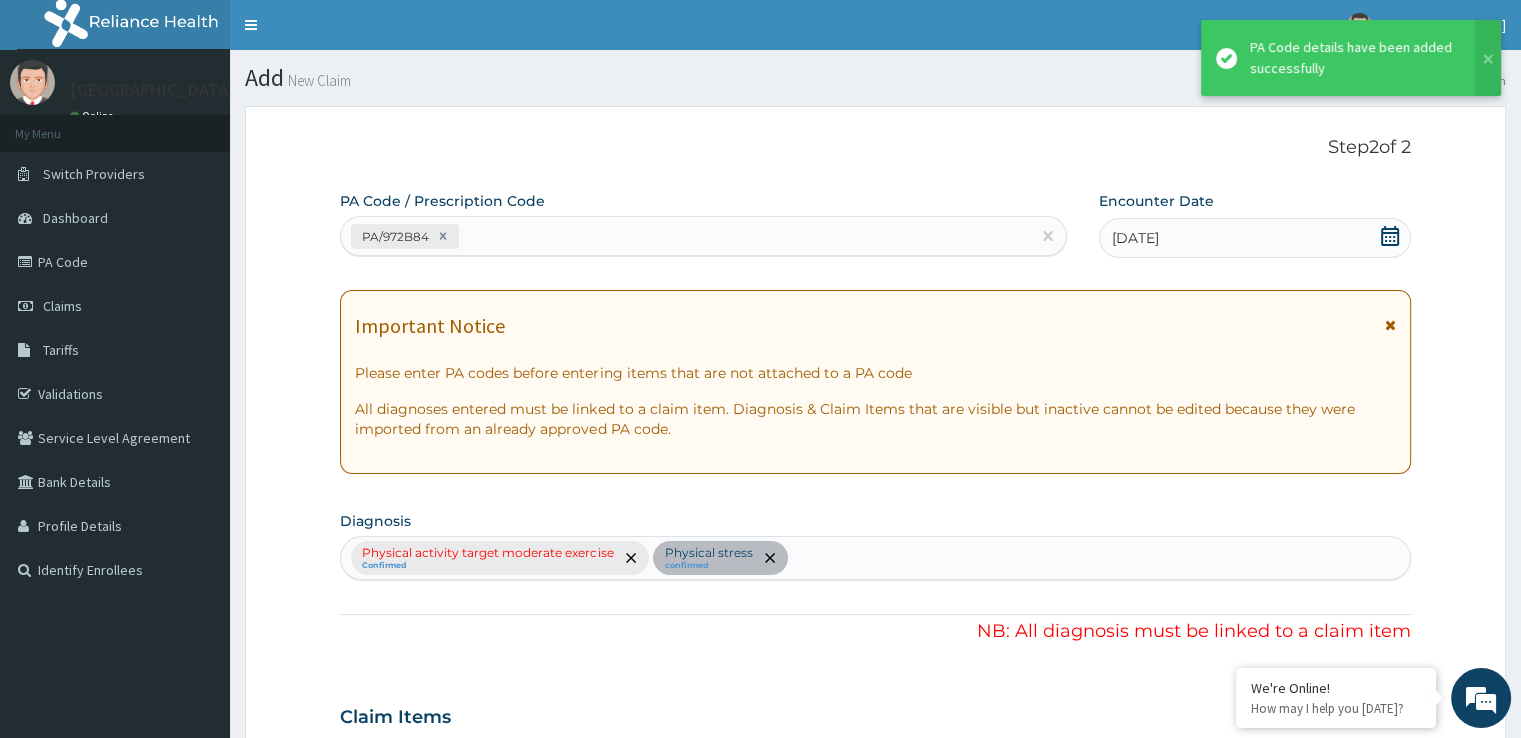 click on "23-06-2025" at bounding box center (1135, 238) 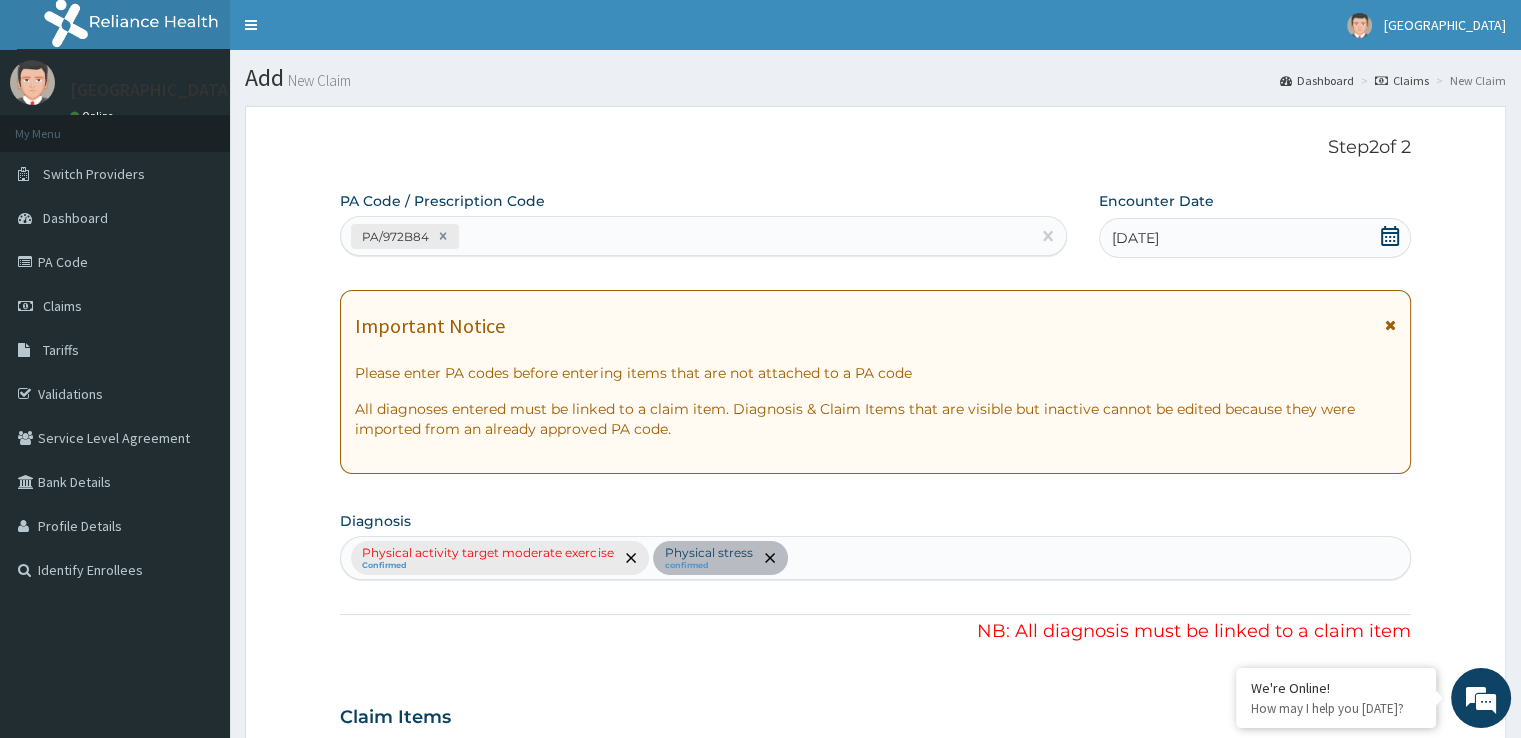 click on "23-06-2025" at bounding box center (1135, 238) 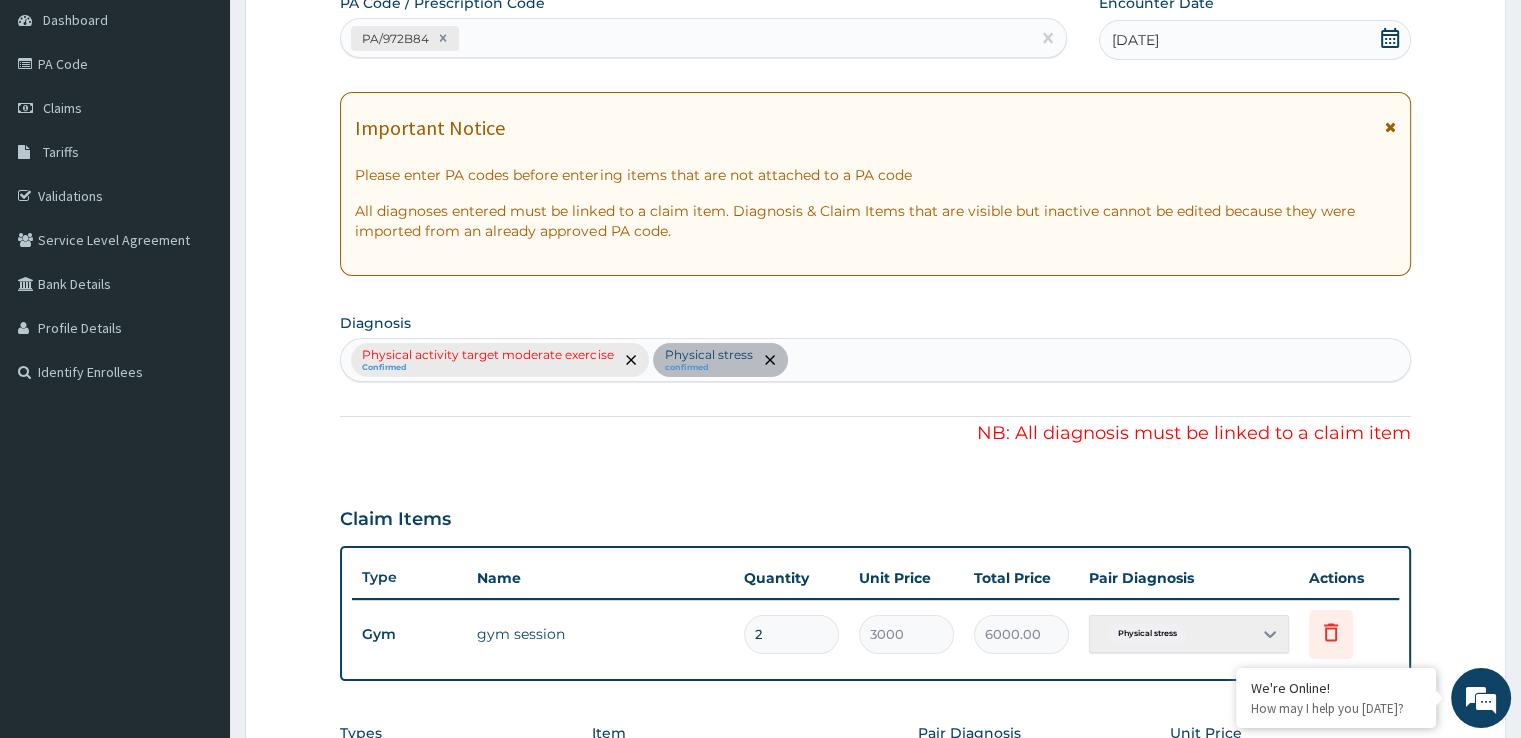 scroll, scrollTop: 0, scrollLeft: 0, axis: both 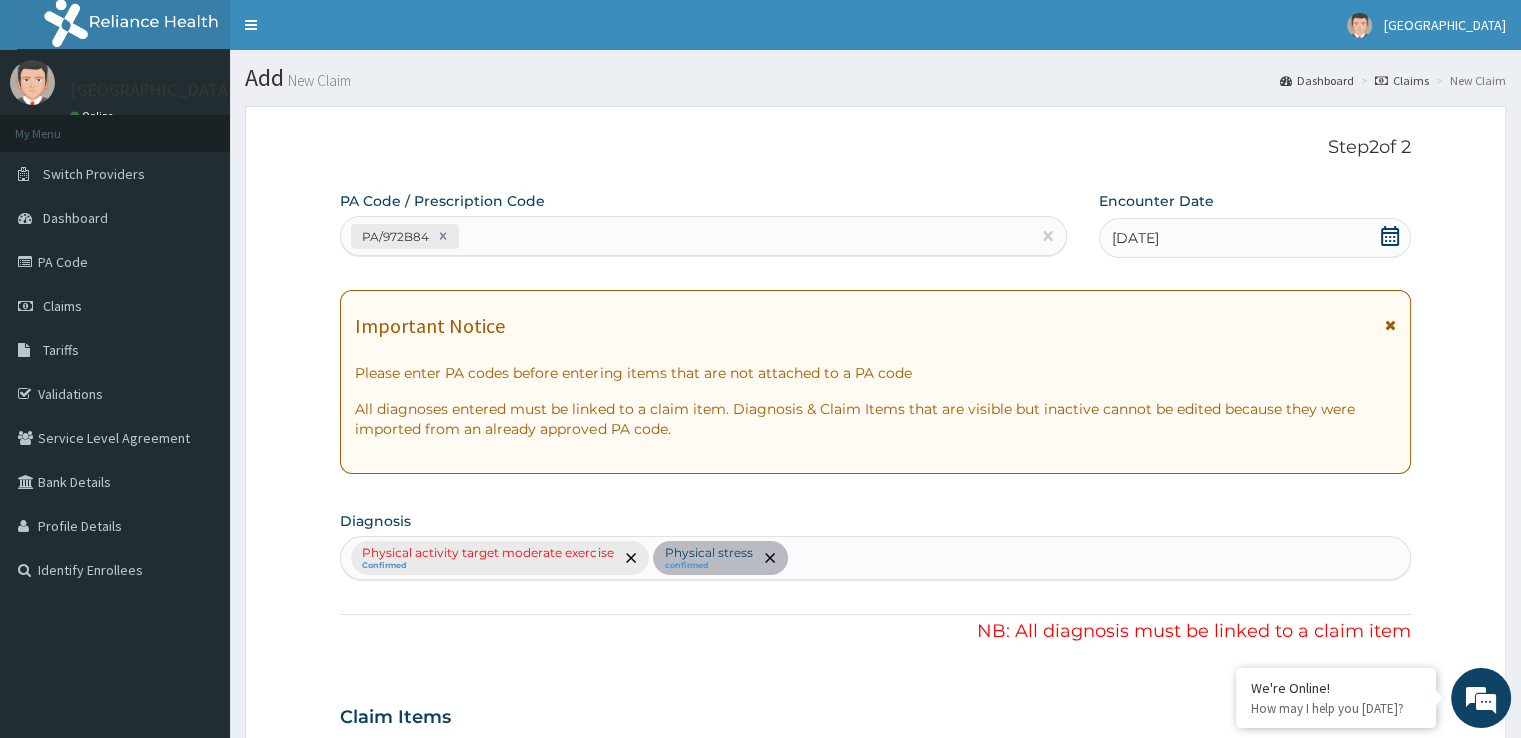 click on "23-06-2025" at bounding box center [1254, 238] 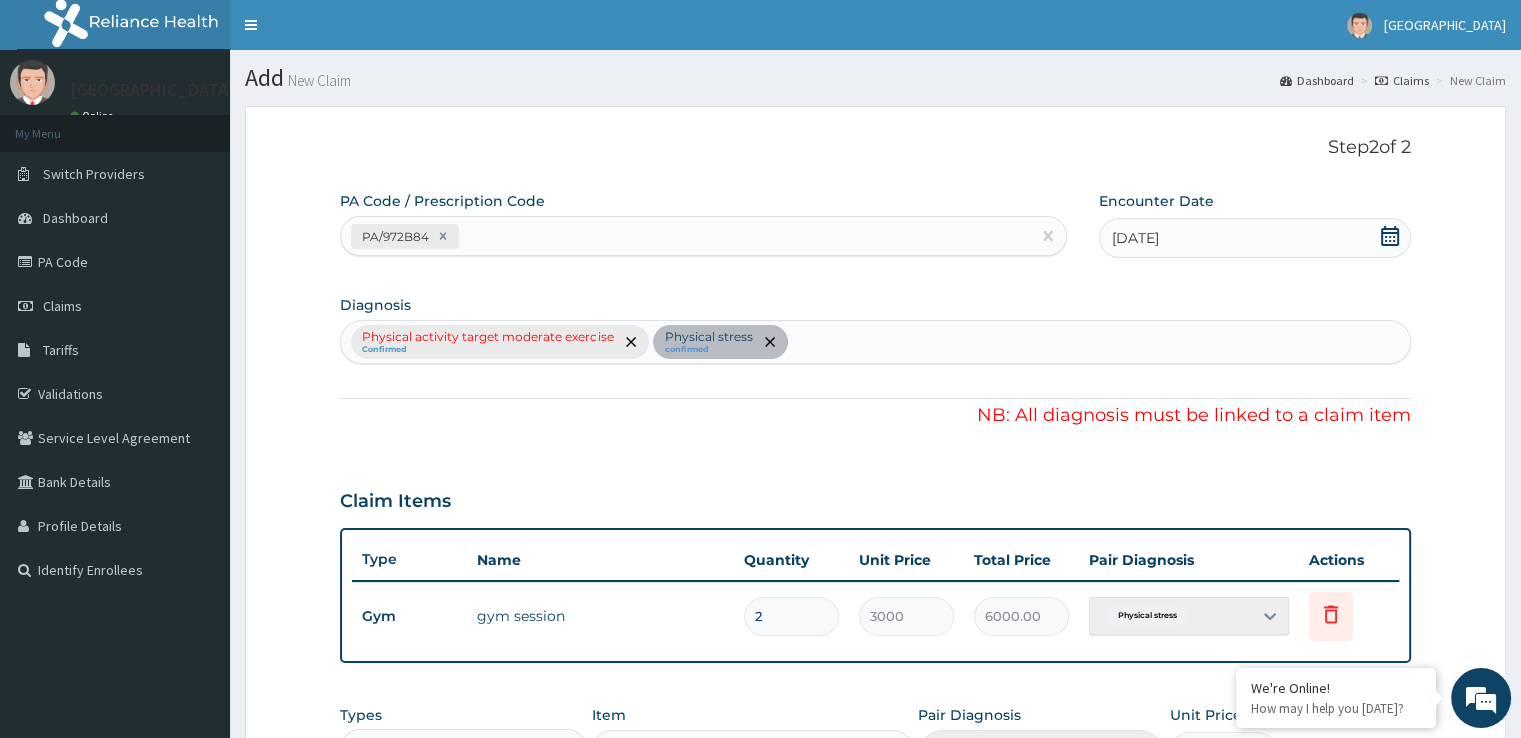 click 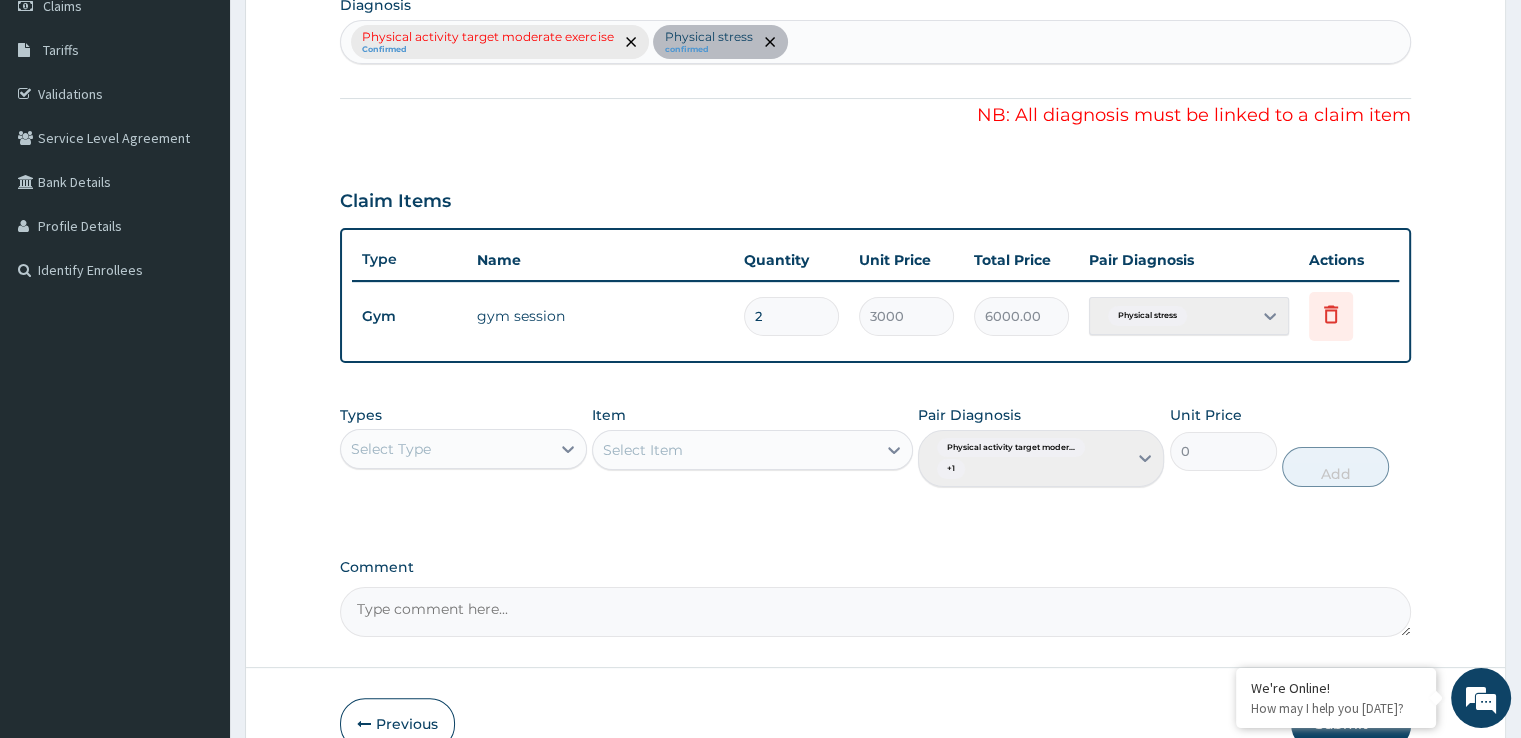 scroll, scrollTop: 407, scrollLeft: 0, axis: vertical 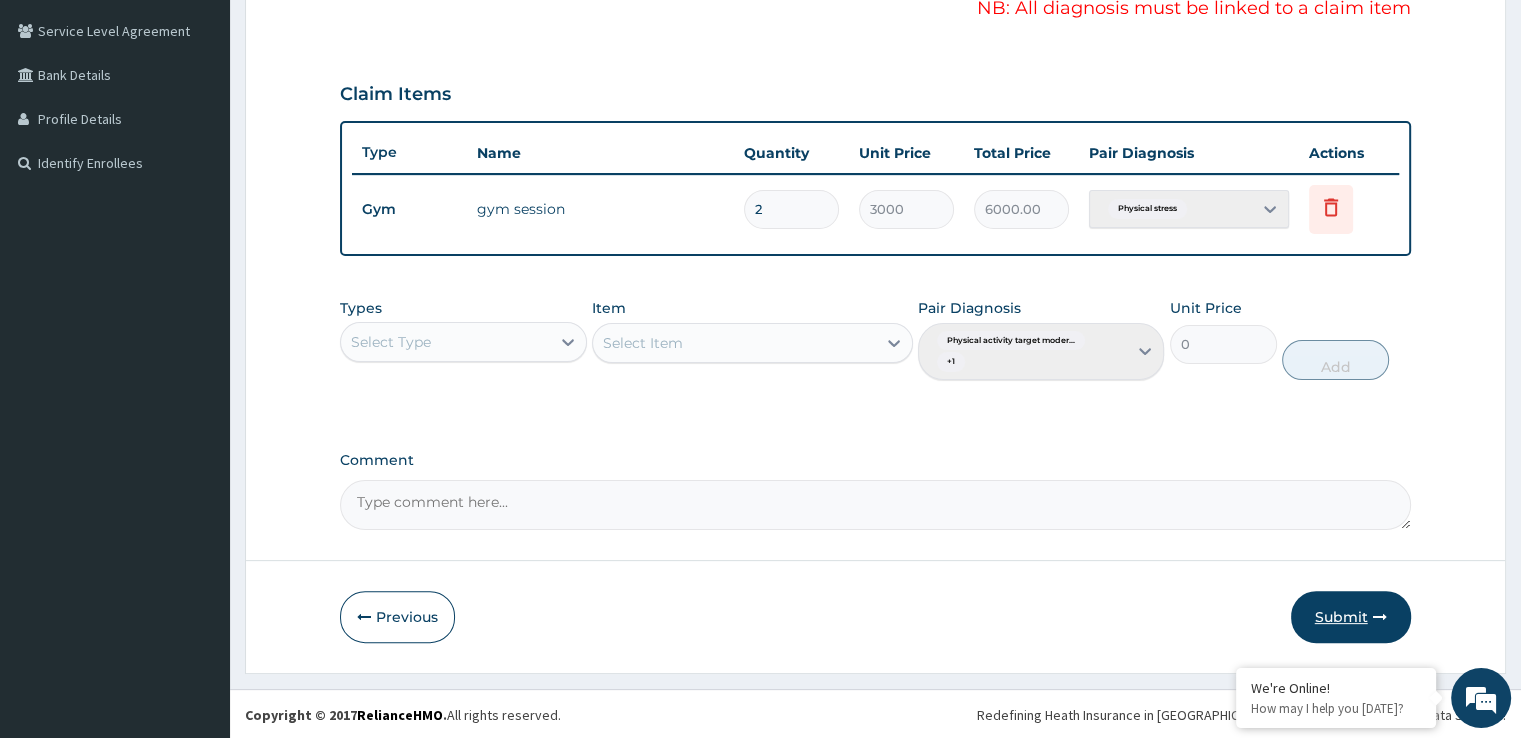 click on "Submit" at bounding box center (1351, 617) 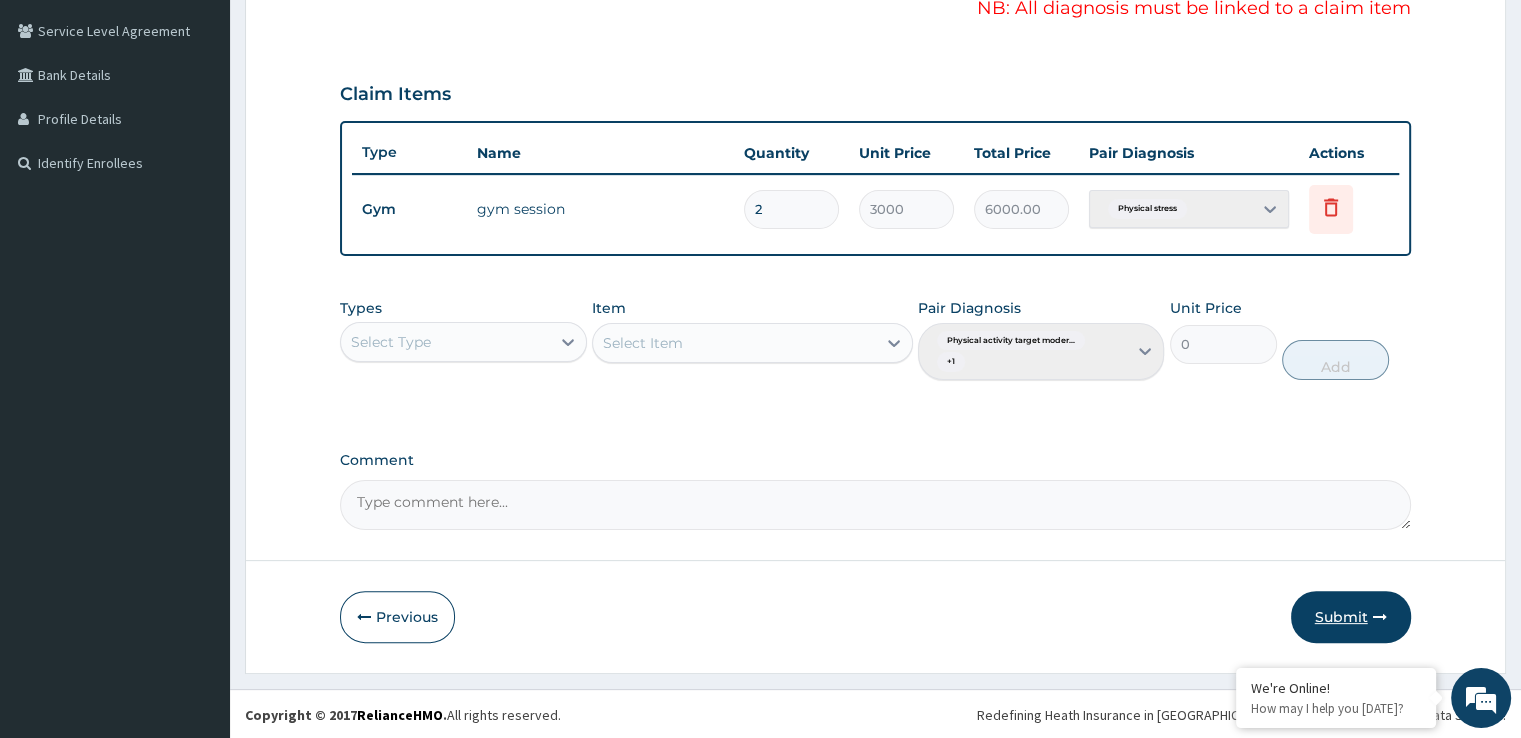 click on "Submit" at bounding box center (1351, 617) 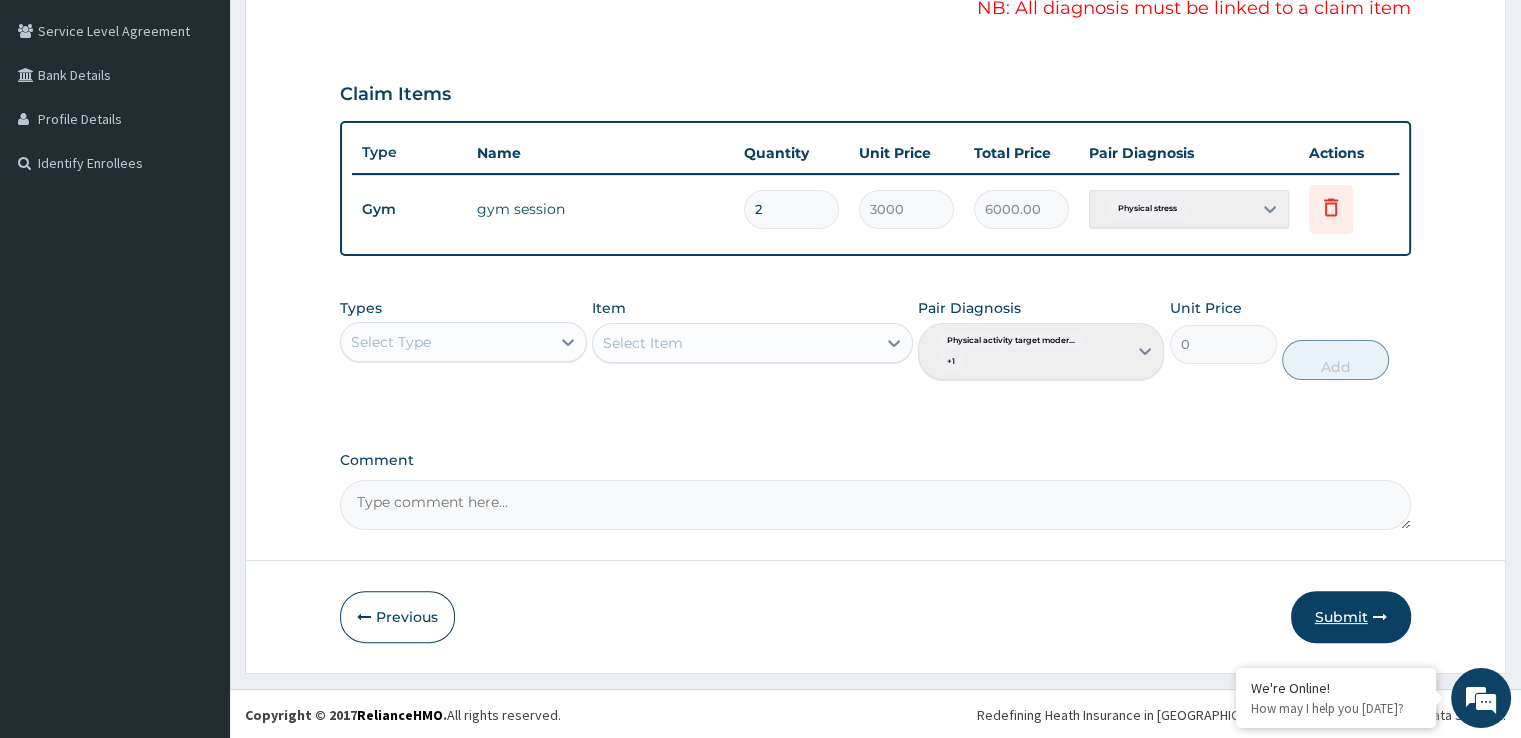 click on "Submit" at bounding box center [1351, 617] 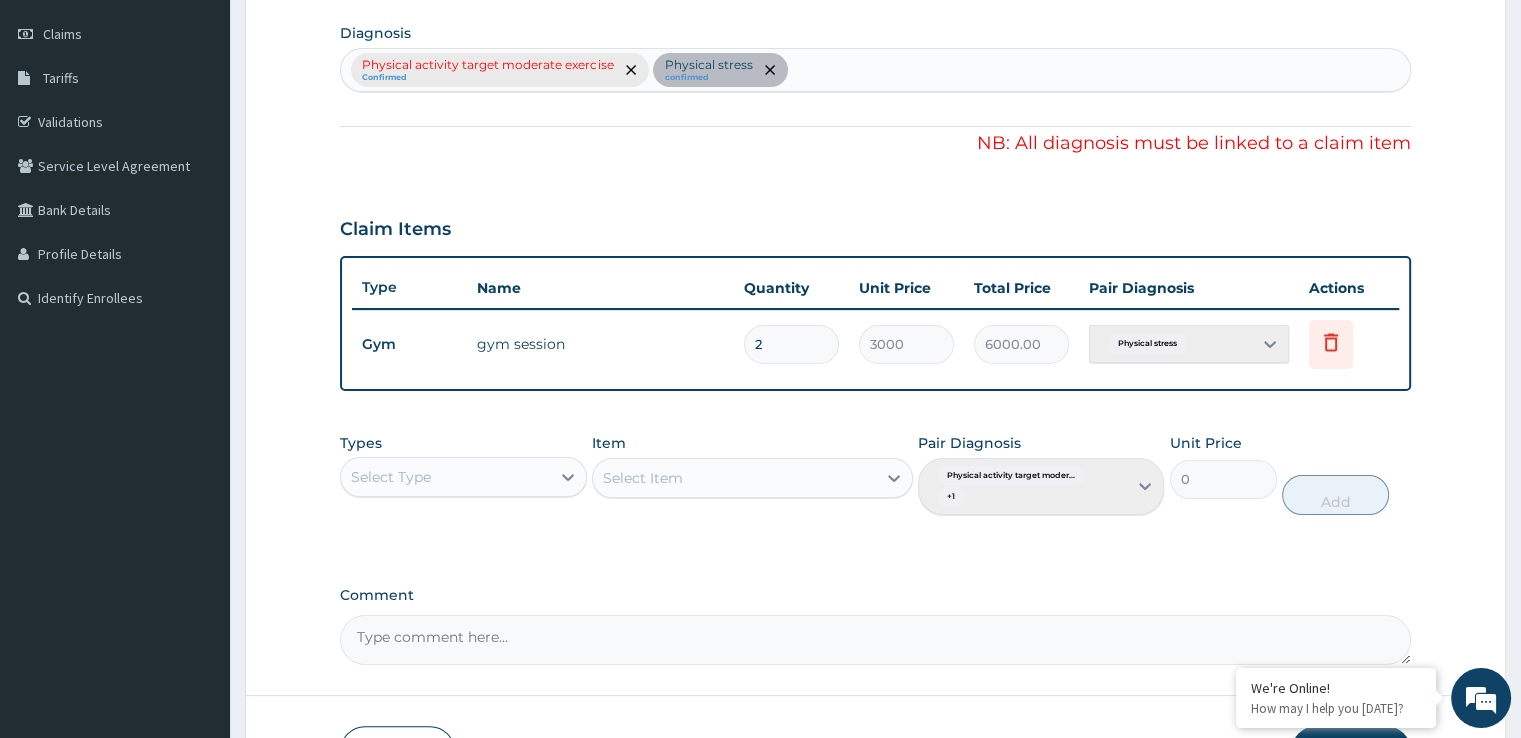 scroll, scrollTop: 307, scrollLeft: 0, axis: vertical 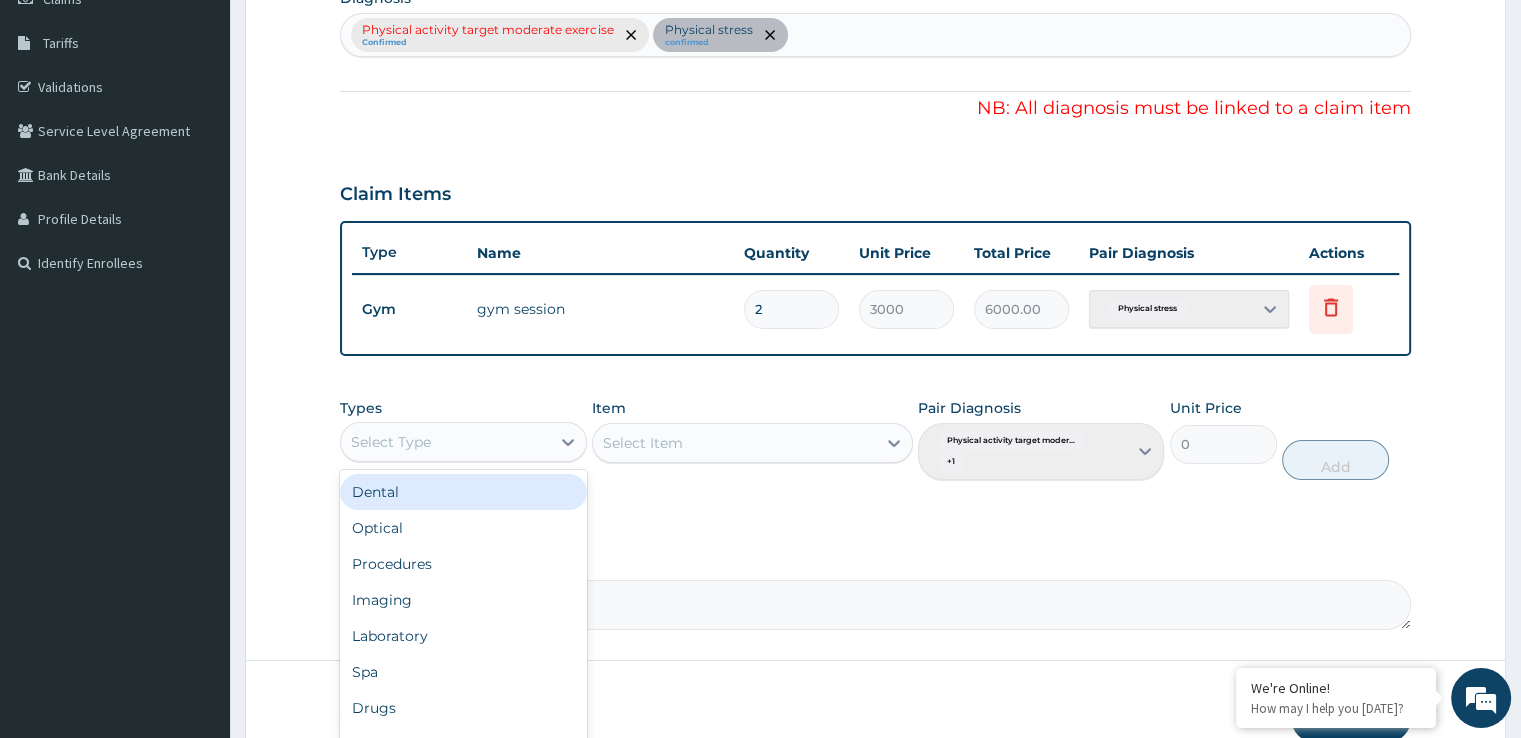 click on "Select Type" at bounding box center [445, 442] 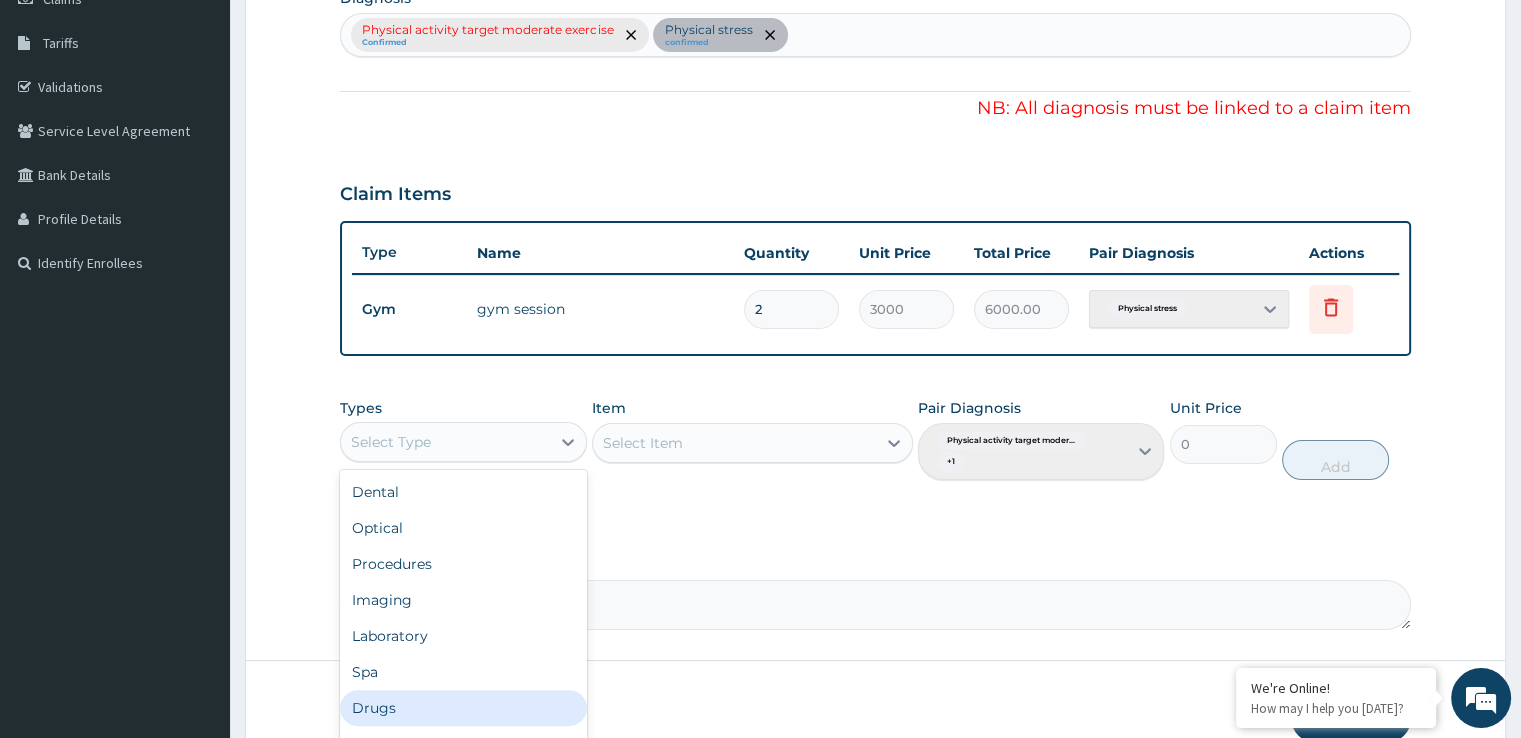 scroll, scrollTop: 68, scrollLeft: 0, axis: vertical 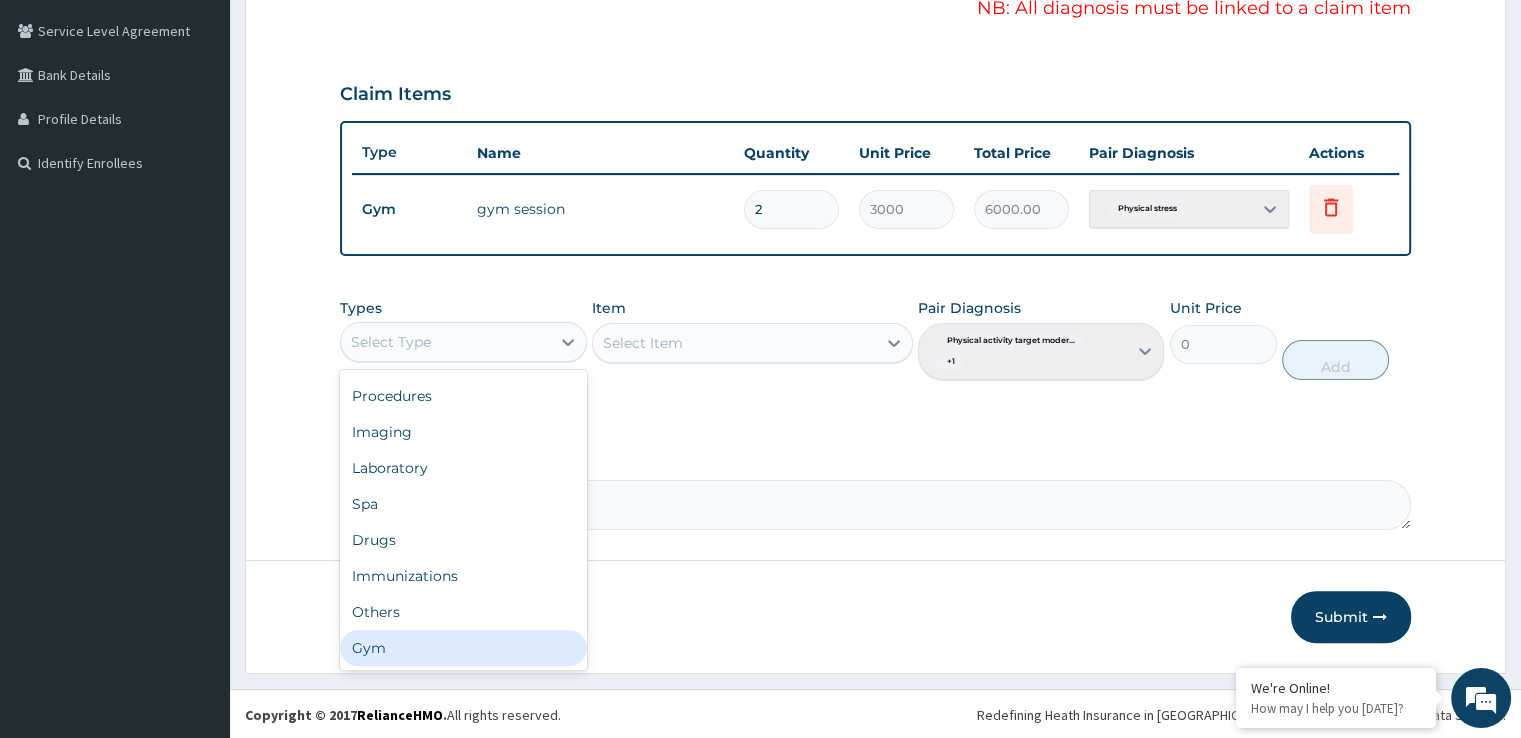 click on "Gym" at bounding box center [463, 648] 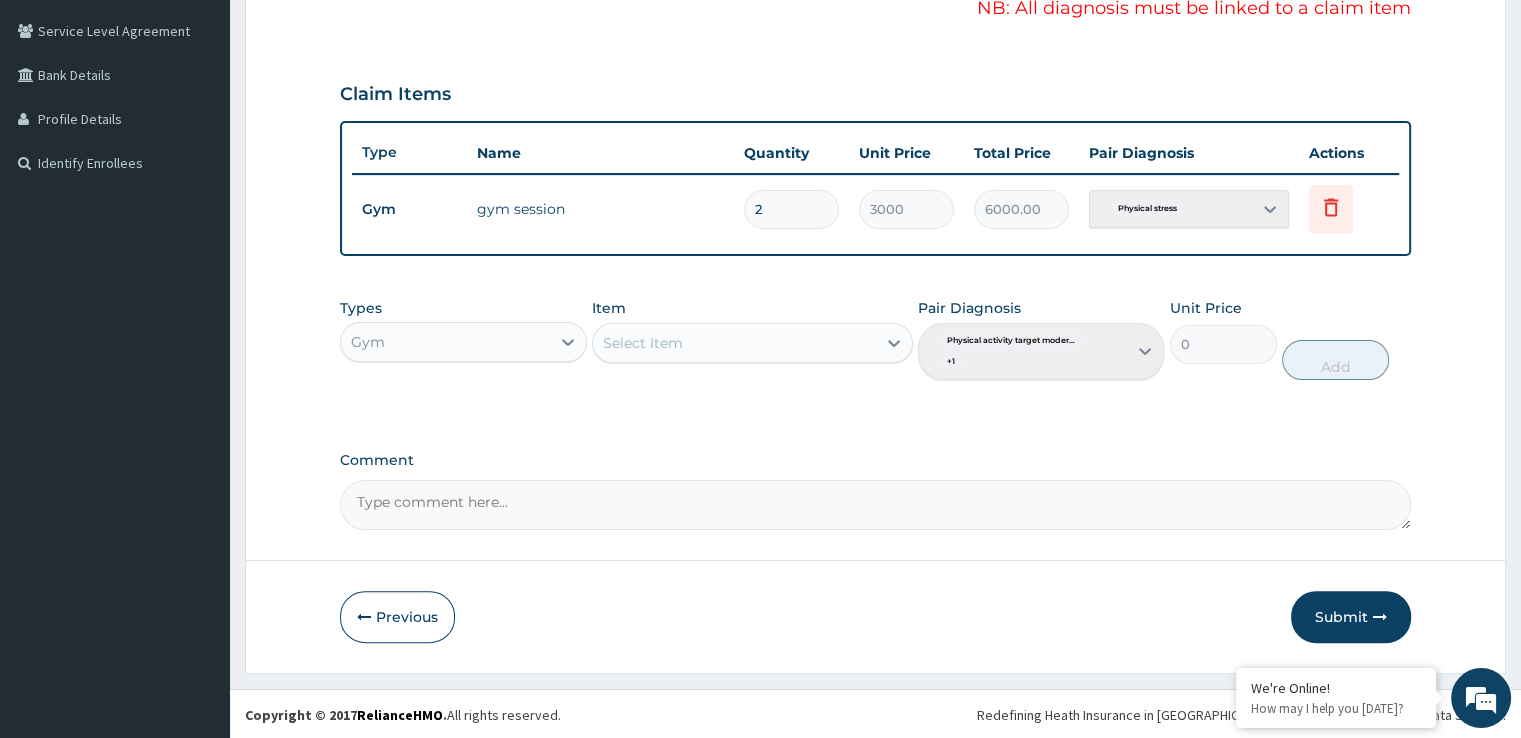 click on "Select Item" at bounding box center [734, 343] 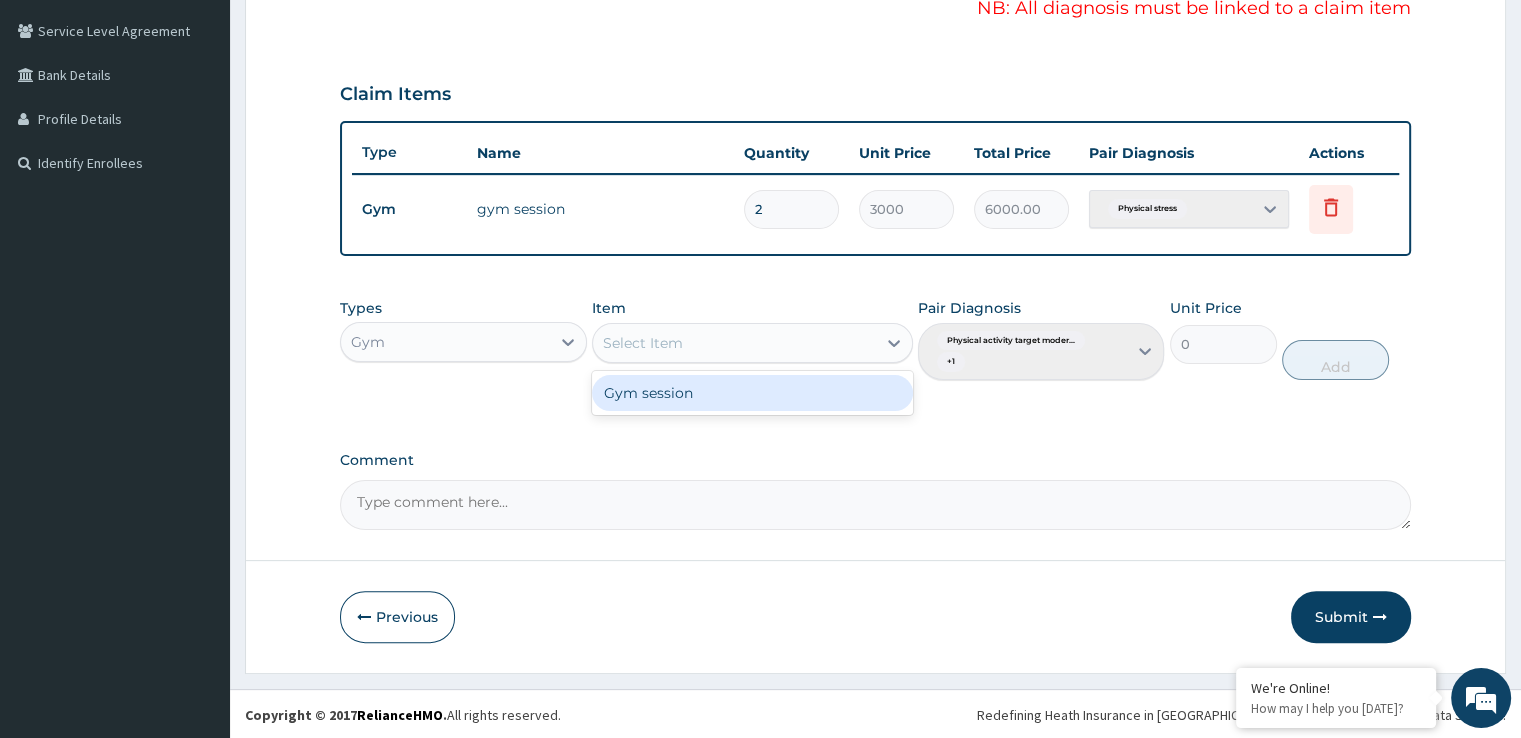 click on "Gym session" at bounding box center [752, 393] 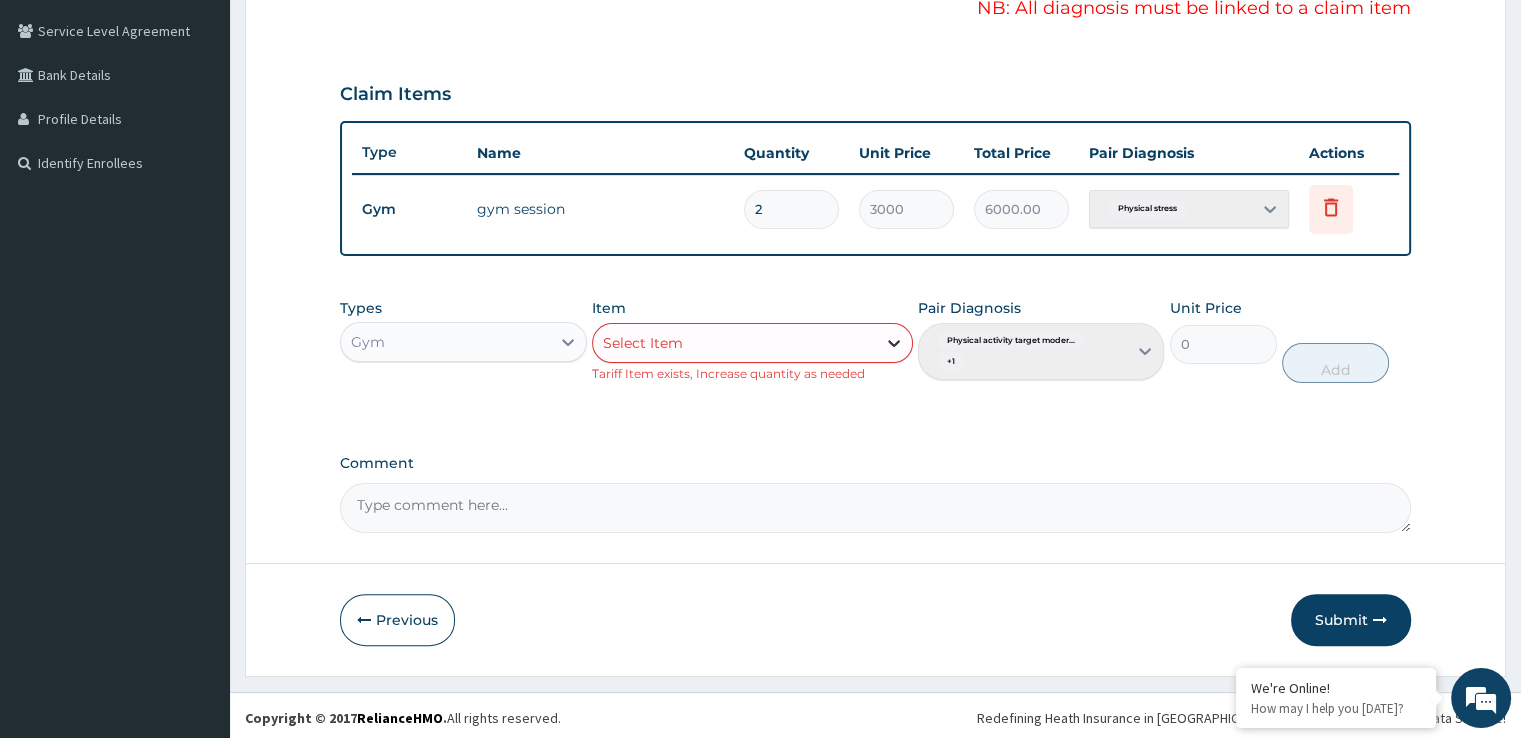 click 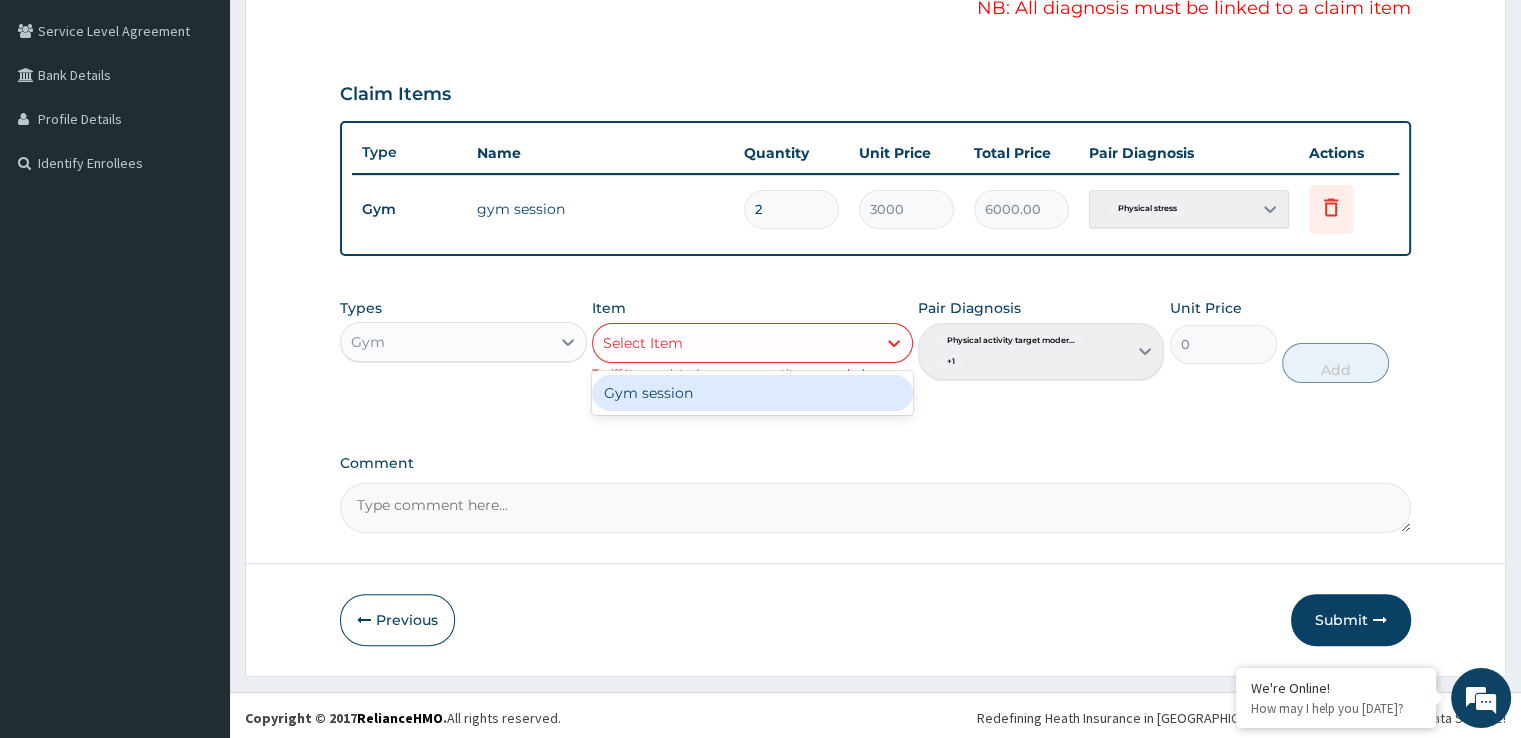 click on "Gym session" at bounding box center (752, 393) 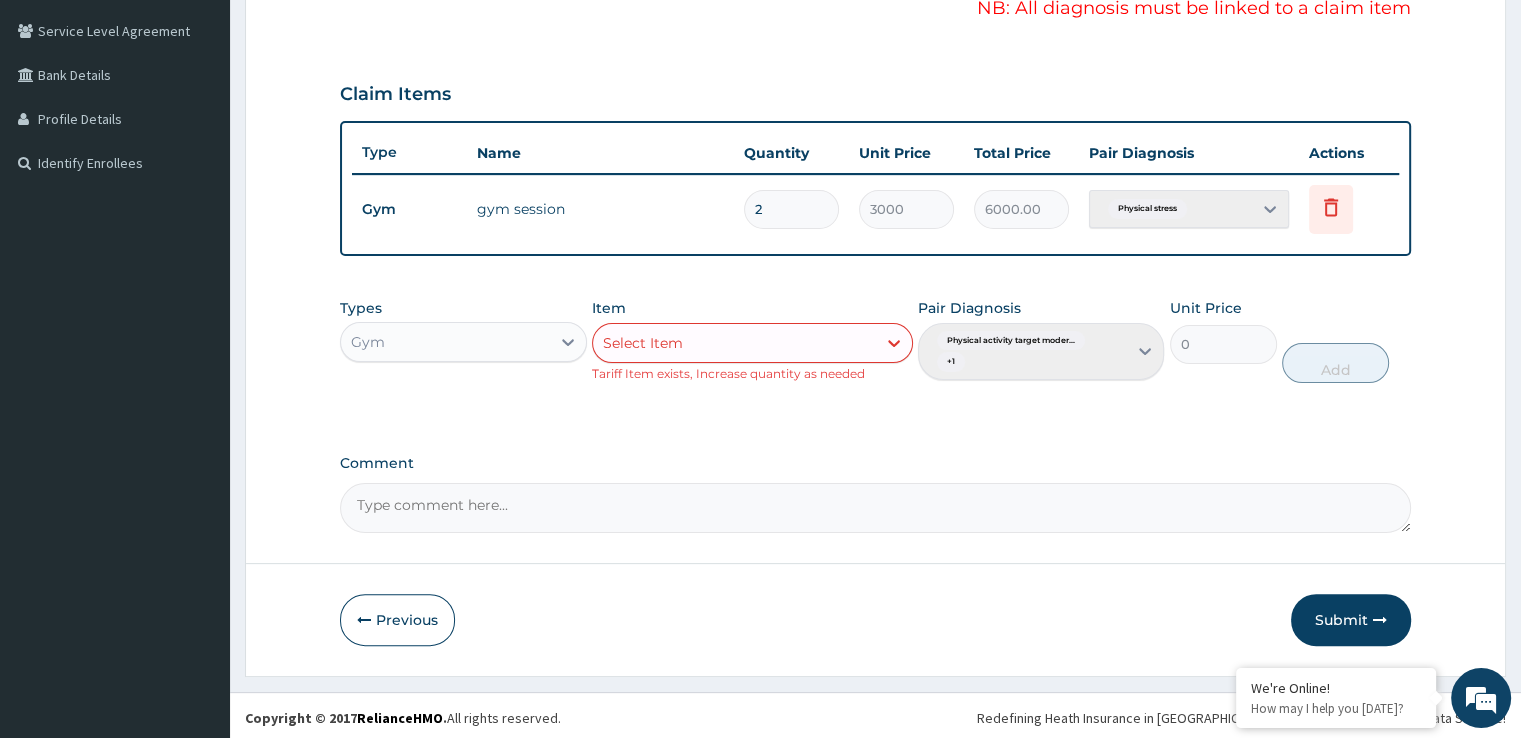 click on "Pair Diagnosis Physical activity target moder...  + 1" at bounding box center [1041, 340] 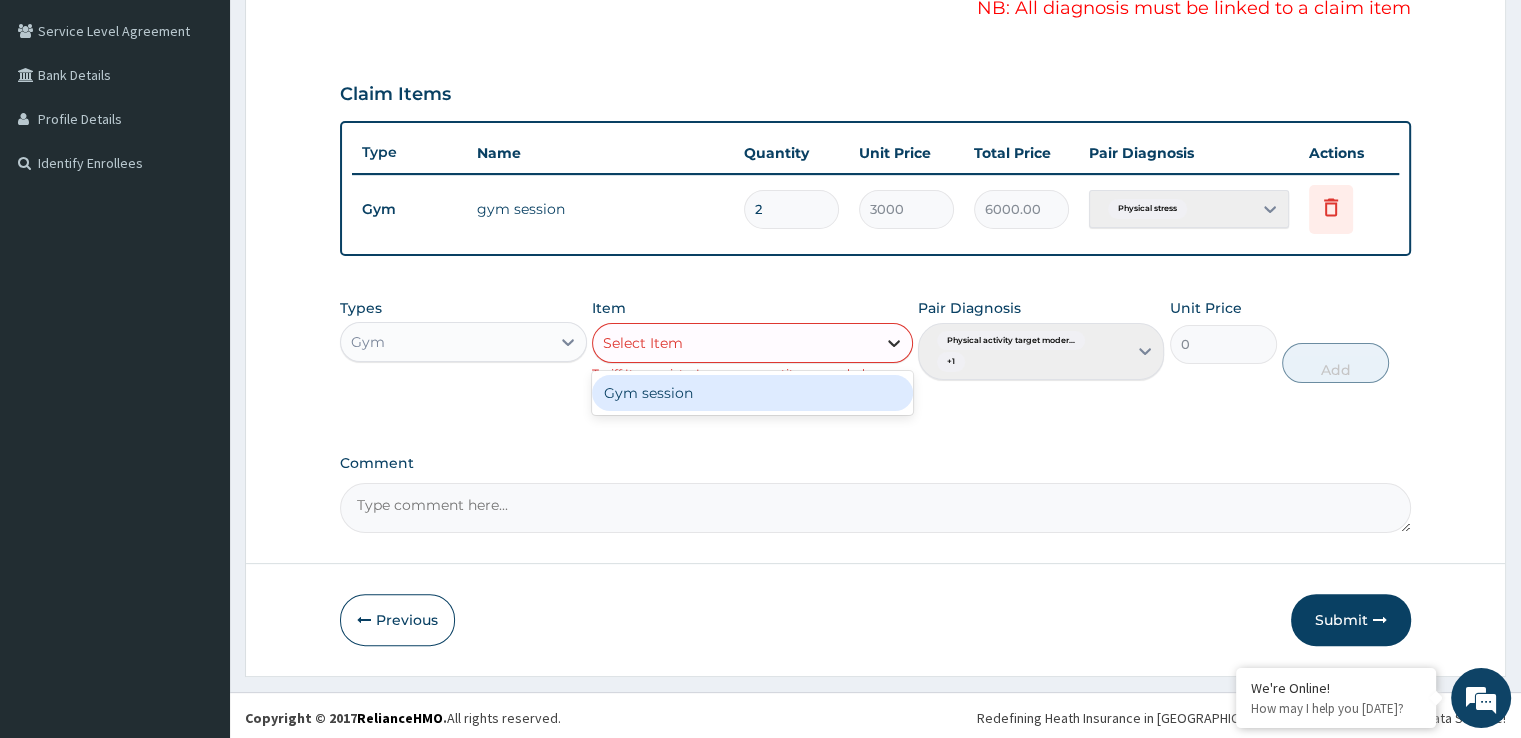 click 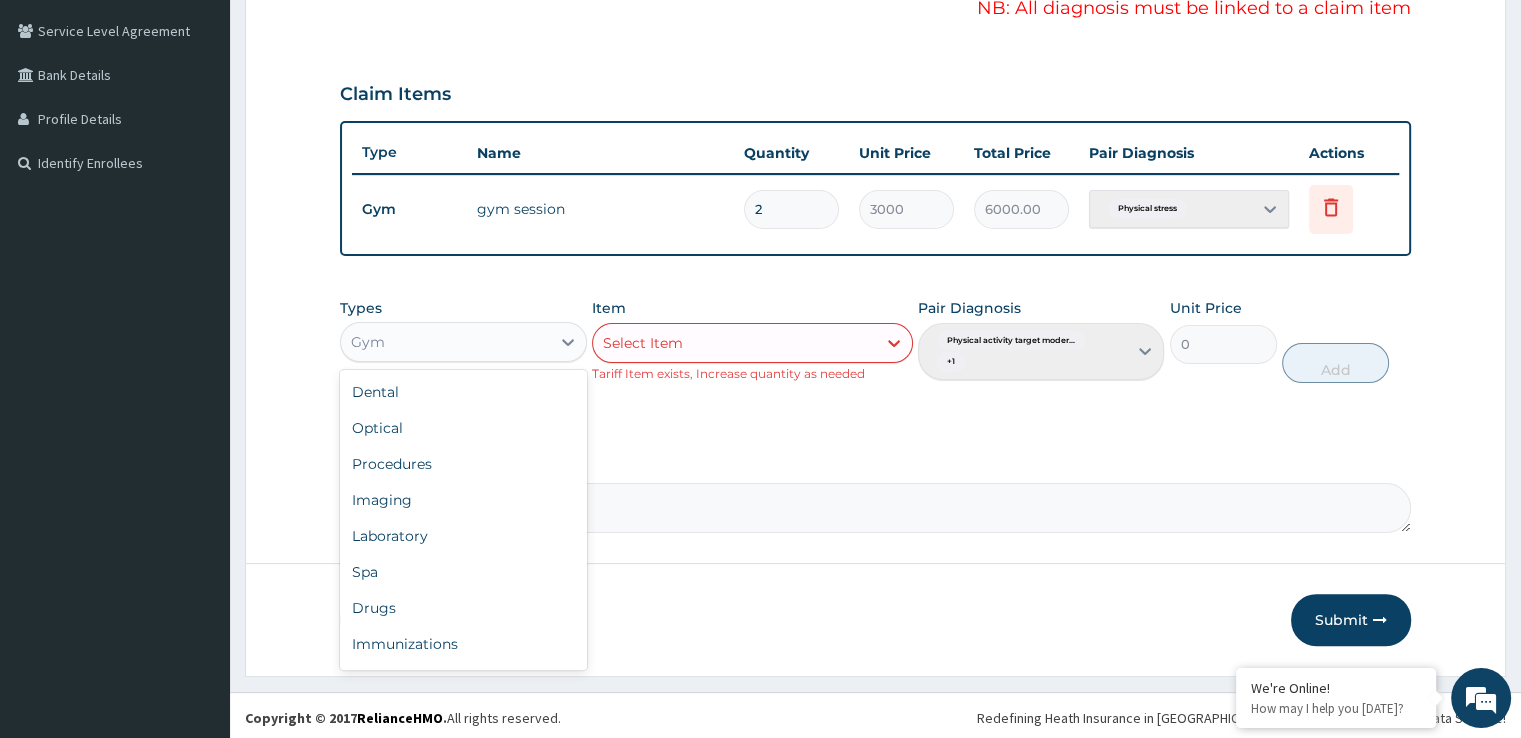 click on "Gym" at bounding box center [445, 342] 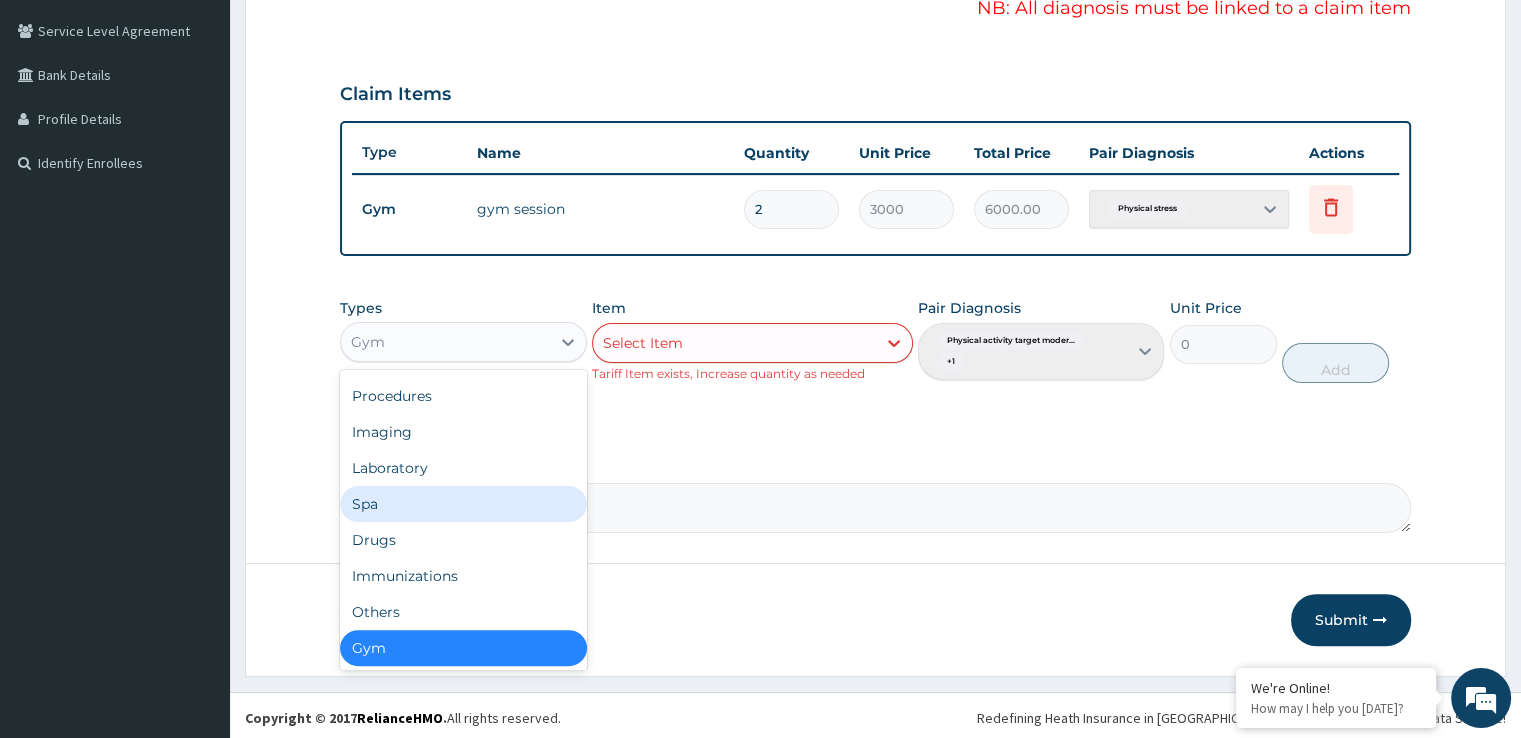 click on "Spa" at bounding box center [463, 504] 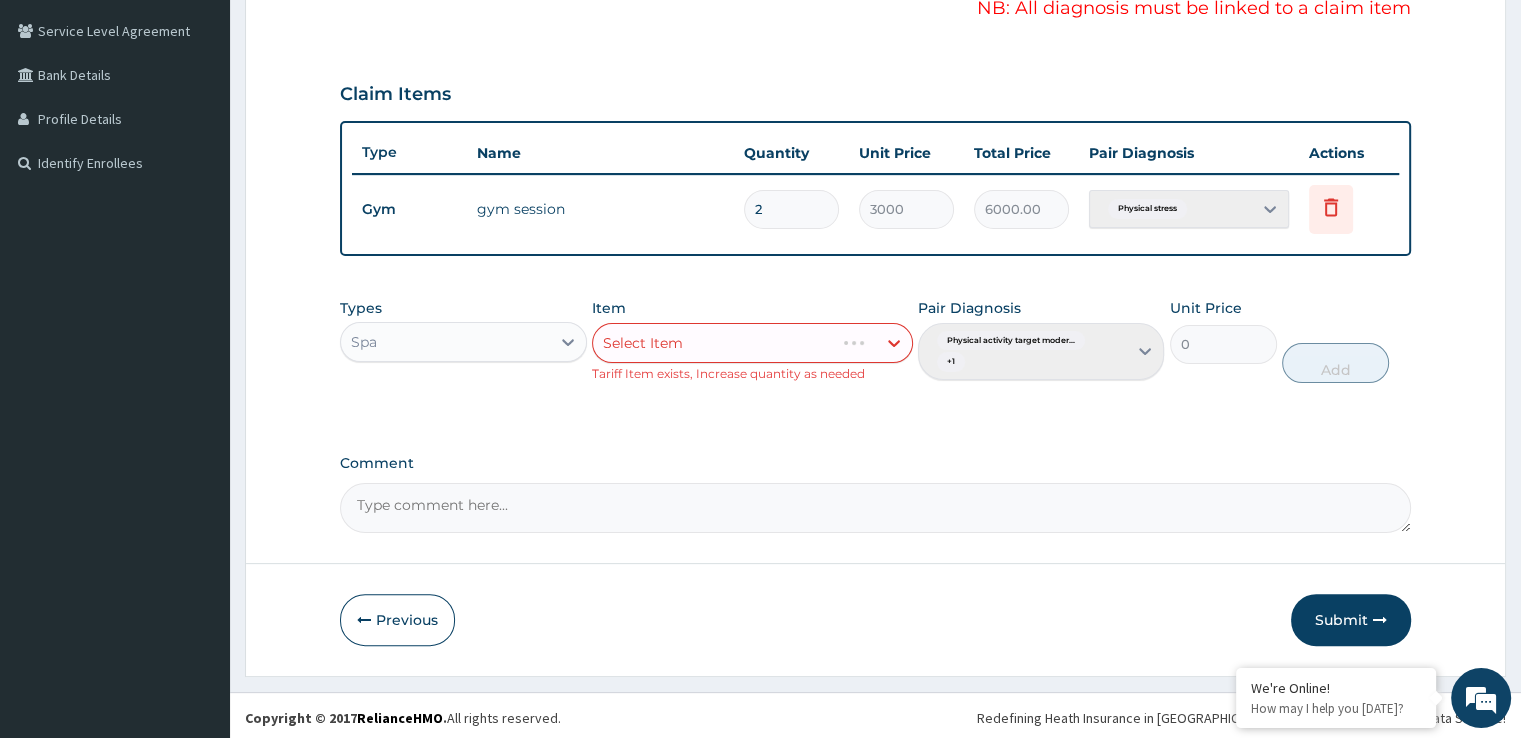 click on "Select Item" at bounding box center (752, 343) 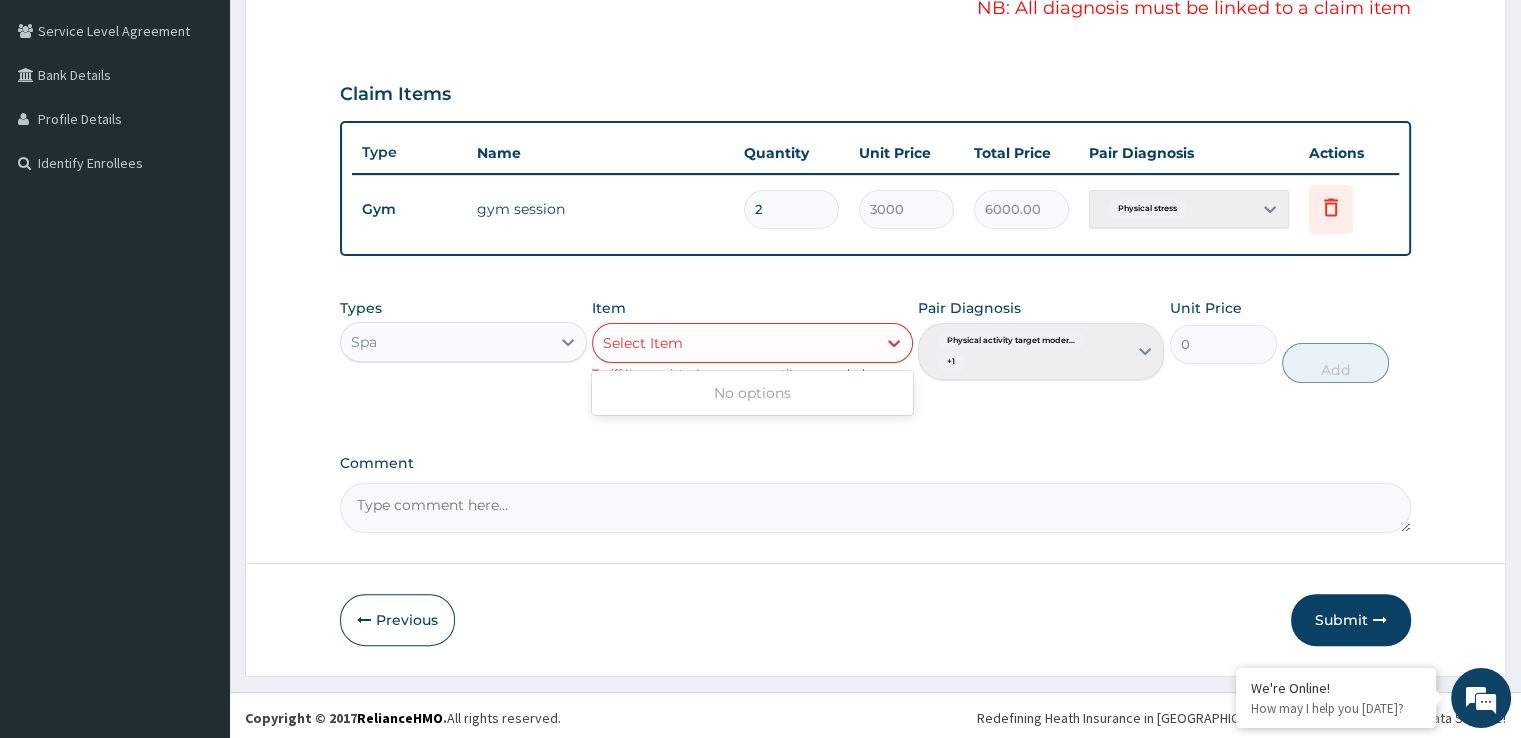 drag, startPoint x: 744, startPoint y: 341, endPoint x: 716, endPoint y: 352, distance: 30.083218 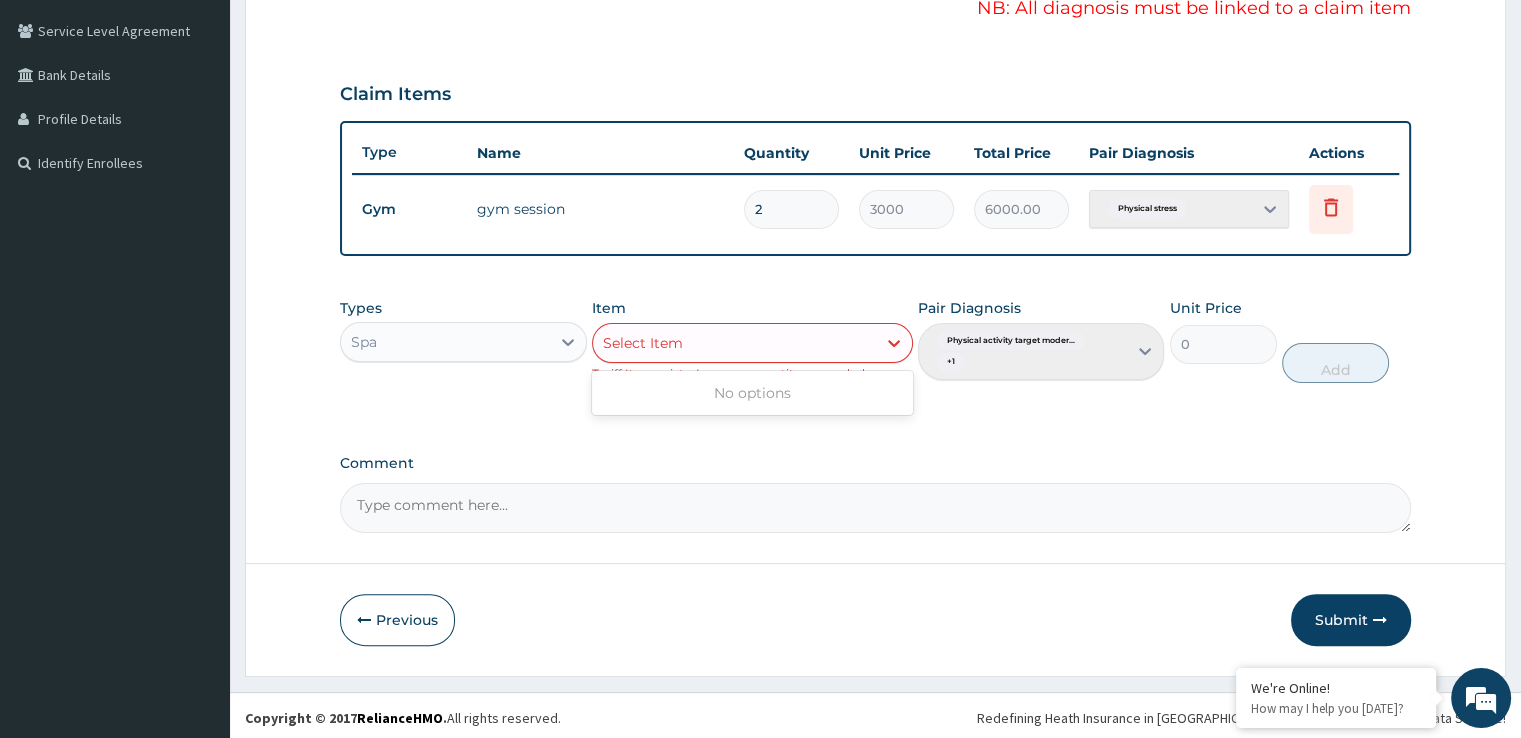 click on "Select Item" at bounding box center [734, 343] 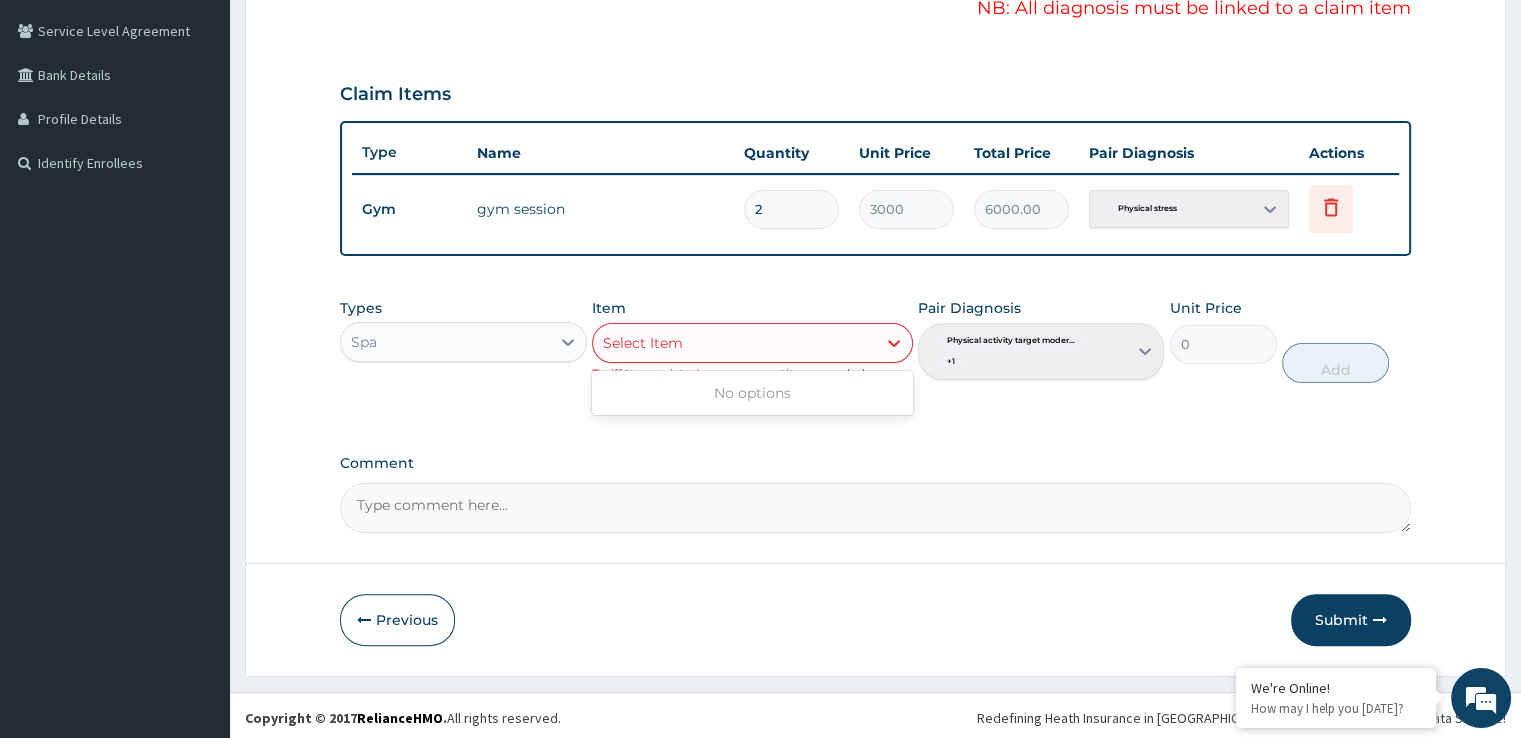 click on "No options" at bounding box center (752, 393) 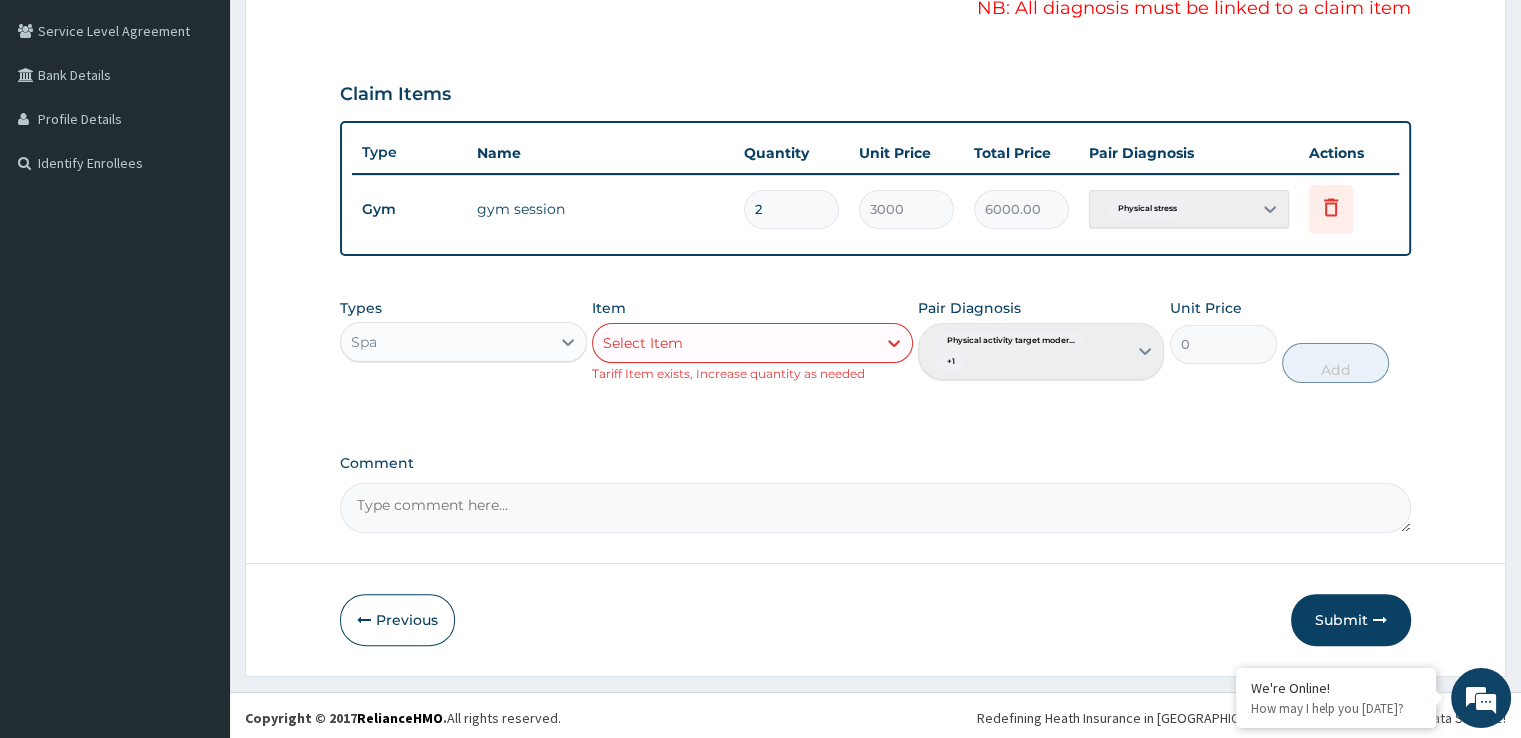 drag, startPoint x: 692, startPoint y: 354, endPoint x: 534, endPoint y: 353, distance: 158.00316 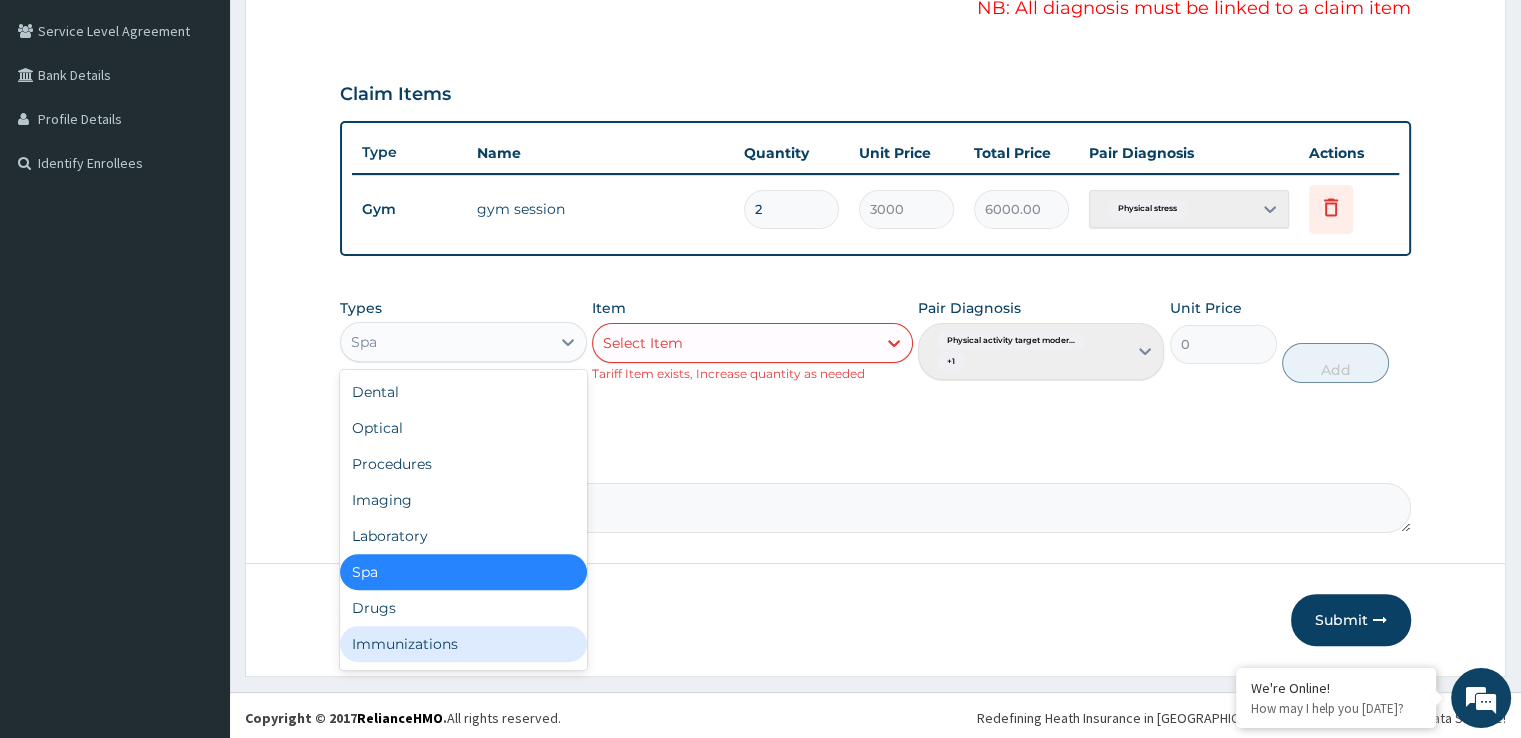 scroll, scrollTop: 68, scrollLeft: 0, axis: vertical 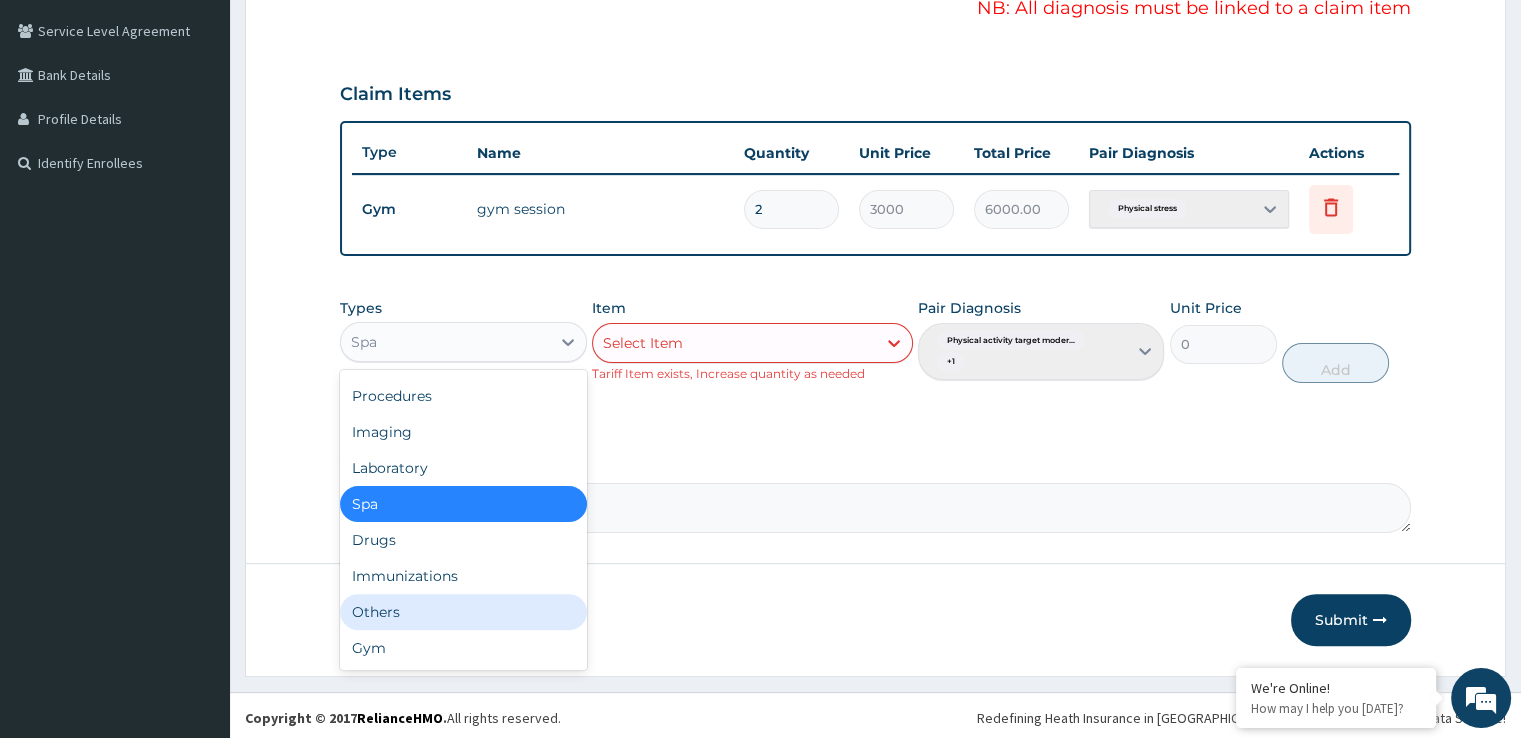 click on "Others" at bounding box center (463, 612) 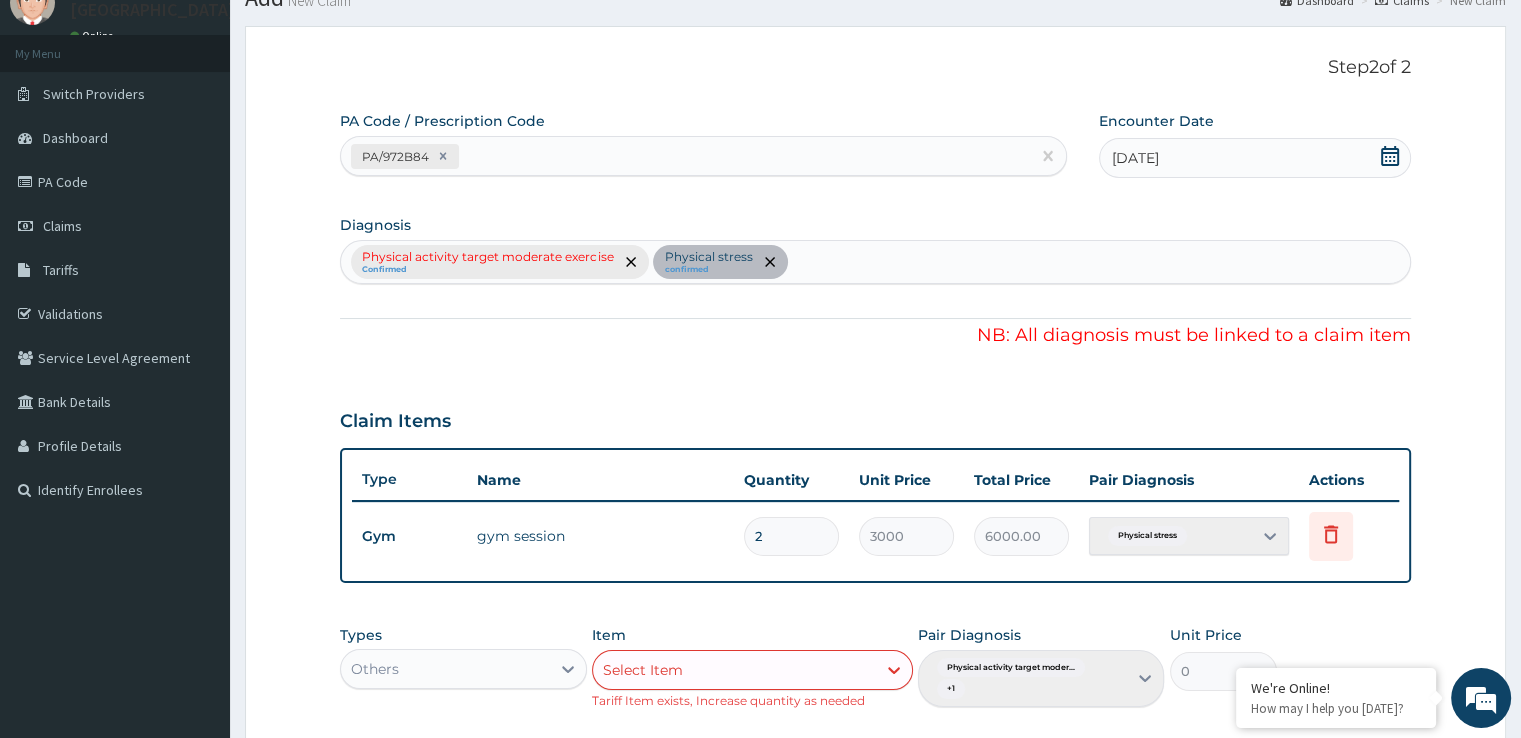 scroll, scrollTop: 7, scrollLeft: 0, axis: vertical 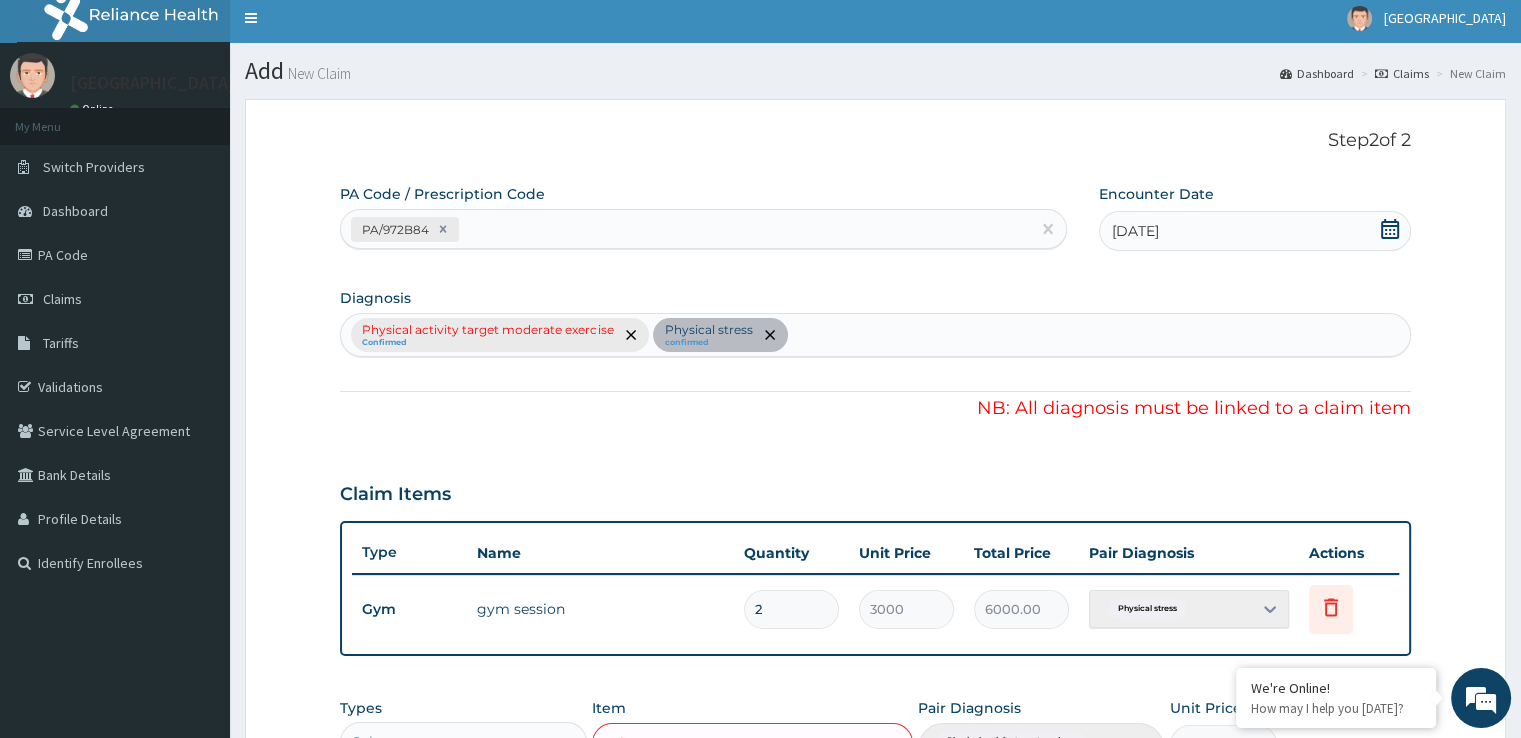 click 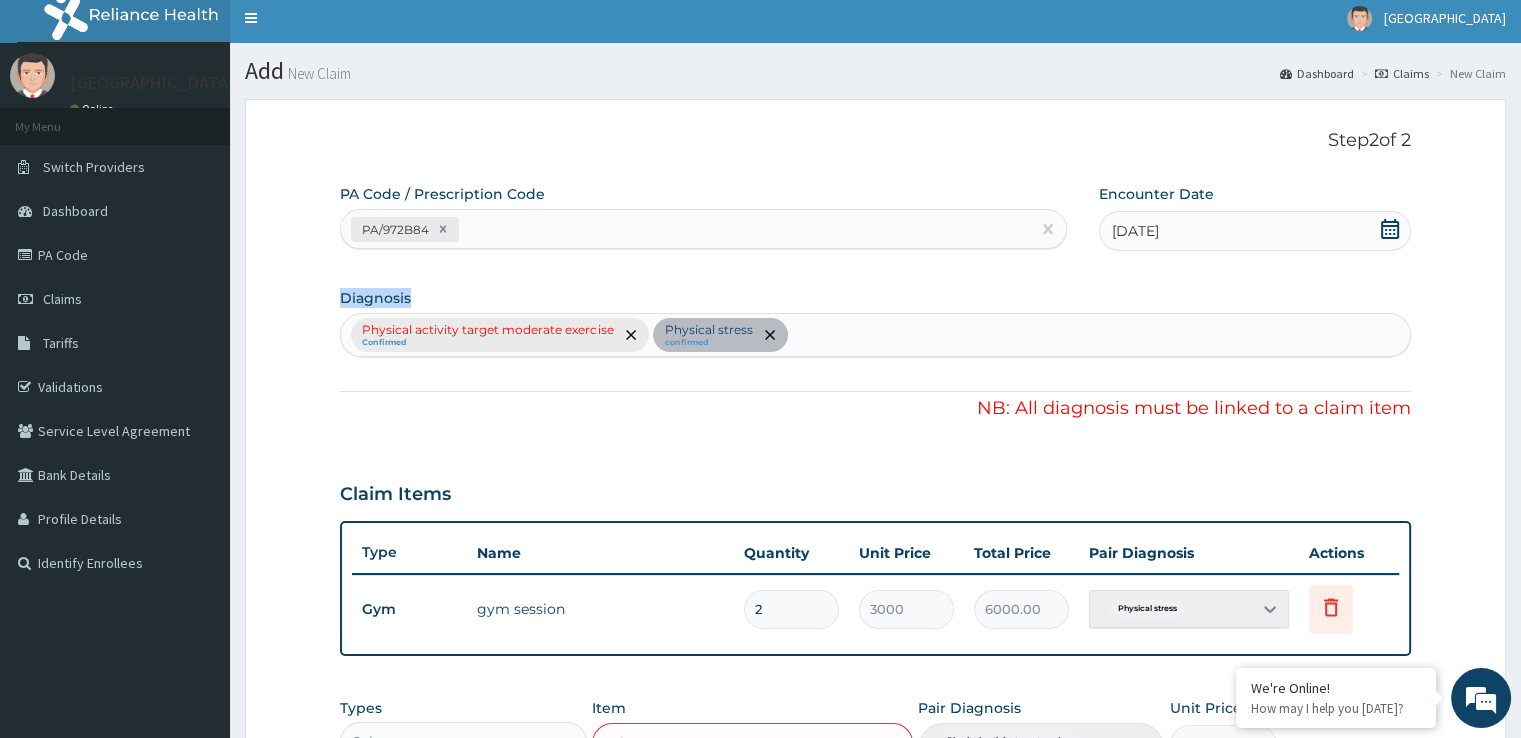 click 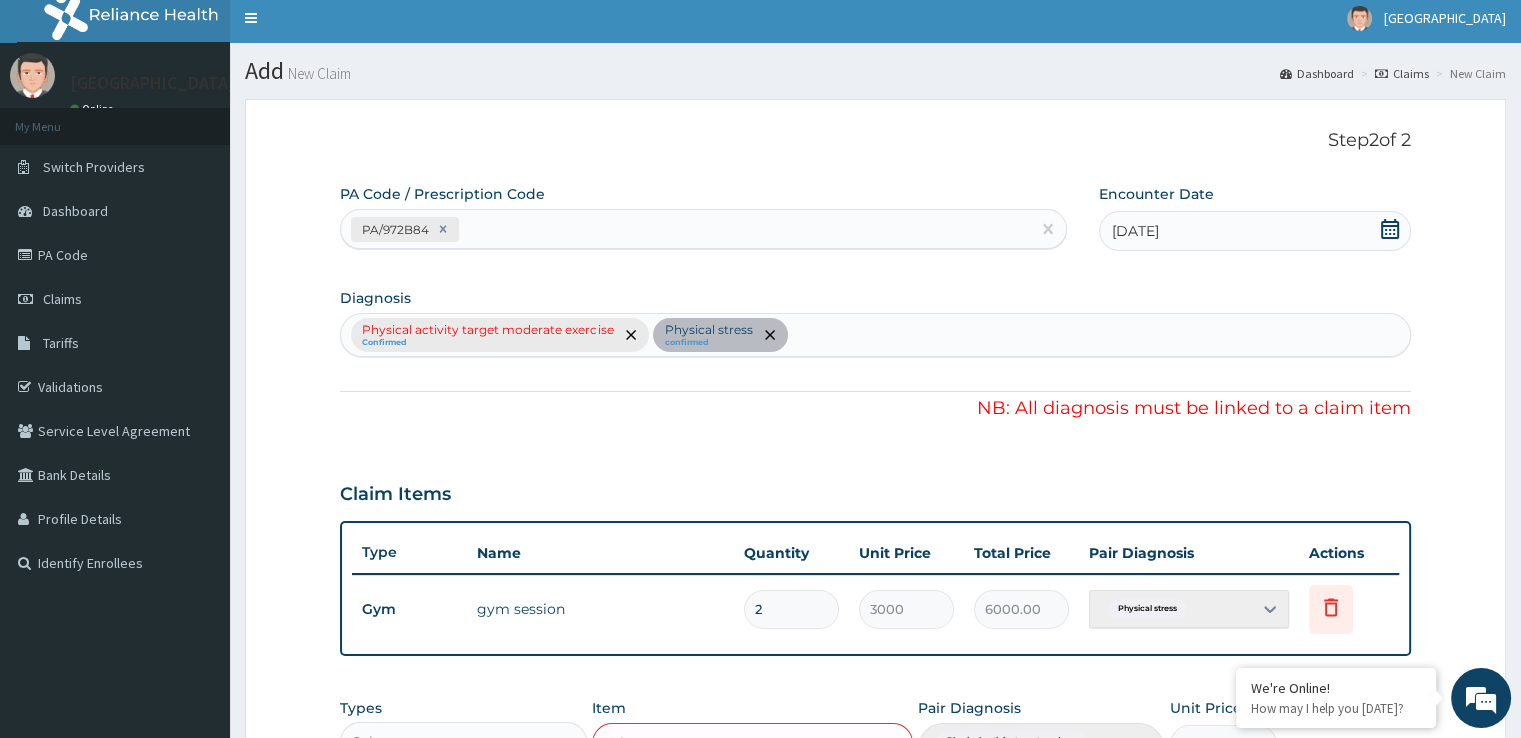 click 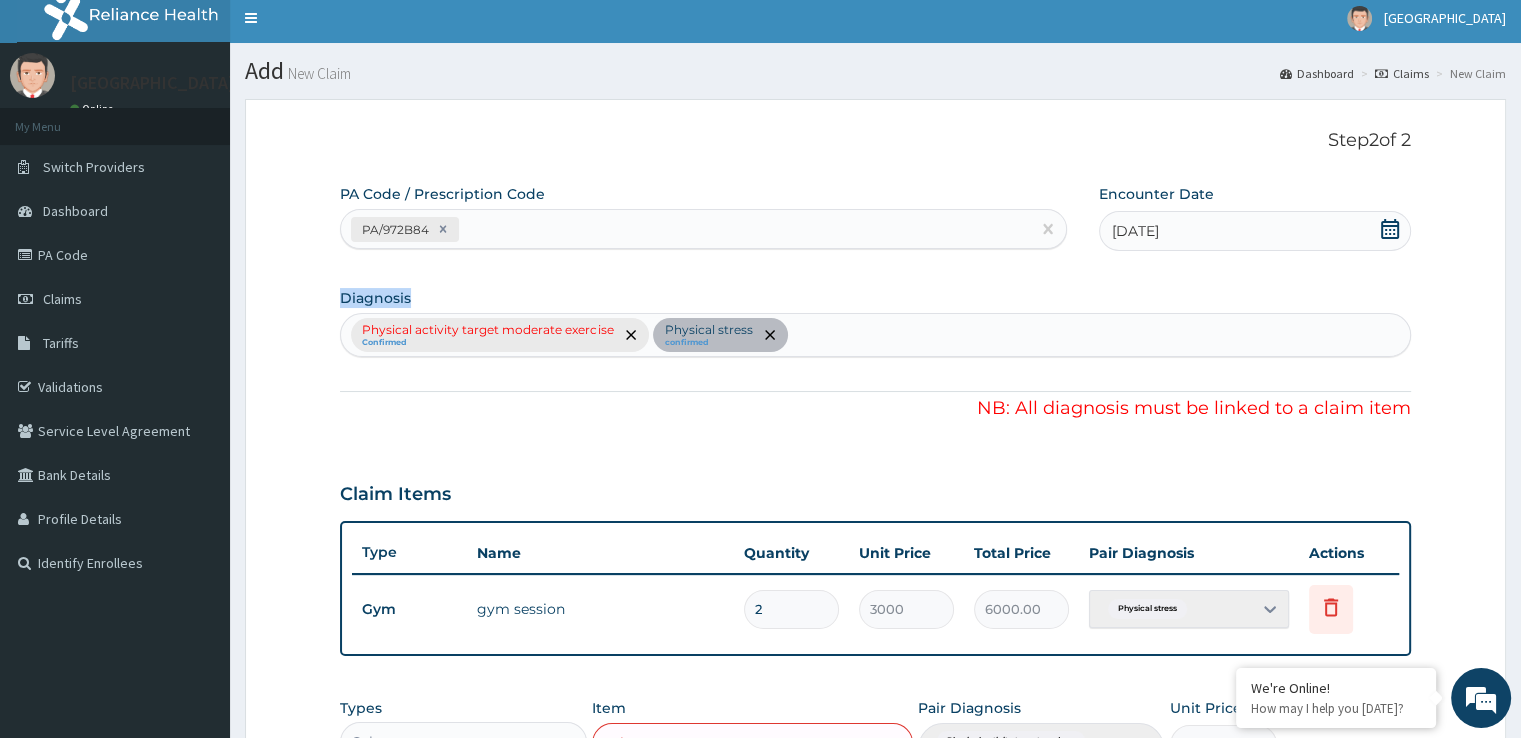 click 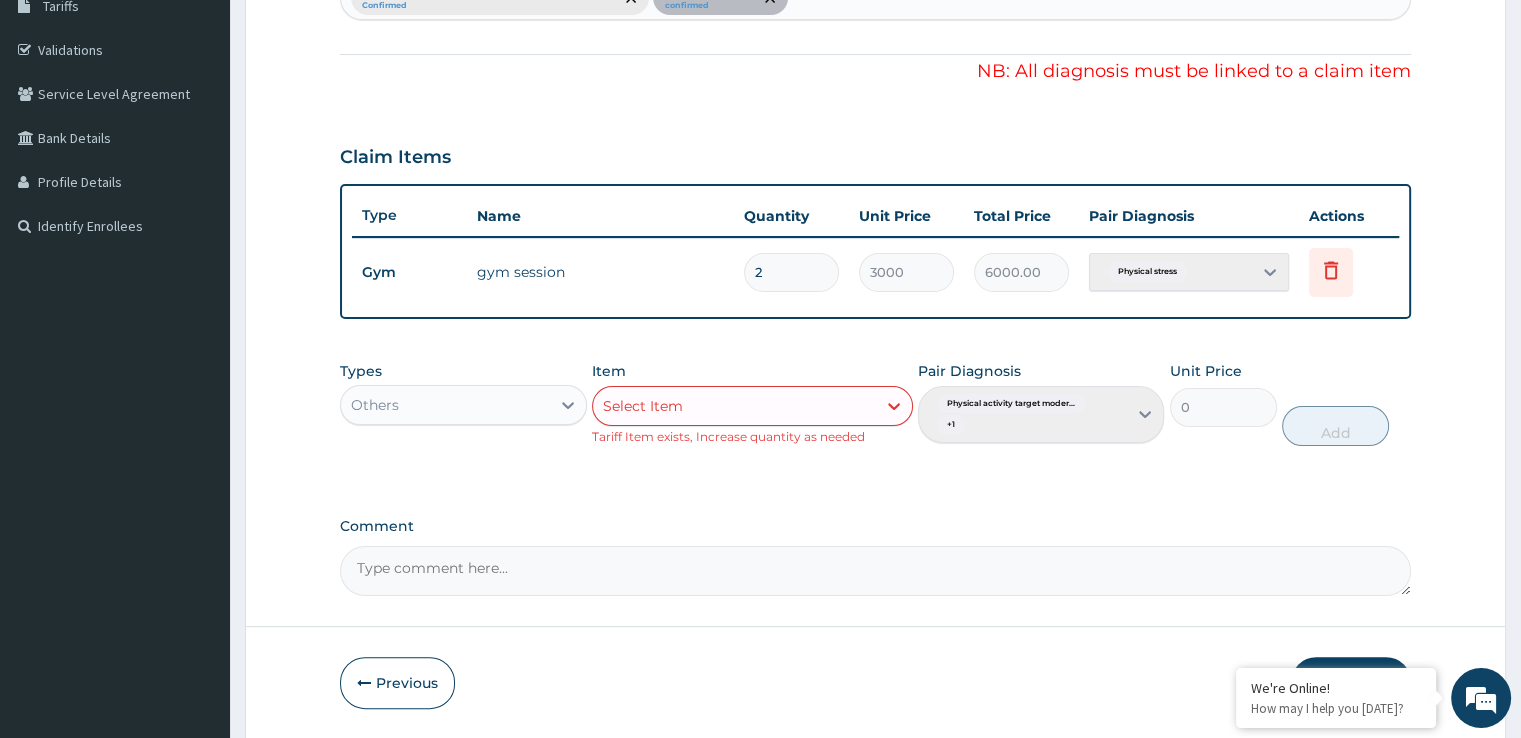 scroll, scrollTop: 409, scrollLeft: 0, axis: vertical 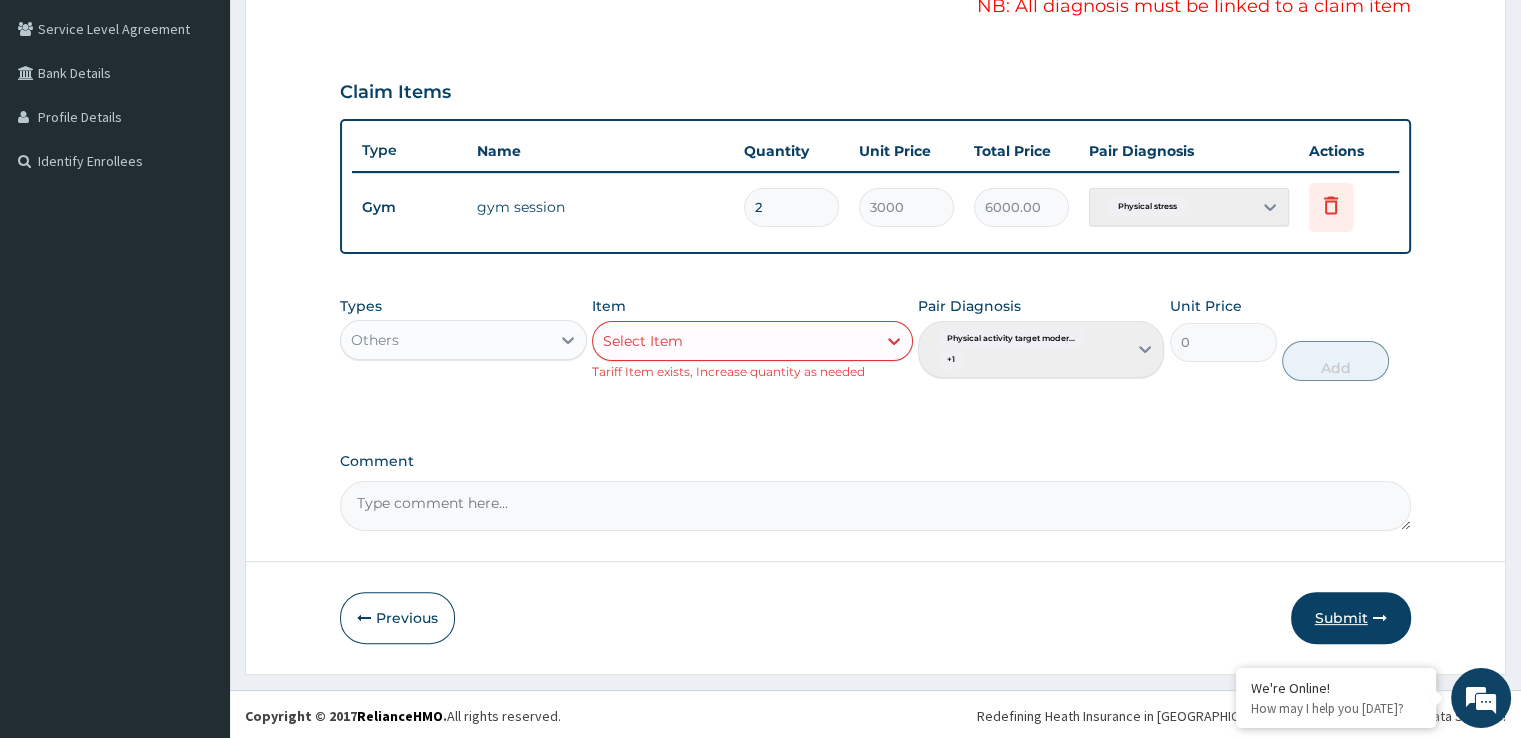 click on "Submit" at bounding box center [1351, 618] 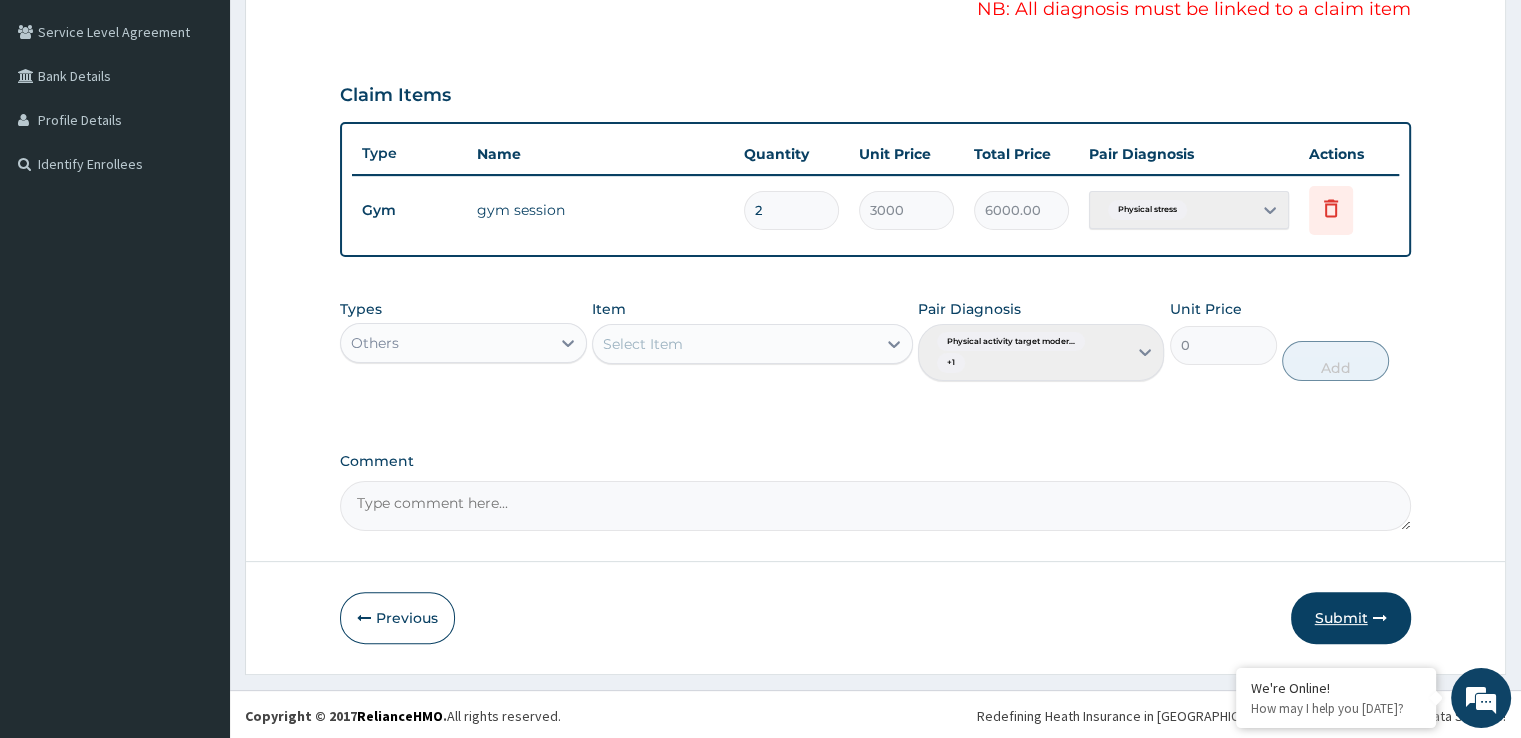 scroll, scrollTop: 407, scrollLeft: 0, axis: vertical 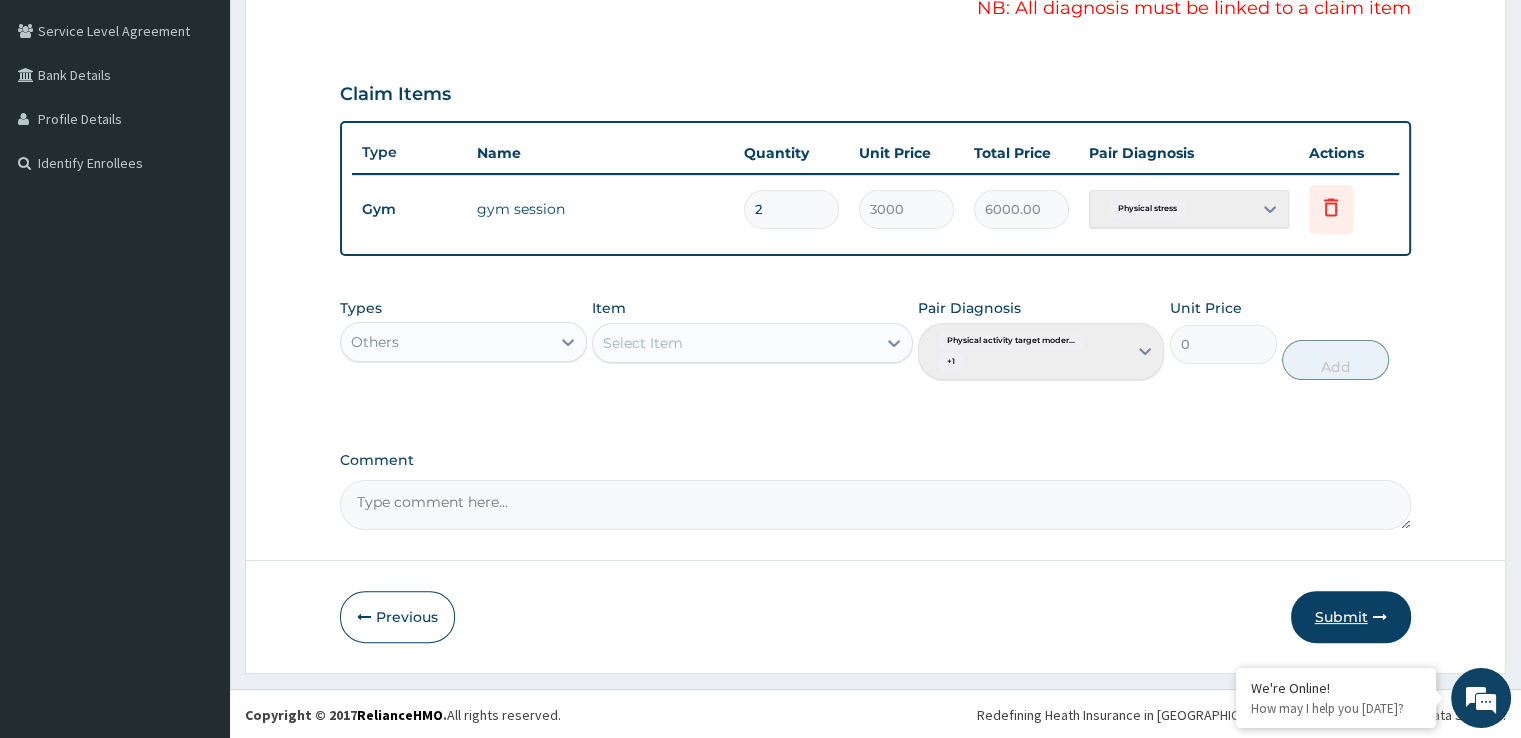 drag, startPoint x: 1338, startPoint y: 605, endPoint x: 1352, endPoint y: 605, distance: 14 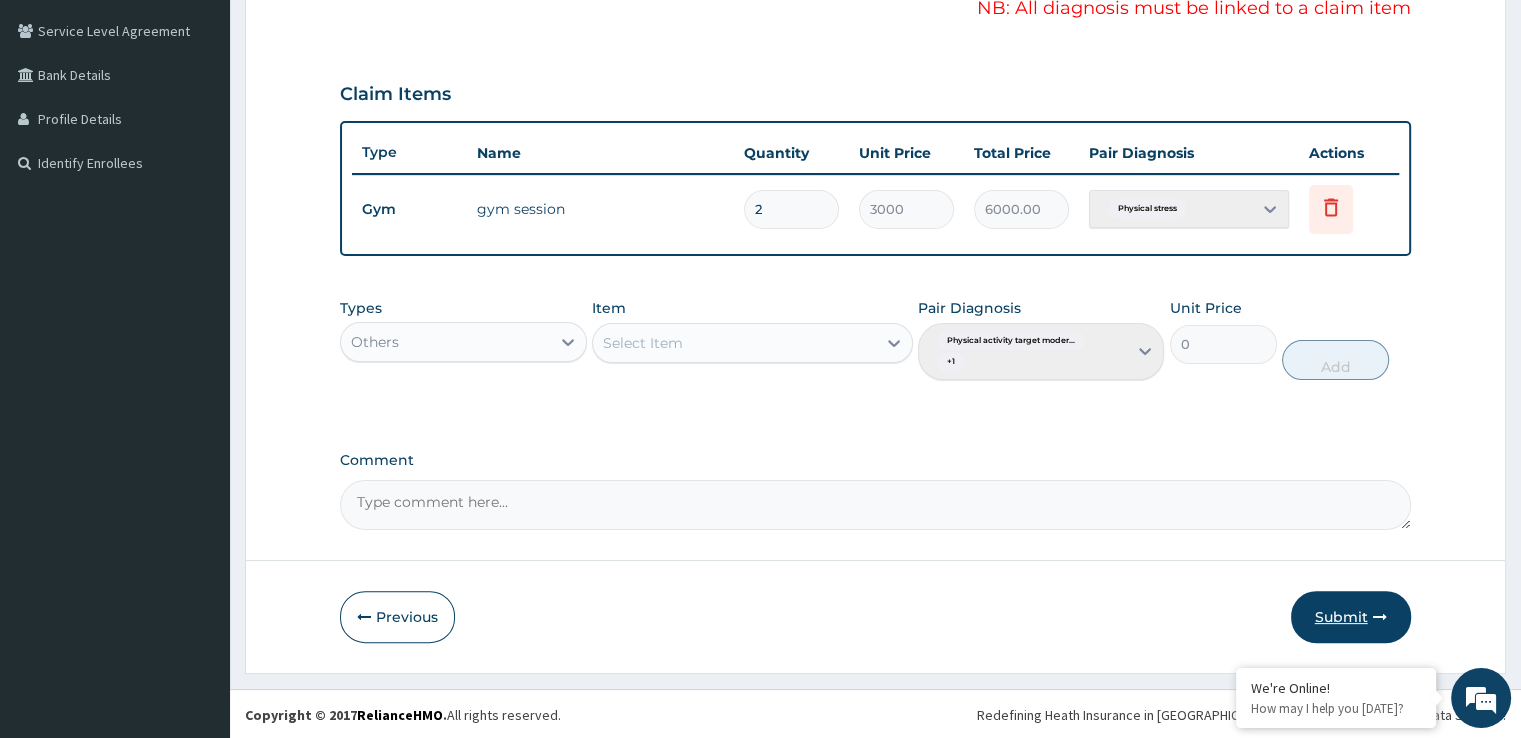 click at bounding box center [1380, 617] 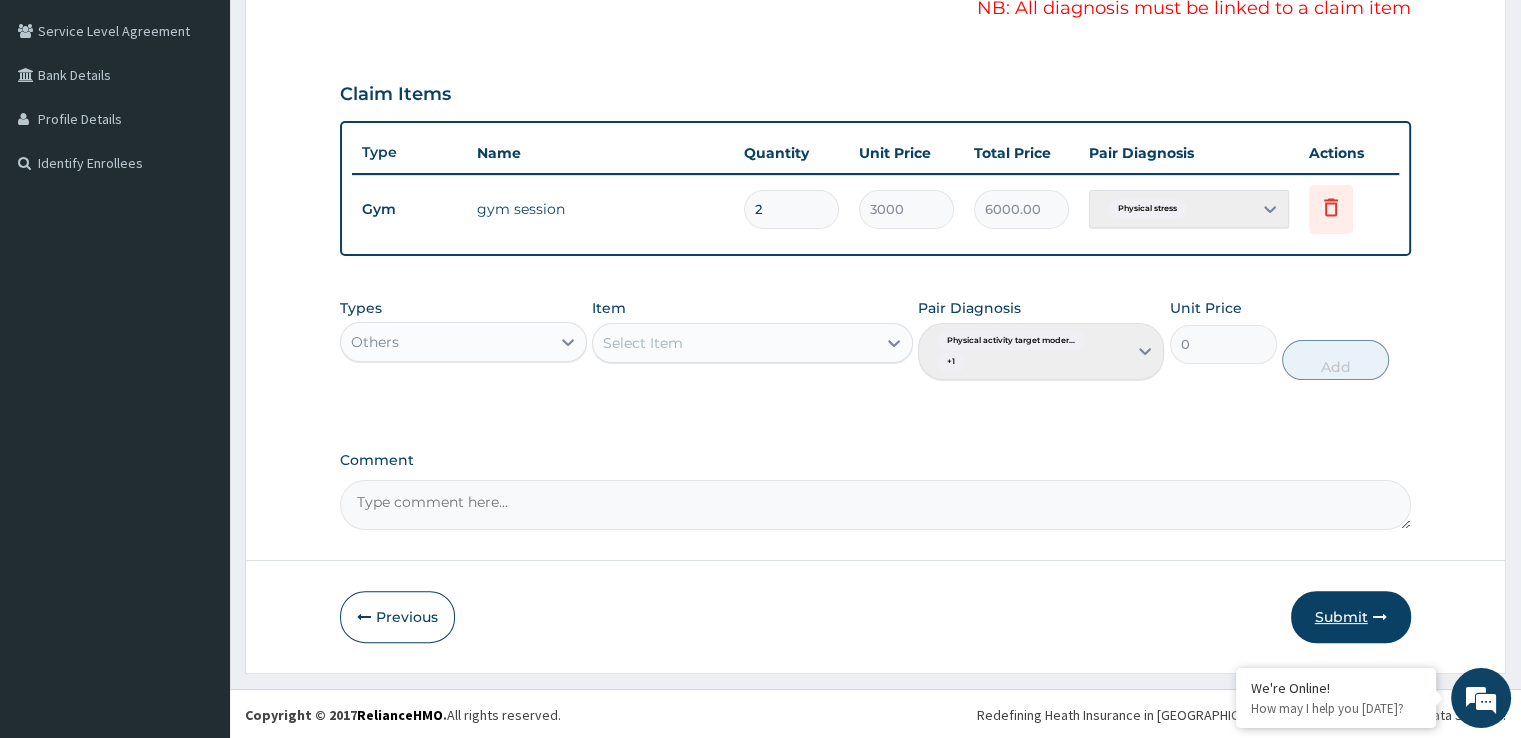 click at bounding box center (1380, 617) 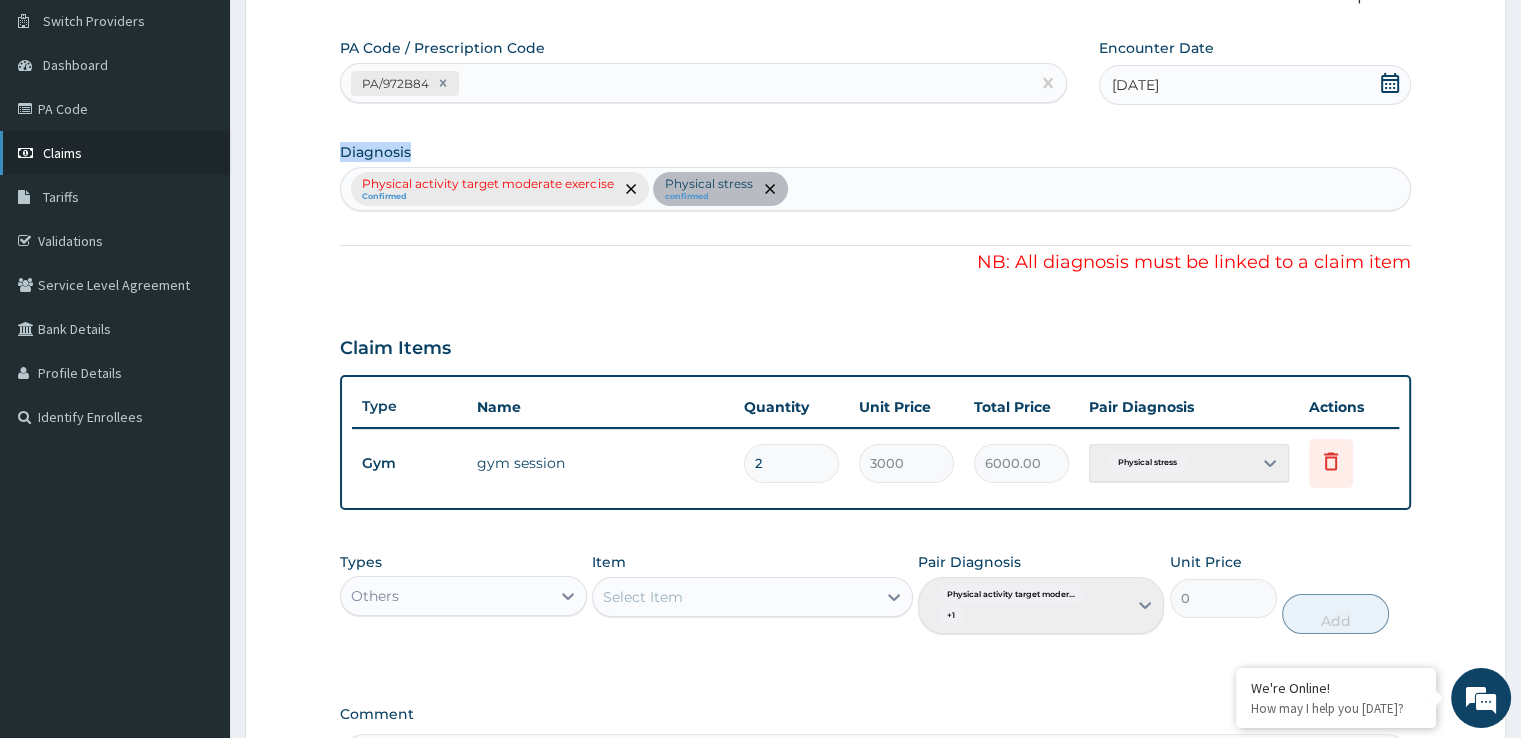 scroll, scrollTop: 7, scrollLeft: 0, axis: vertical 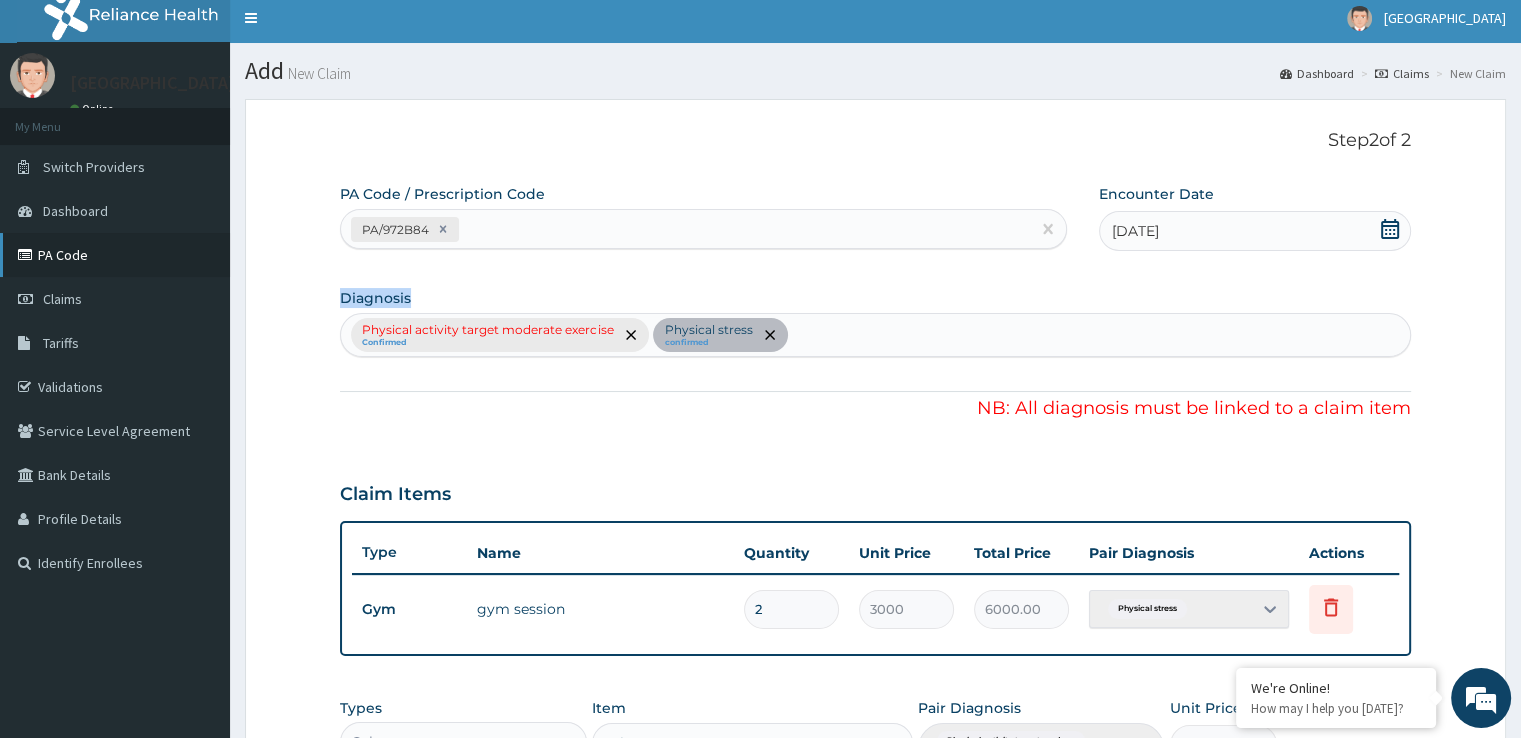 click on "PA Code" at bounding box center (115, 255) 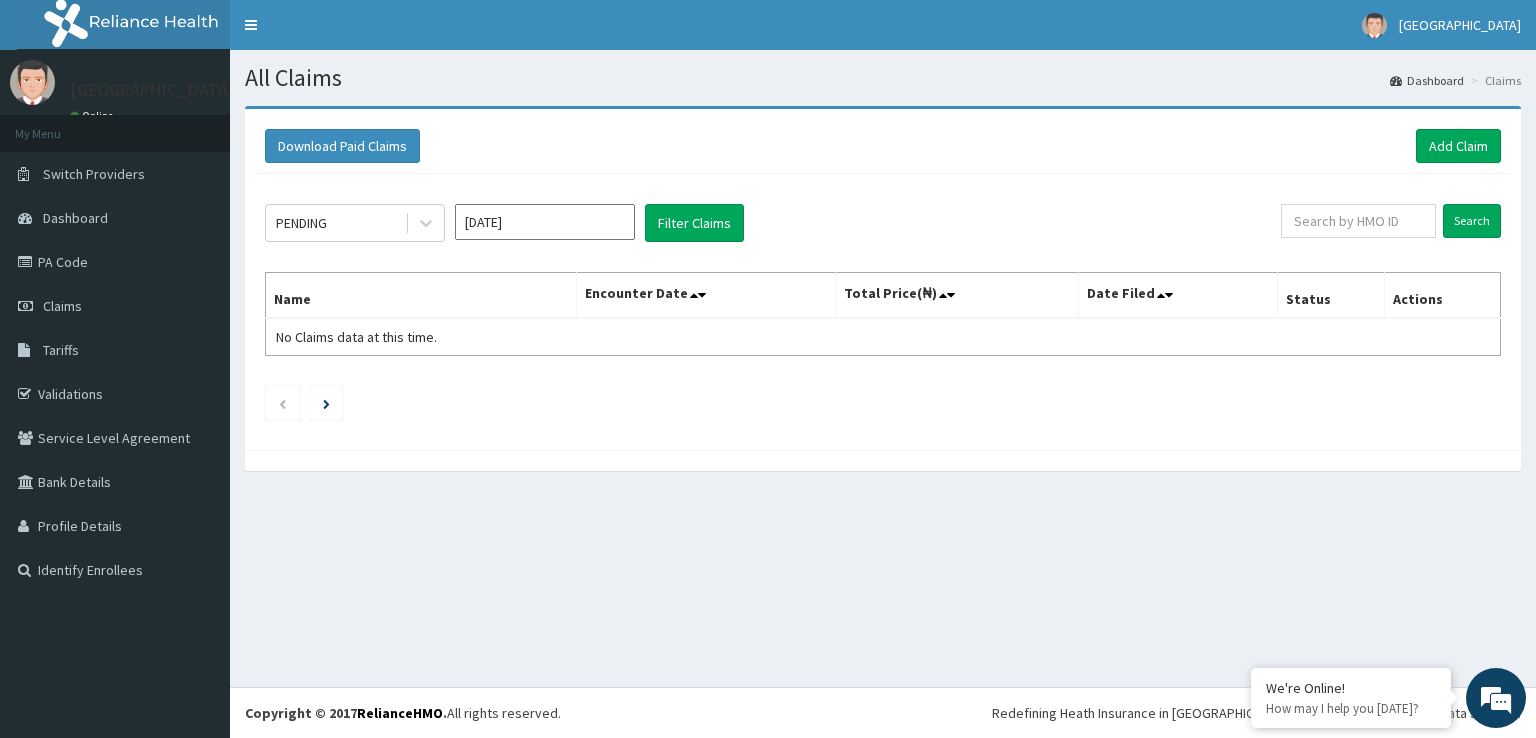 scroll, scrollTop: 0, scrollLeft: 0, axis: both 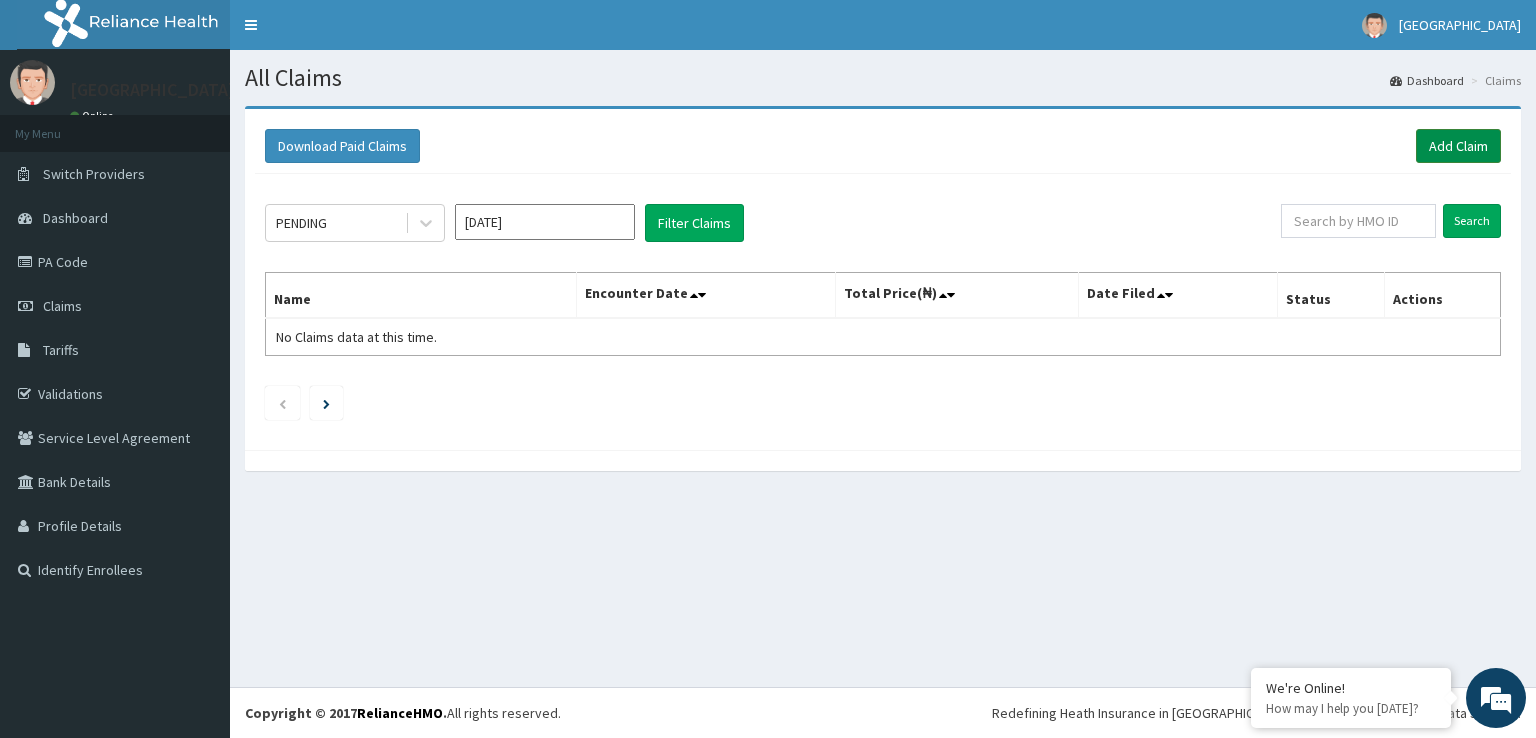 click on "Add Claim" at bounding box center (1458, 146) 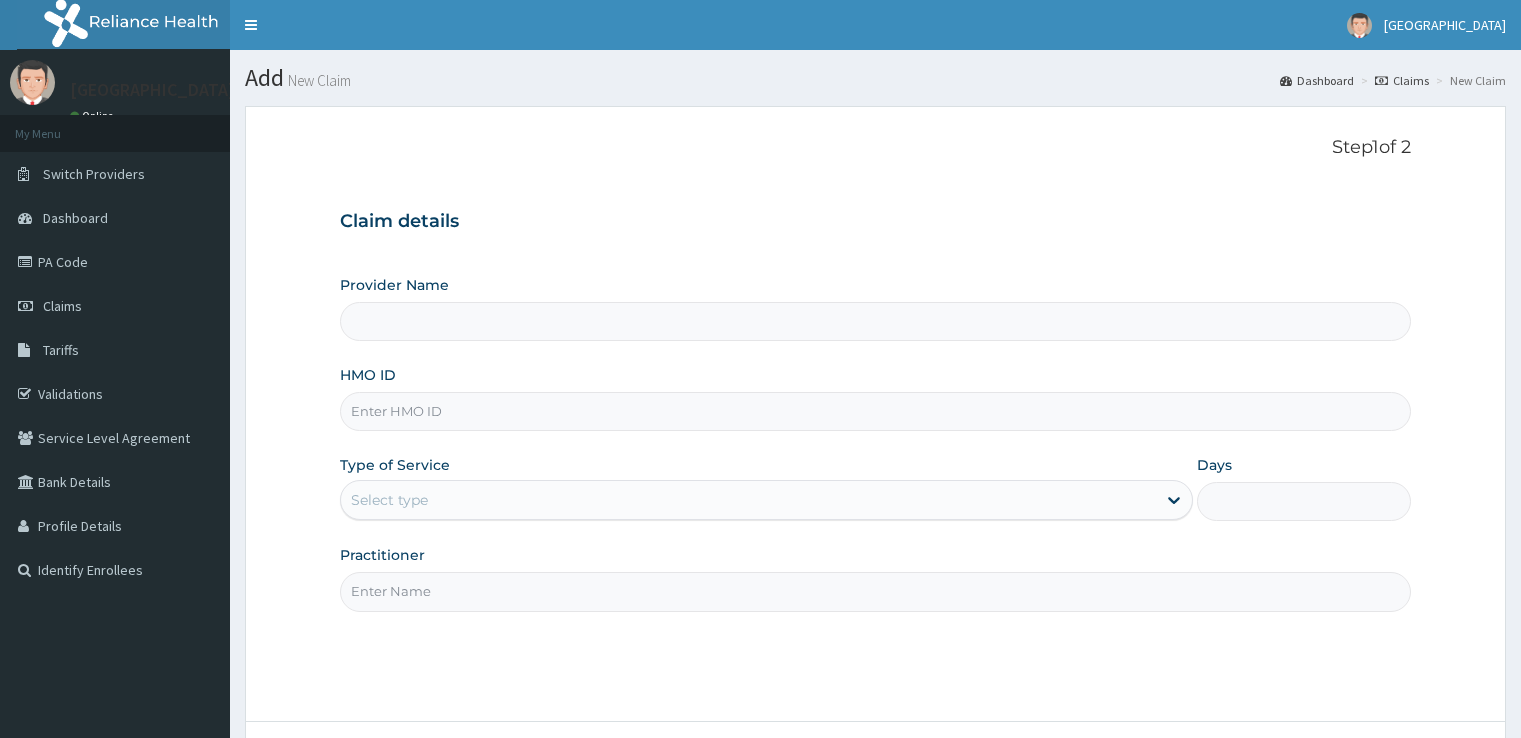 scroll, scrollTop: 0, scrollLeft: 0, axis: both 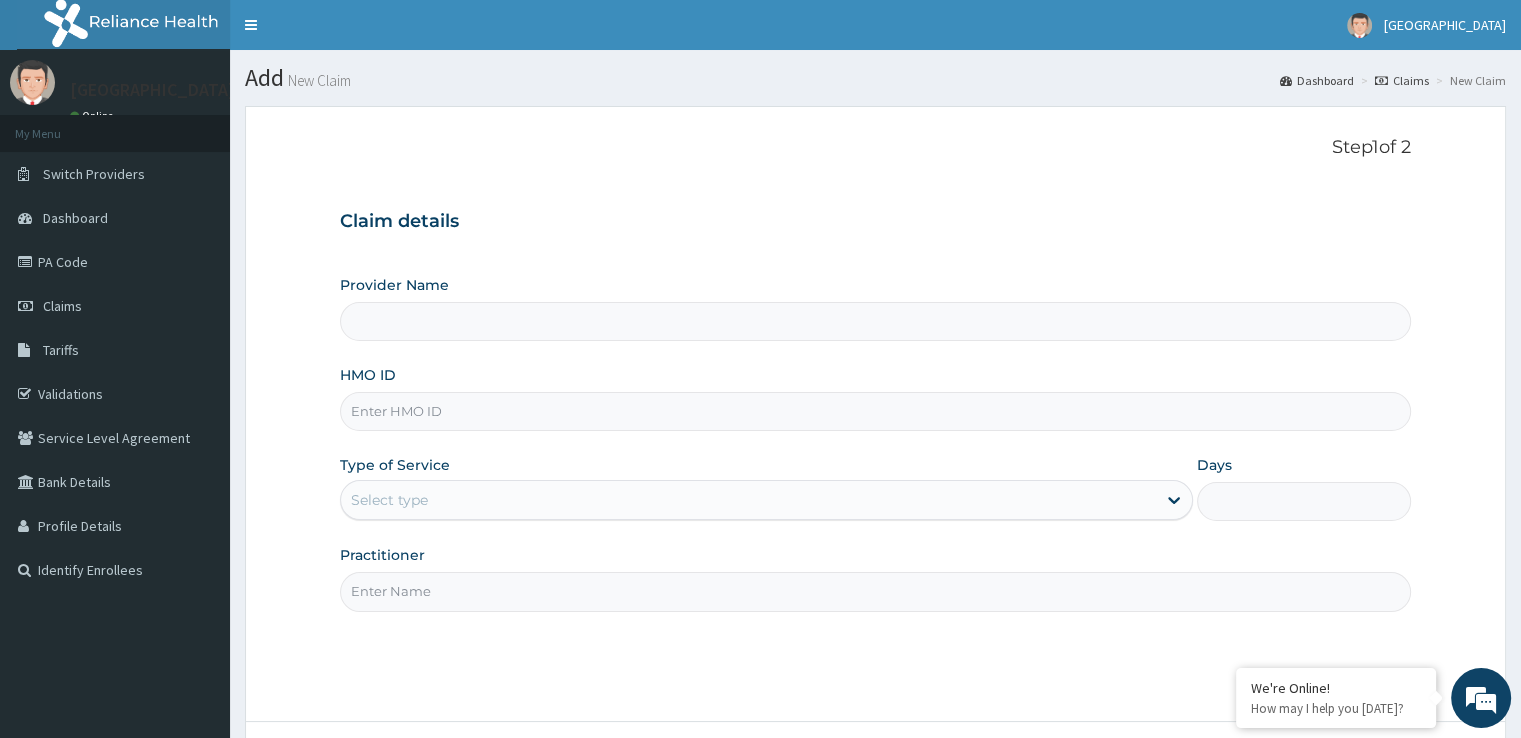 type on "[GEOGRAPHIC_DATA]" 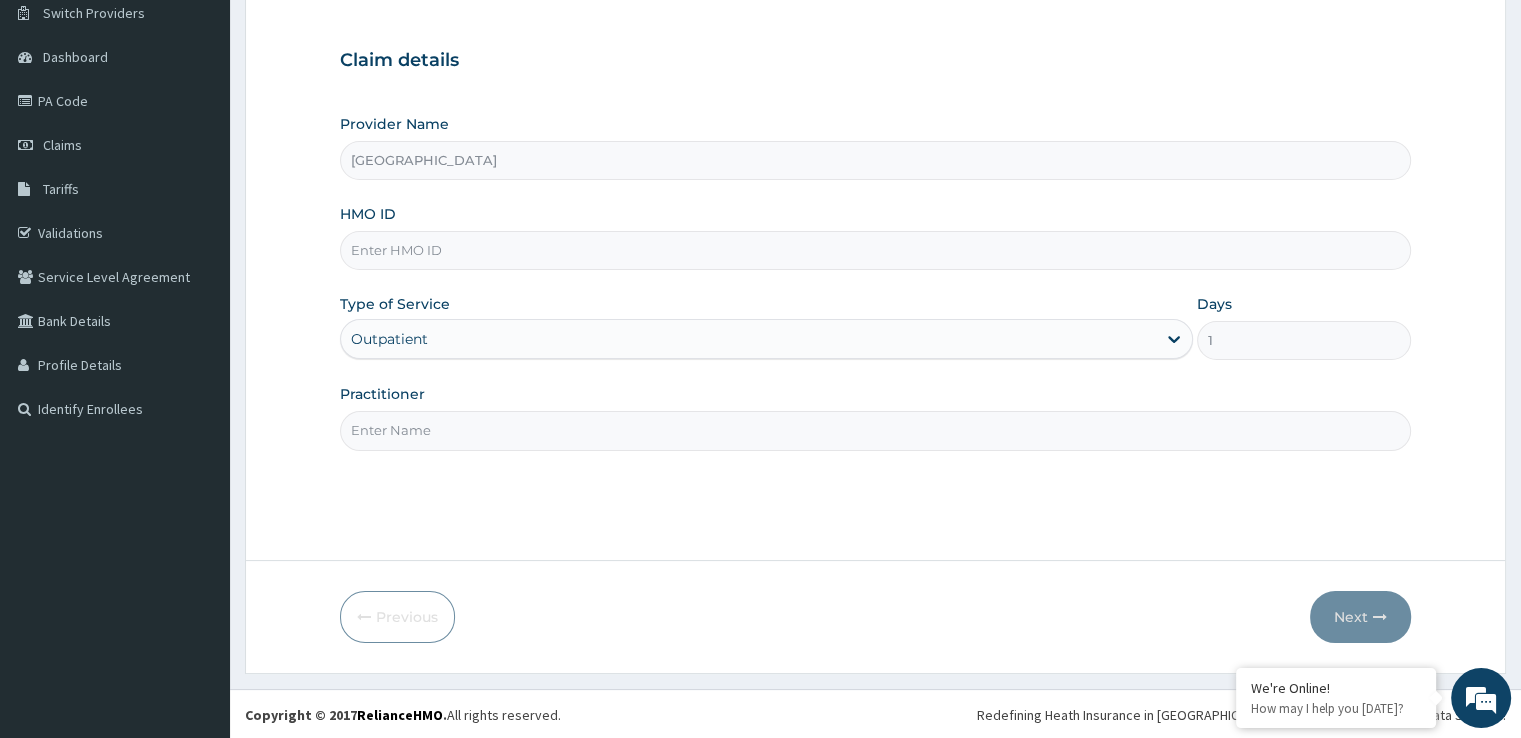 scroll, scrollTop: 162, scrollLeft: 0, axis: vertical 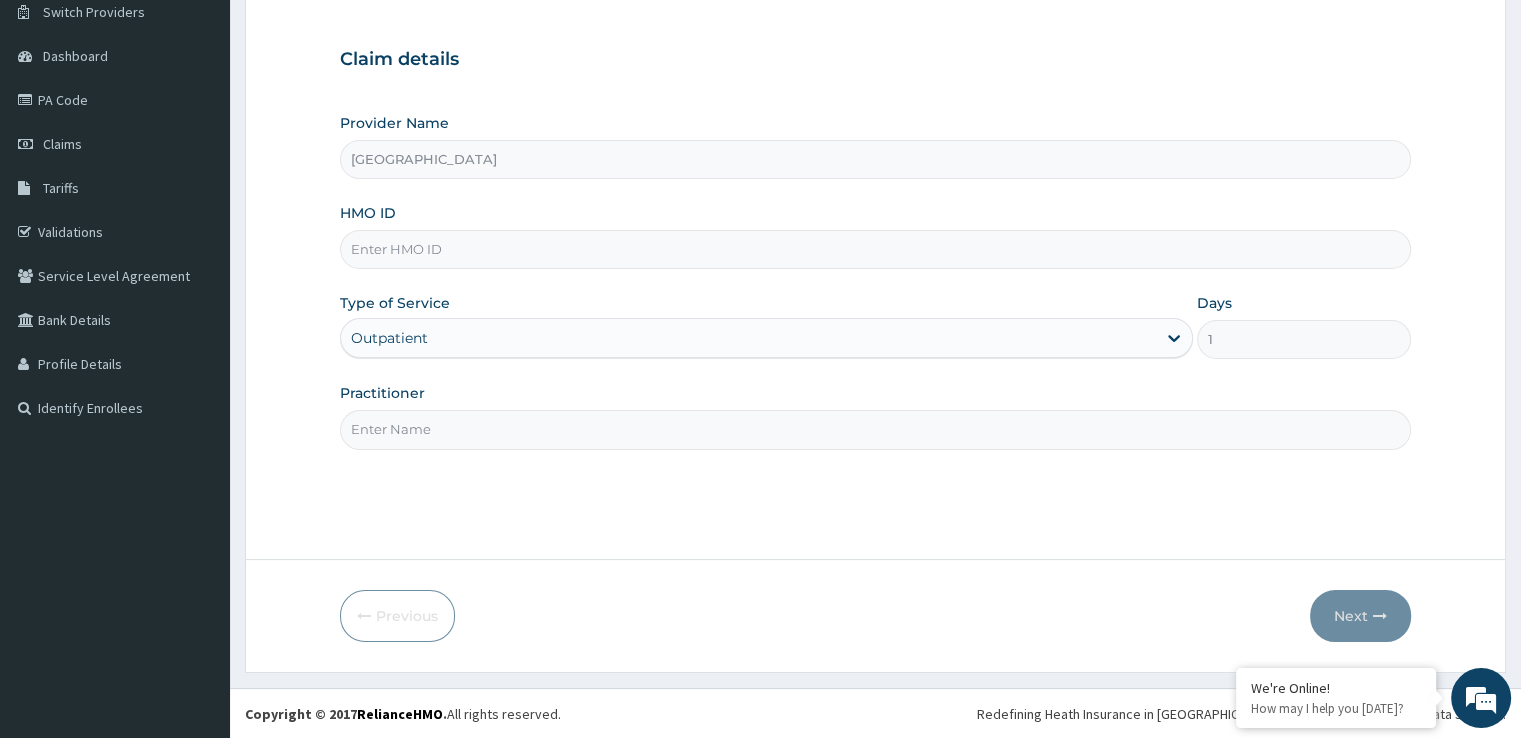 click on "HMO ID" at bounding box center (875, 249) 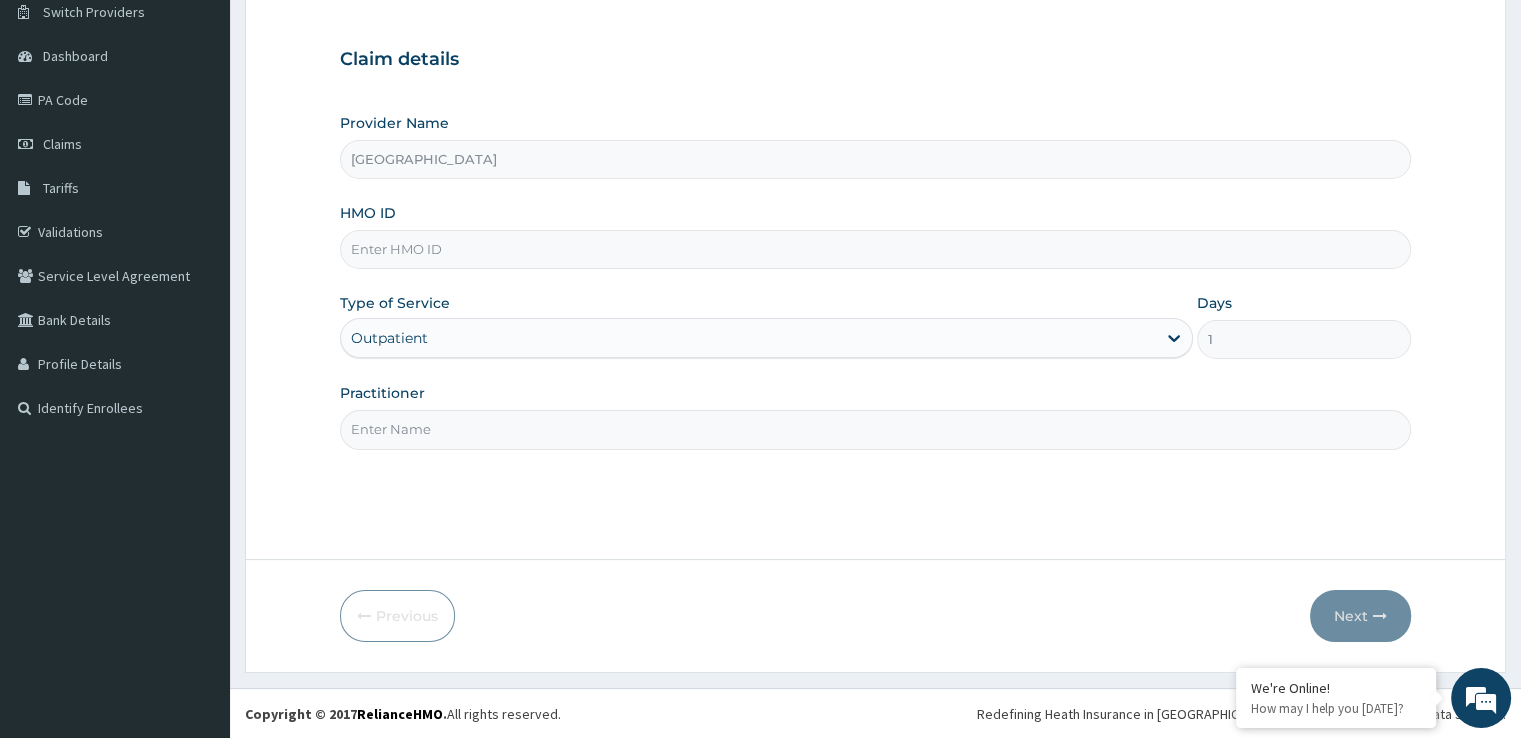 scroll, scrollTop: 0, scrollLeft: 0, axis: both 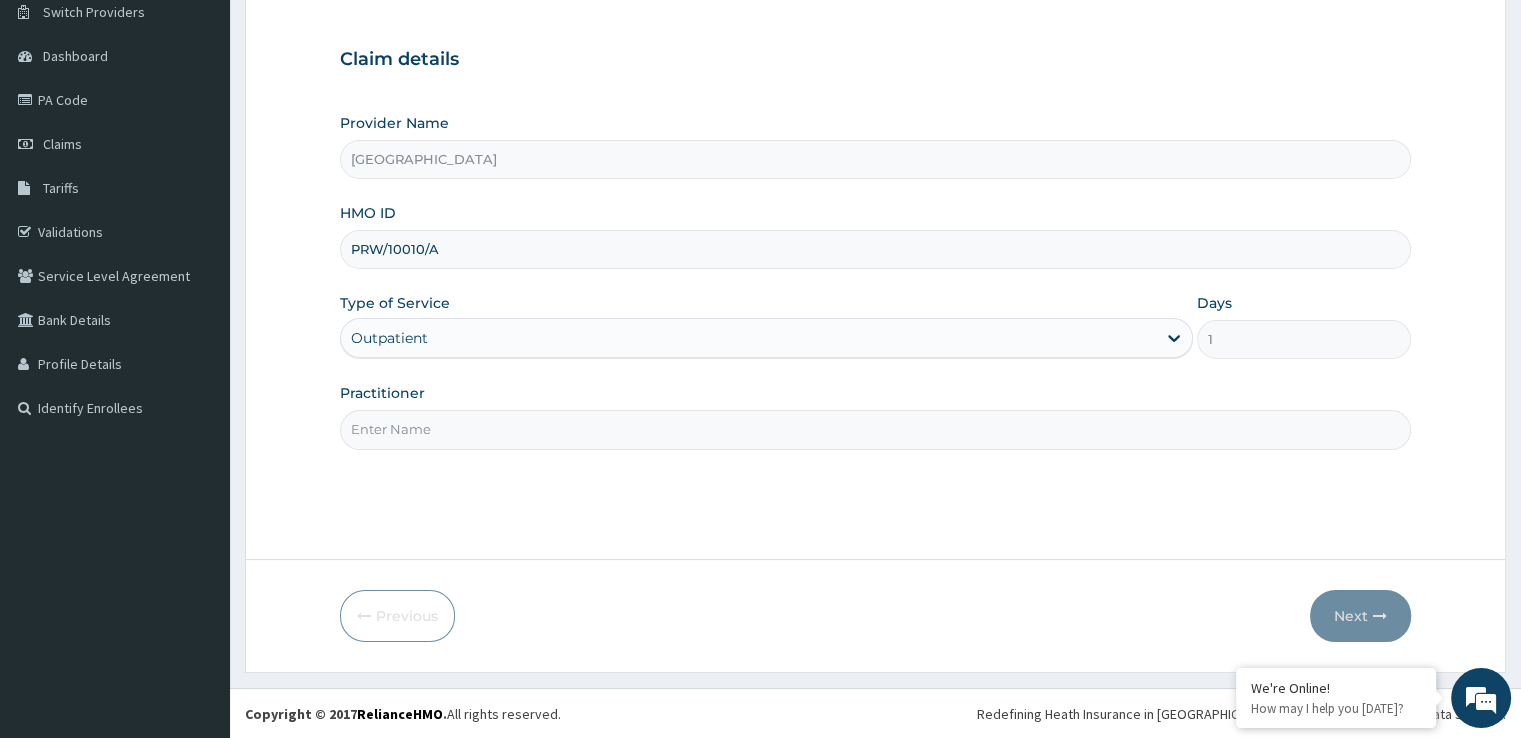 type on "PRW/10010/A" 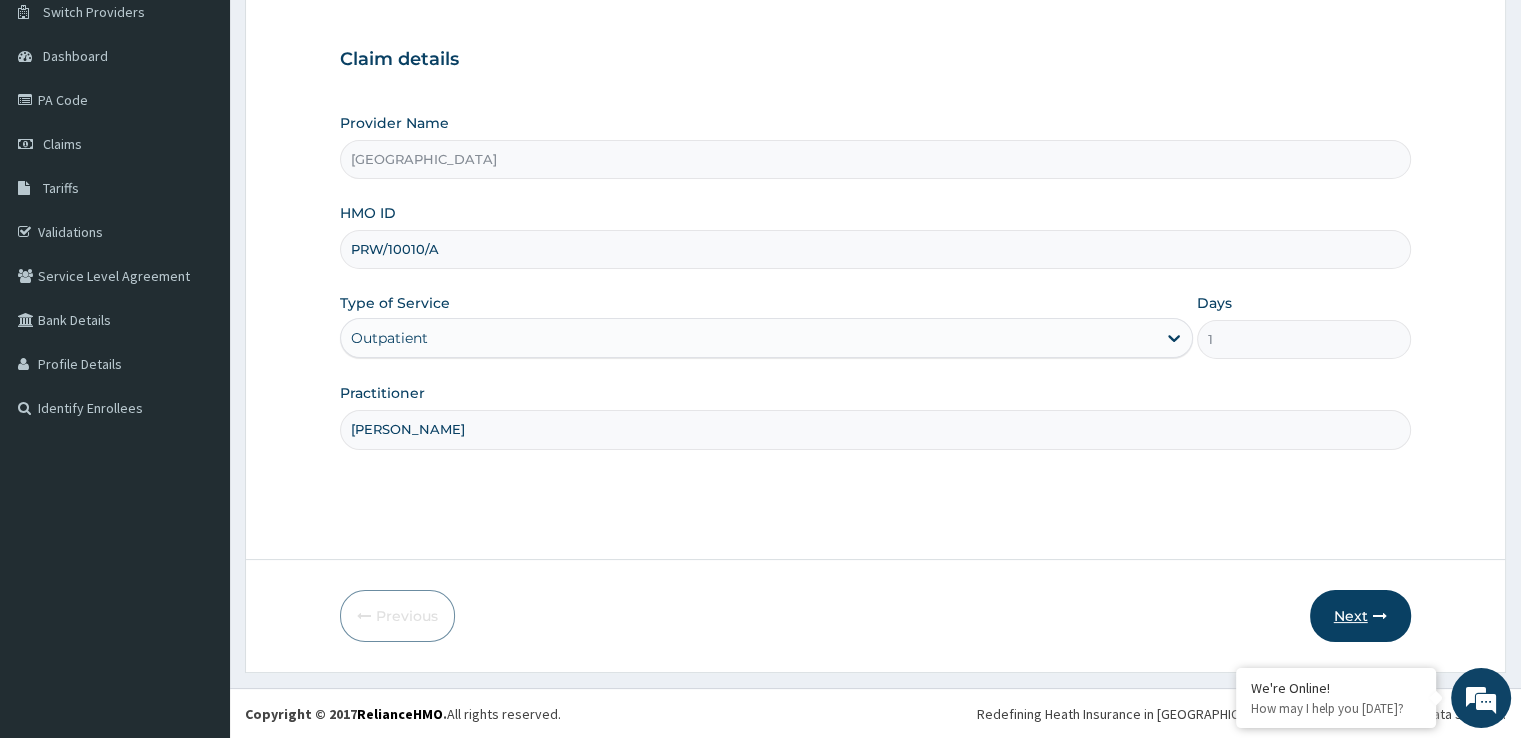 type on "[PERSON_NAME]" 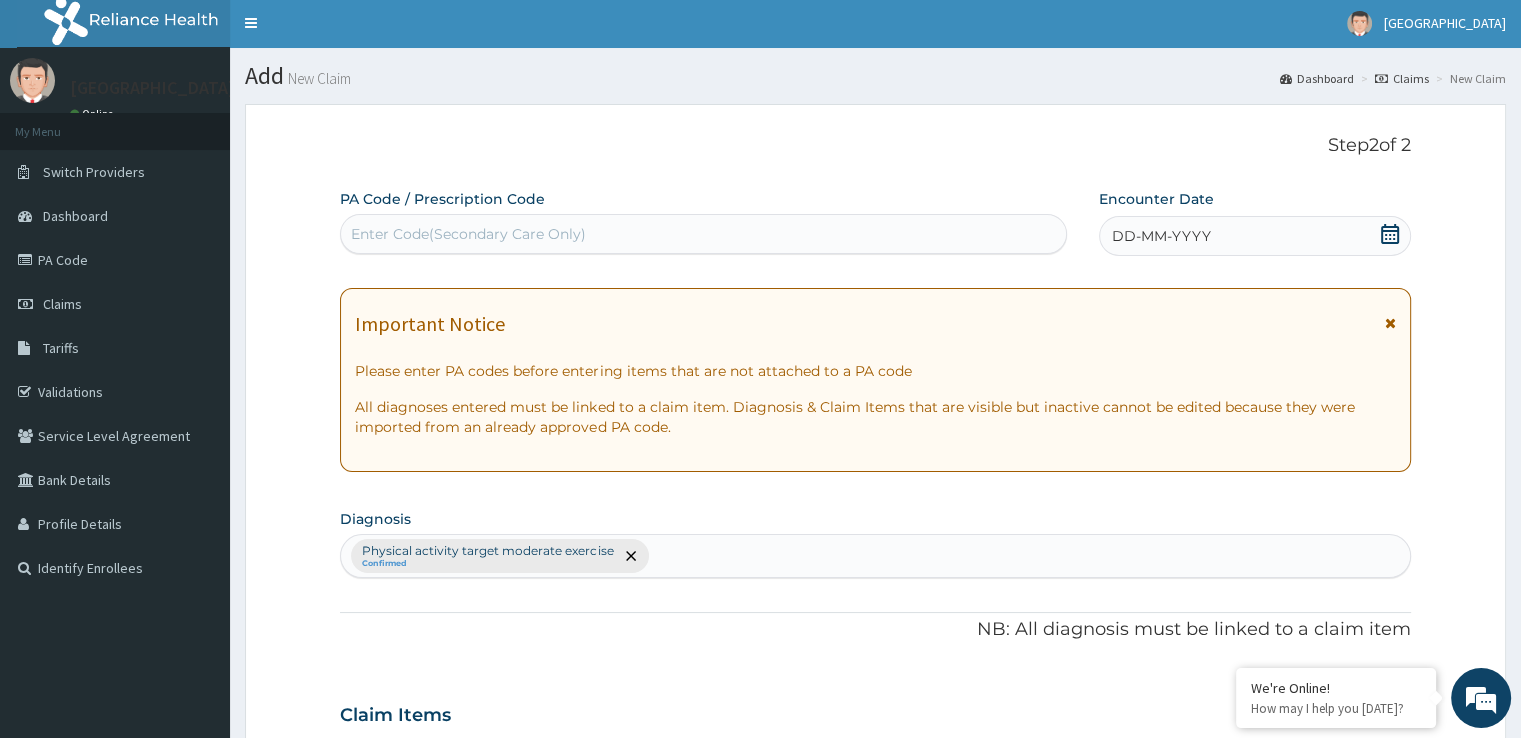 scroll, scrollTop: 0, scrollLeft: 0, axis: both 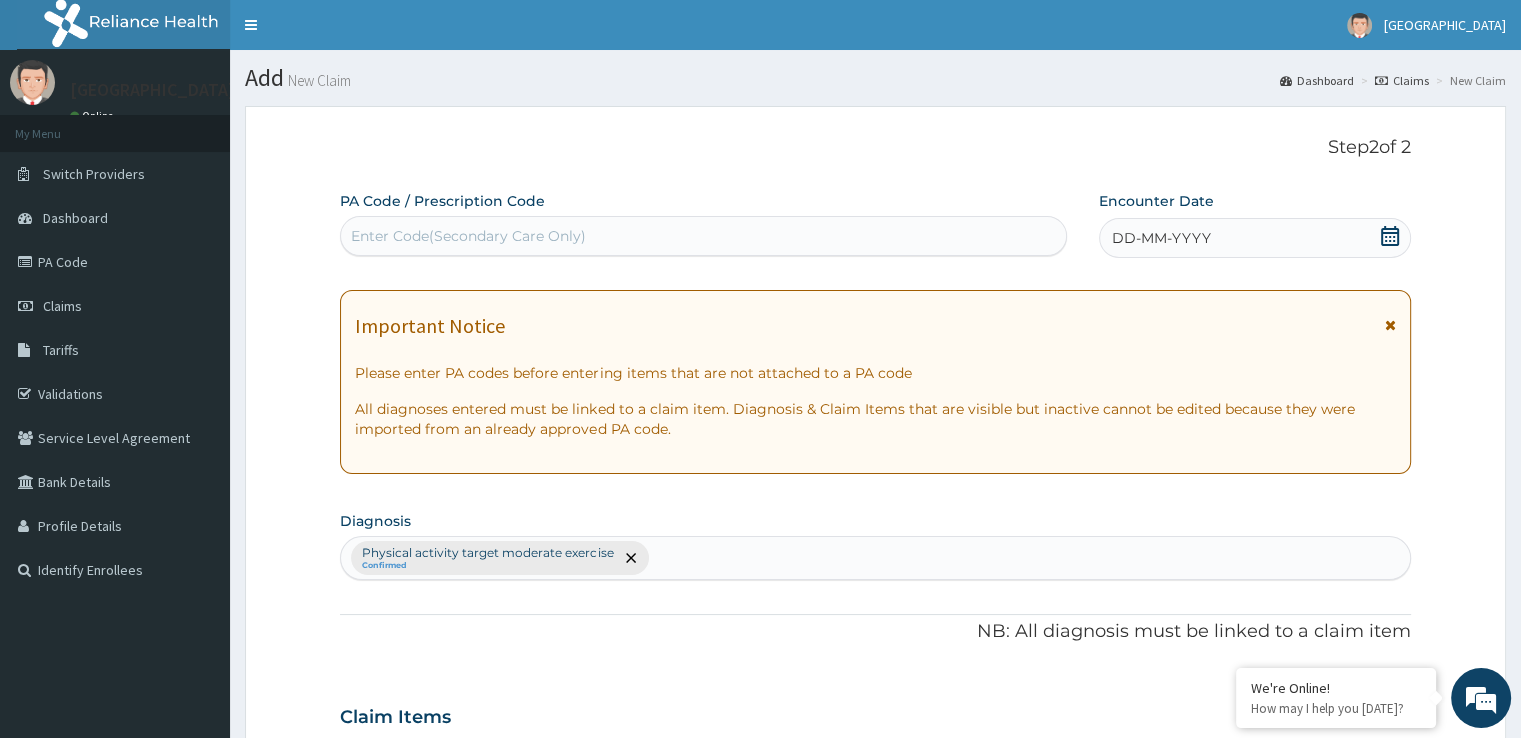 click on "Enter Code(Secondary Care Only)" at bounding box center [468, 236] 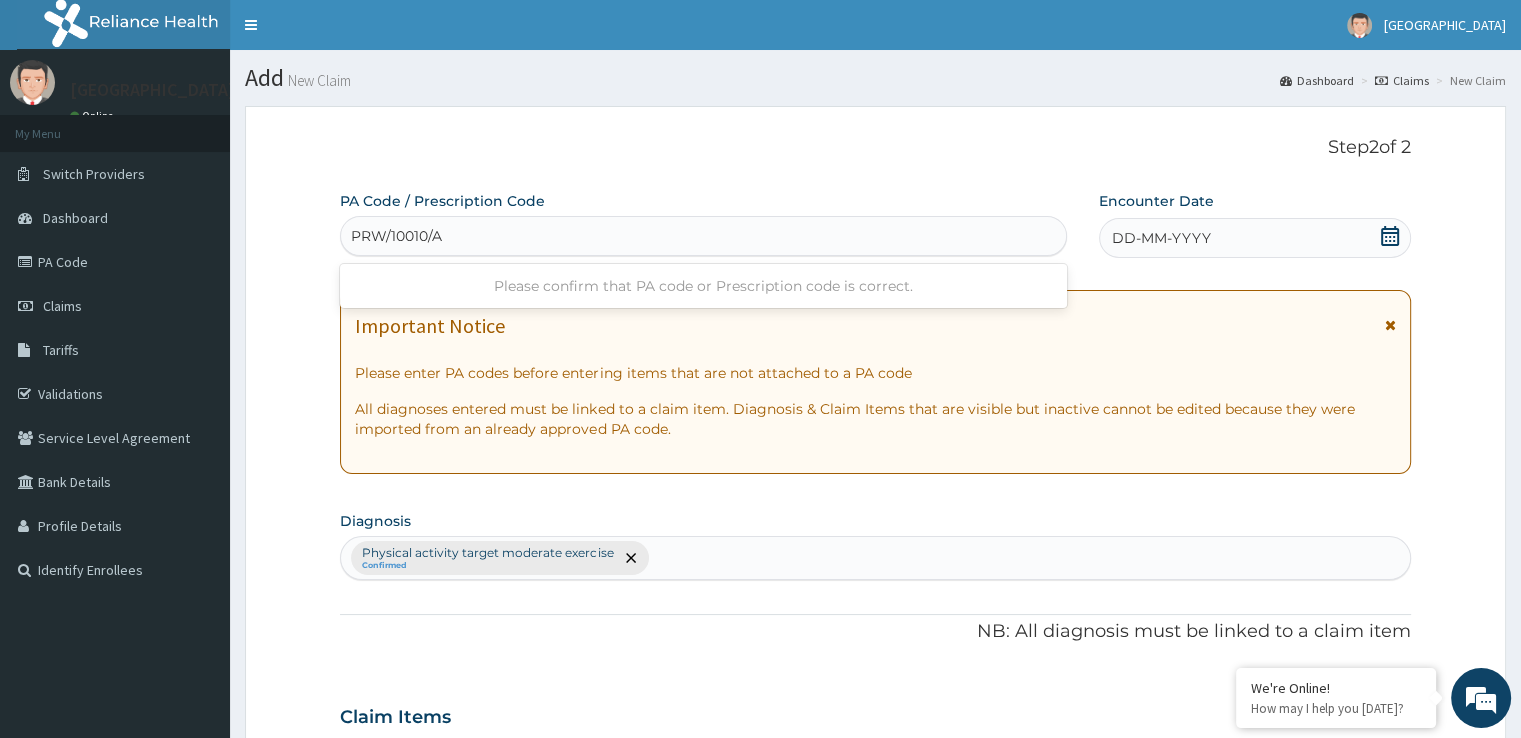 type on "PRW/10010/A" 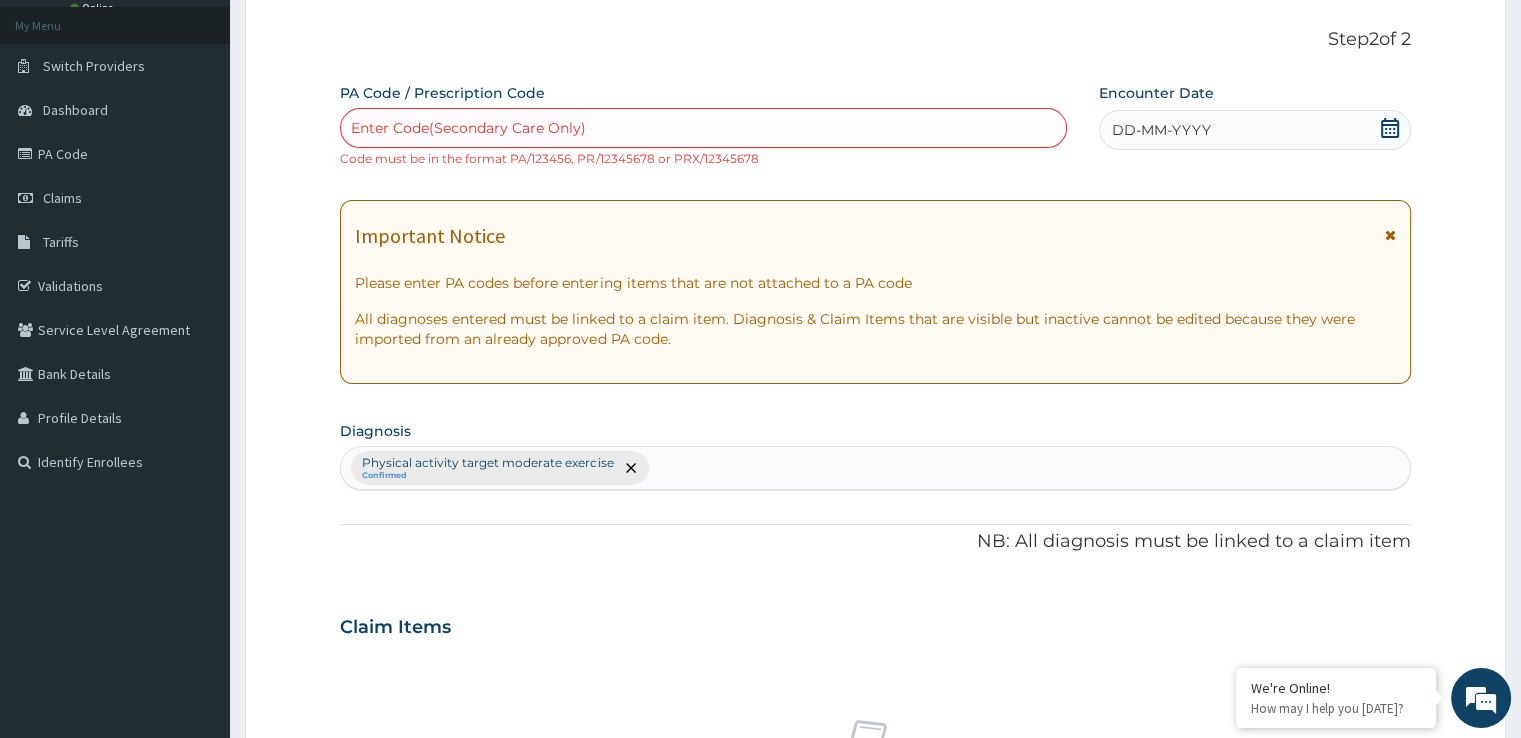 scroll, scrollTop: 8, scrollLeft: 0, axis: vertical 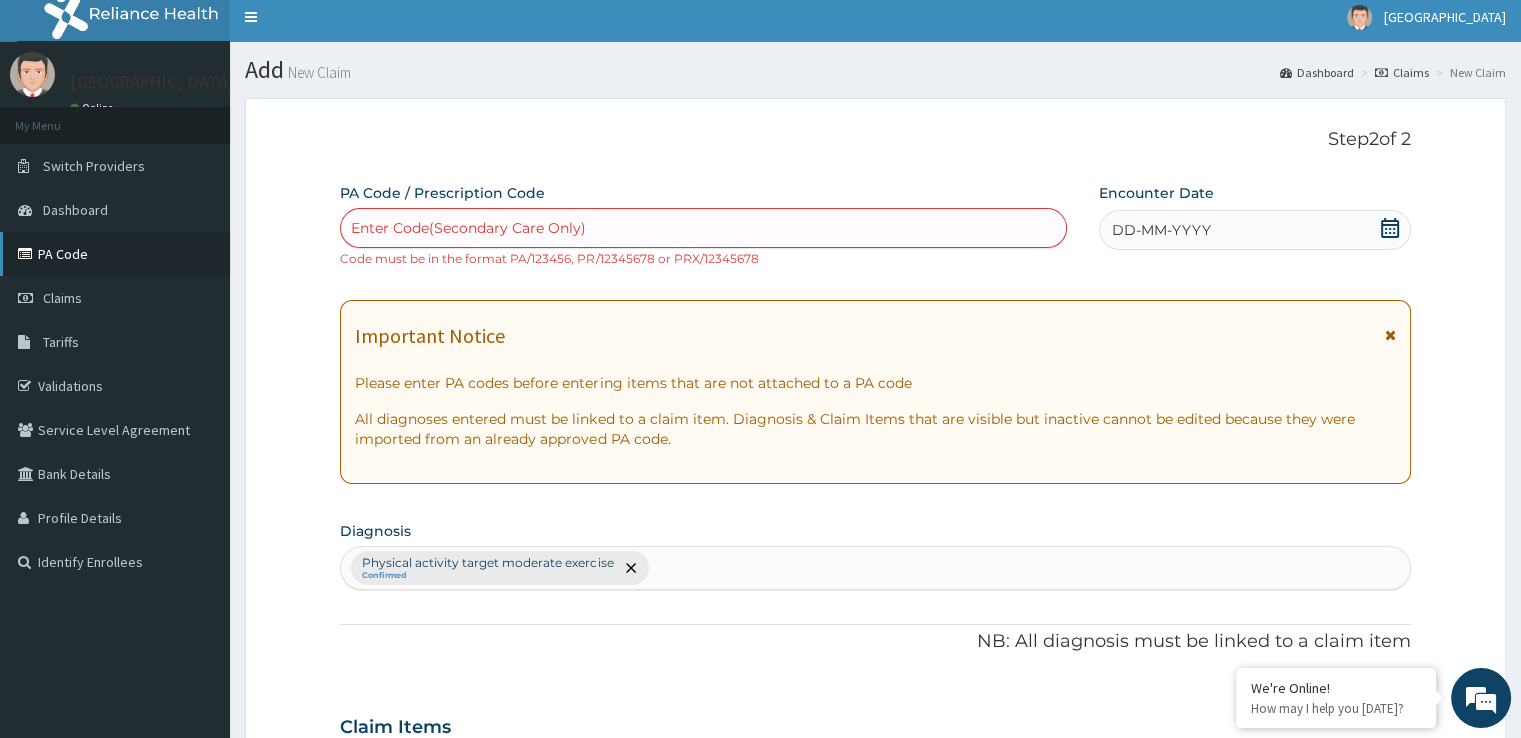 click on "PA Code" at bounding box center (115, 254) 